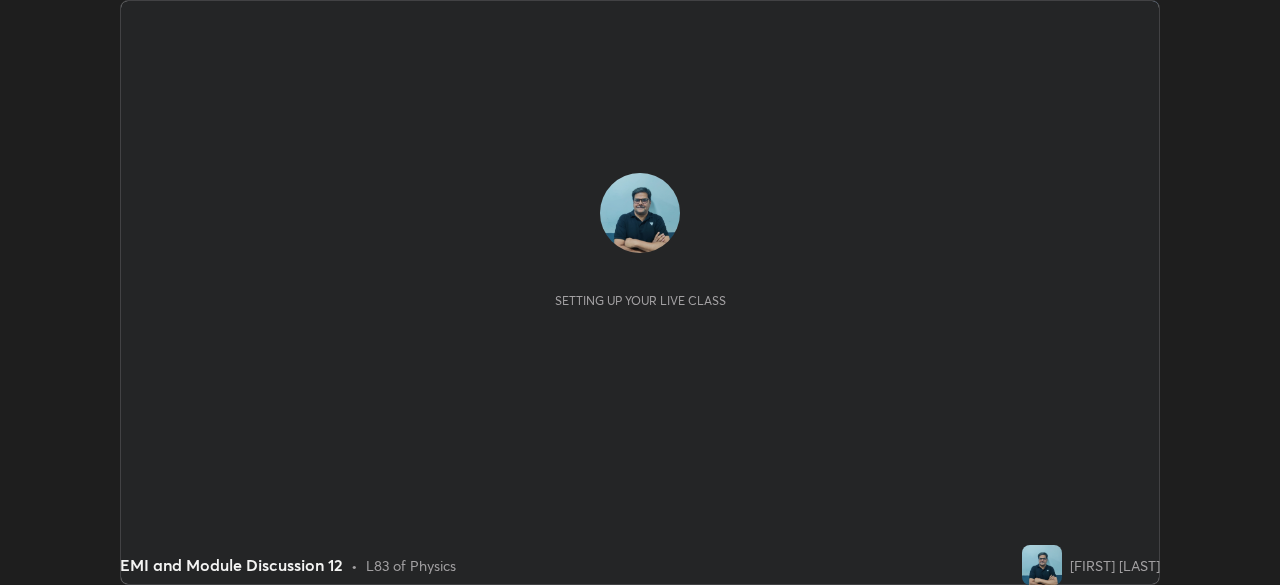 scroll, scrollTop: 0, scrollLeft: 0, axis: both 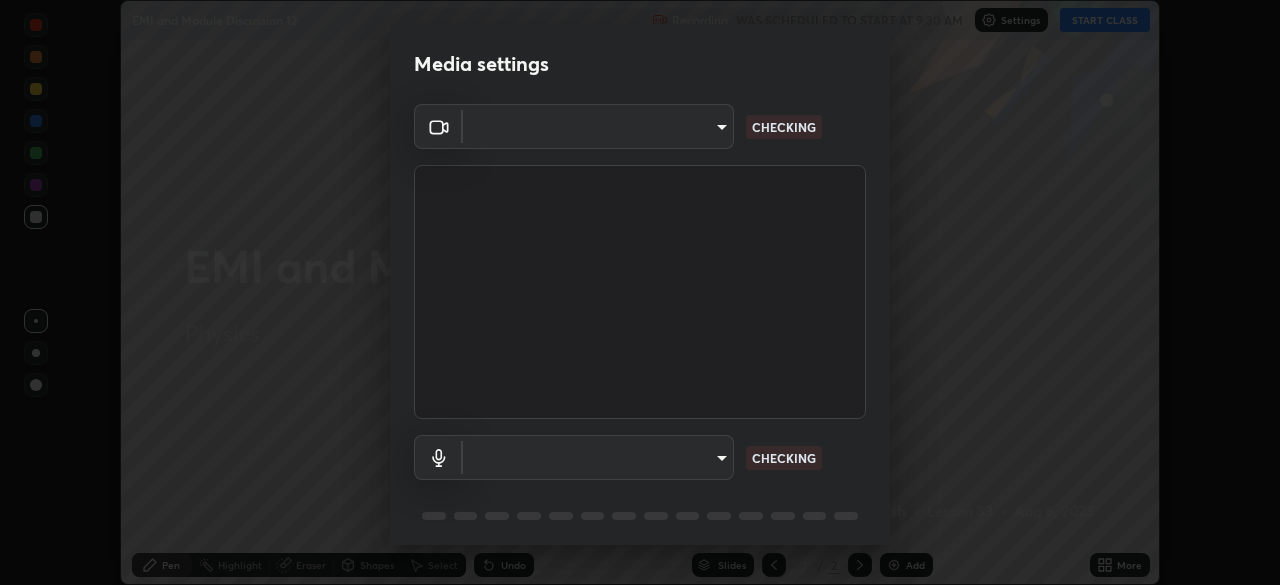 type on "06c5cd4968a6d49727577812bc232b22e688cf7eece95ef343837a2f38e15e01" 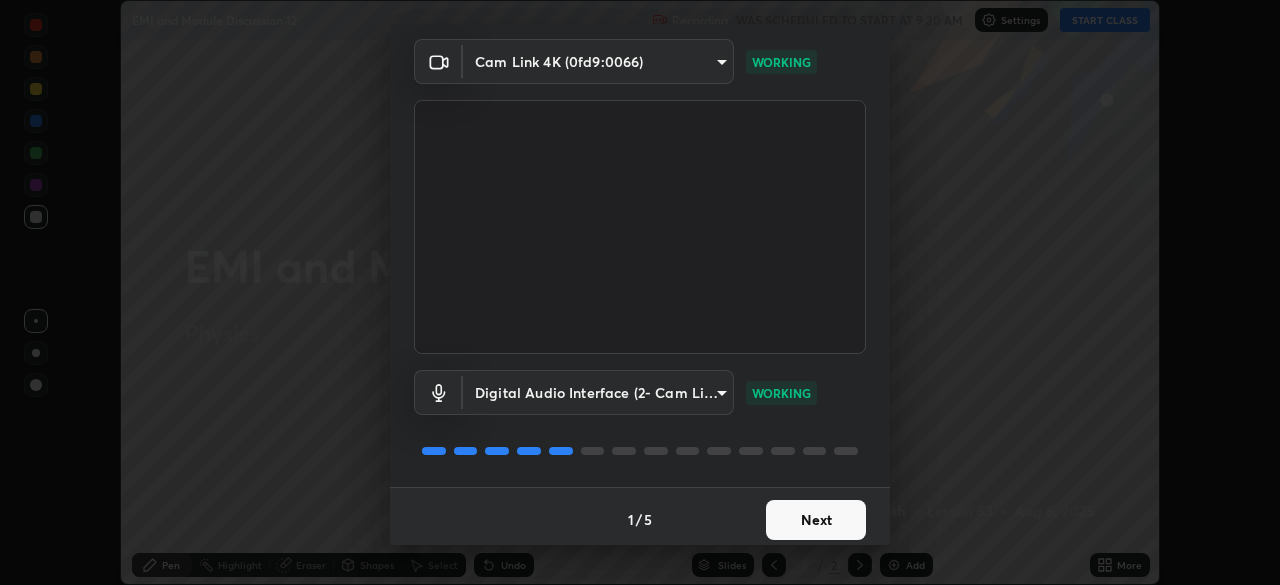 scroll, scrollTop: 71, scrollLeft: 0, axis: vertical 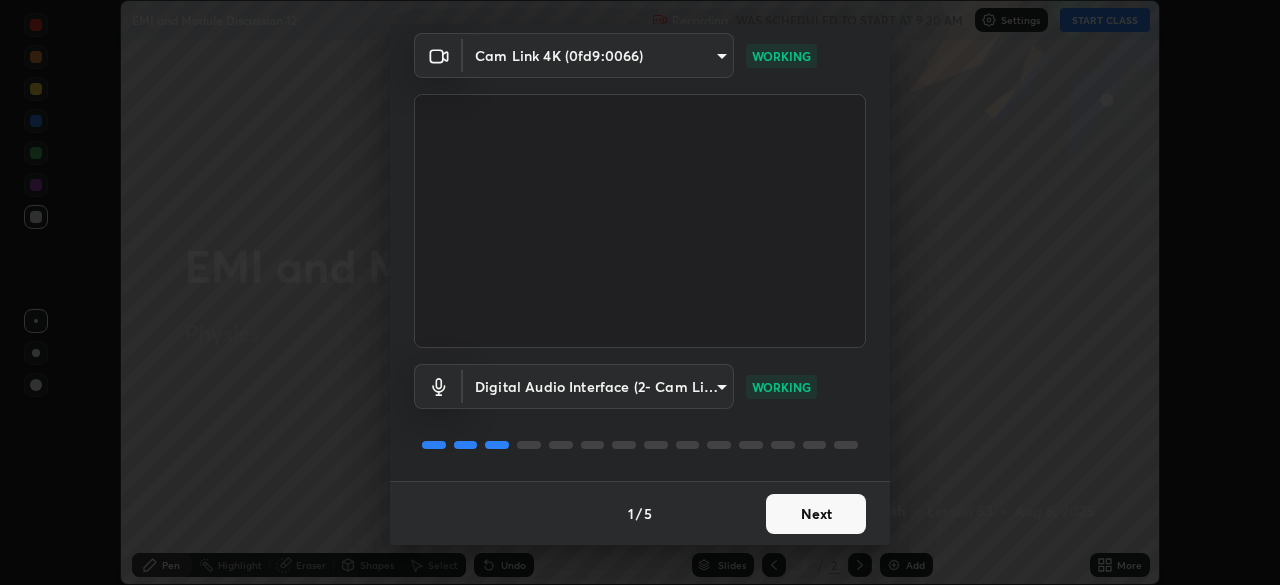 click on "Next" at bounding box center [816, 514] 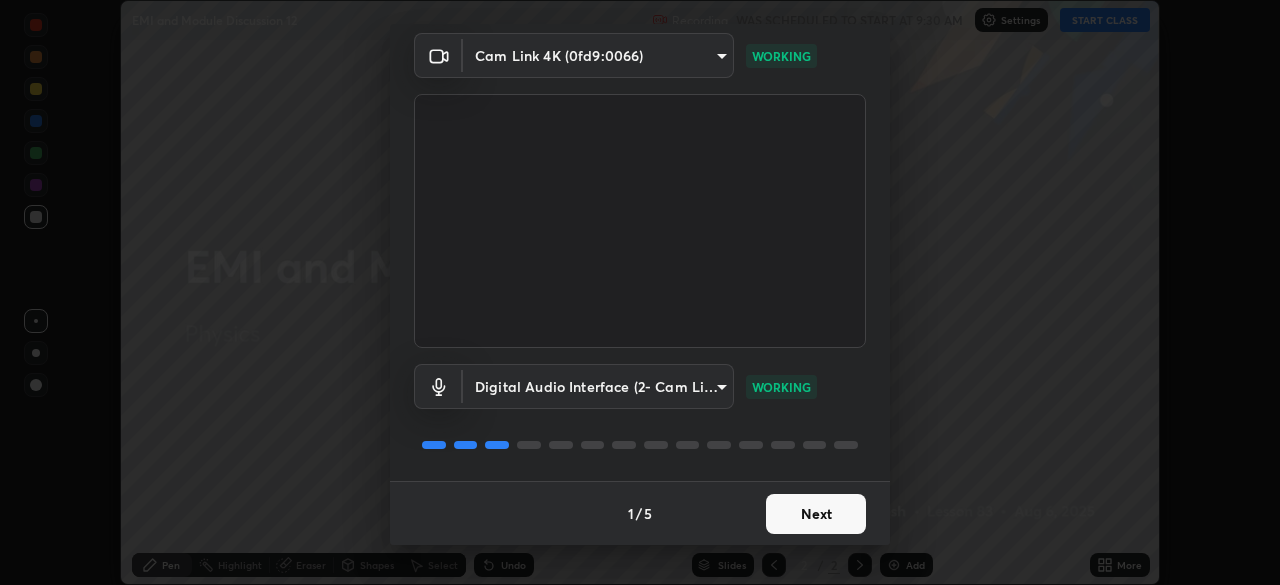 scroll, scrollTop: 0, scrollLeft: 0, axis: both 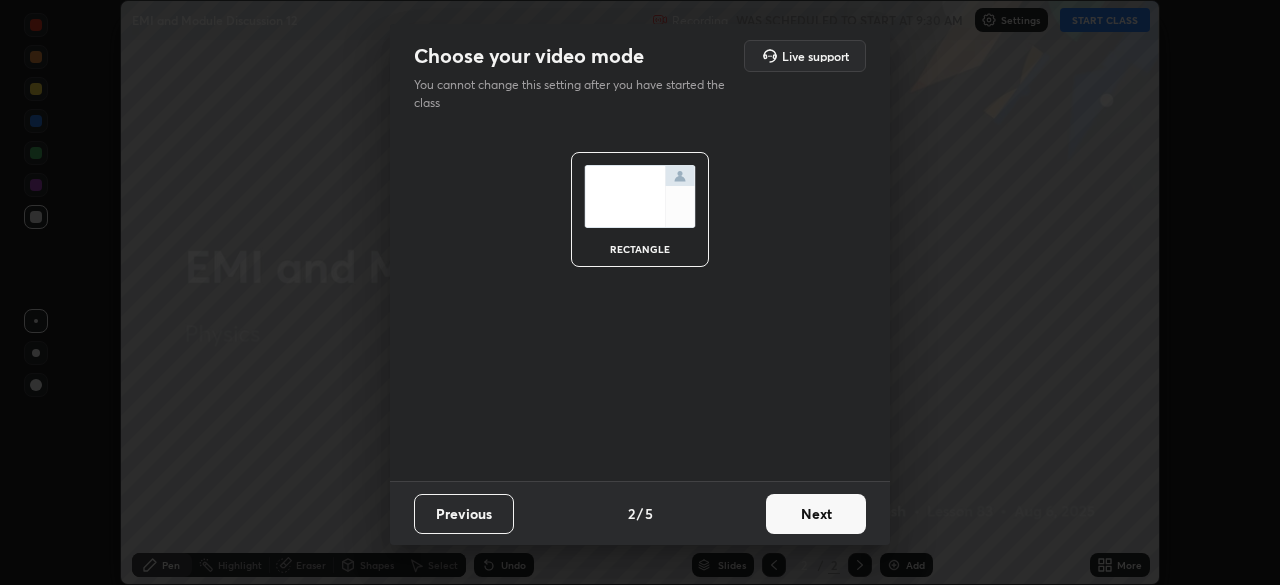 click on "Next" at bounding box center (816, 514) 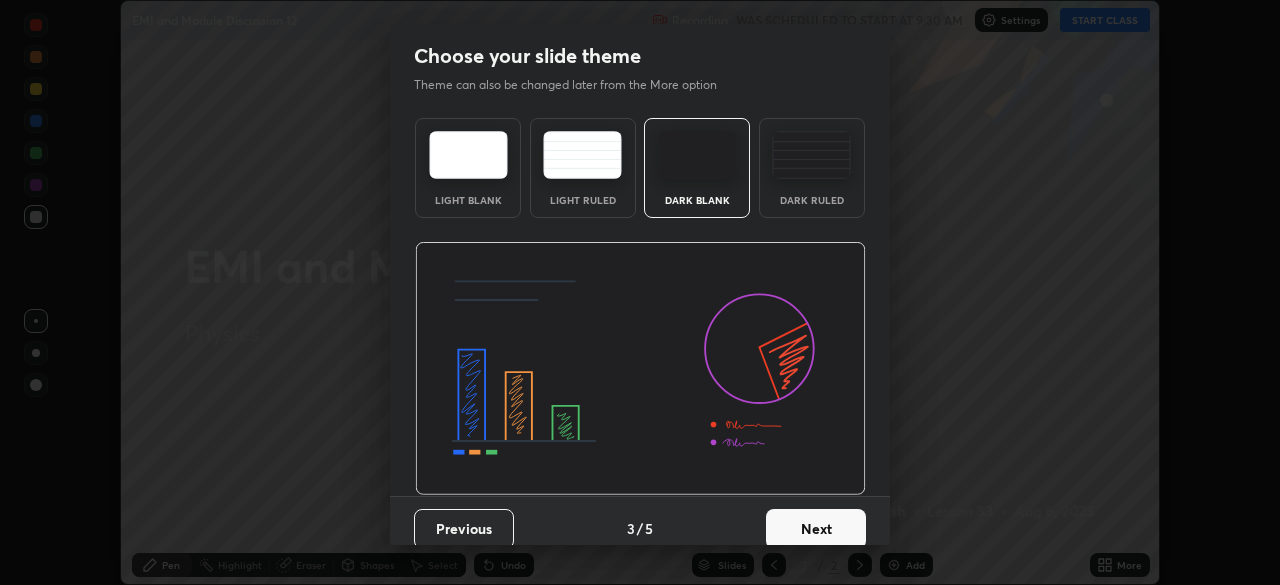 click on "Next" at bounding box center (816, 529) 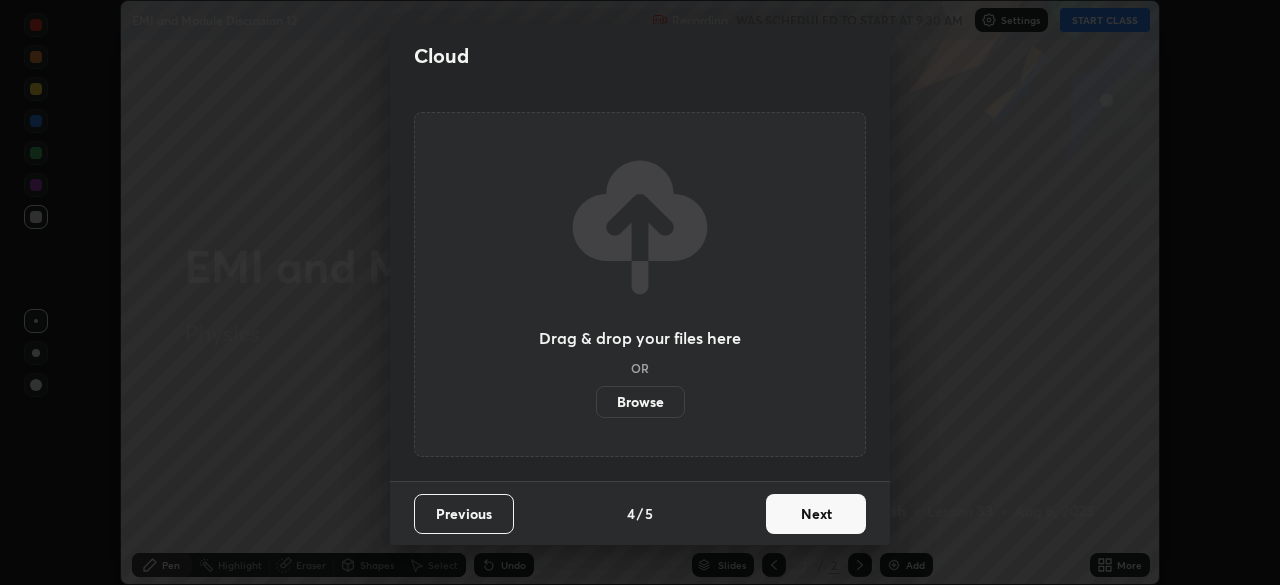 click on "Next" at bounding box center [816, 514] 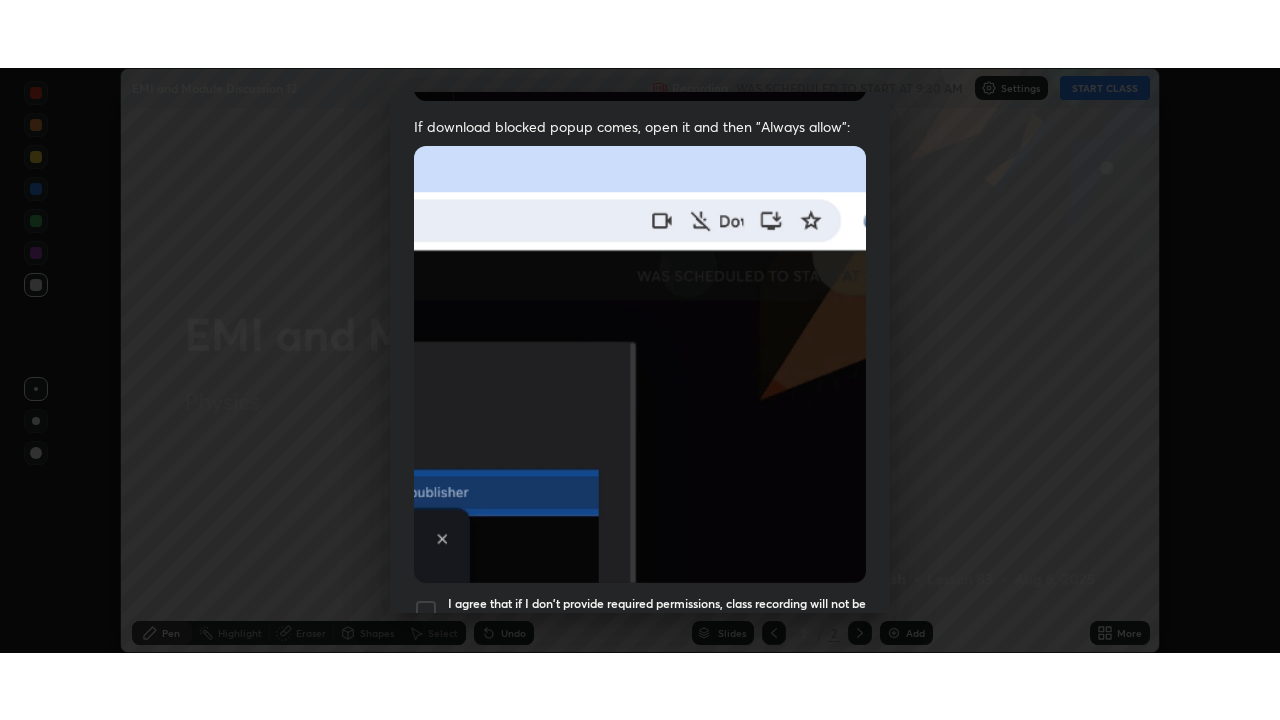 scroll, scrollTop: 479, scrollLeft: 0, axis: vertical 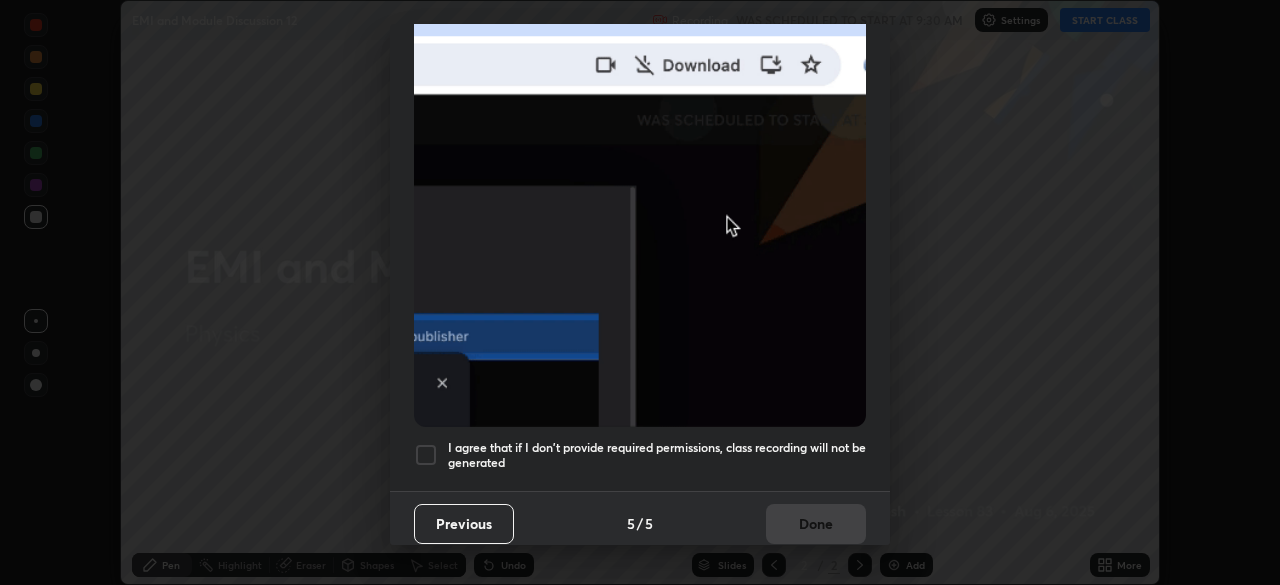 click at bounding box center [426, 455] 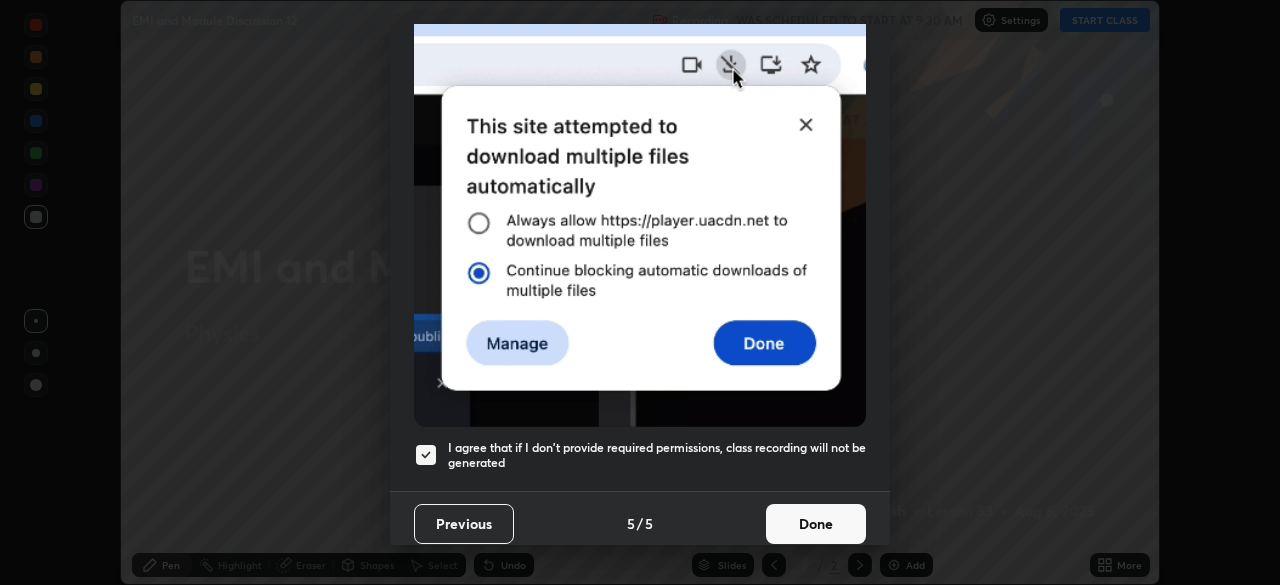 click on "Done" at bounding box center (816, 524) 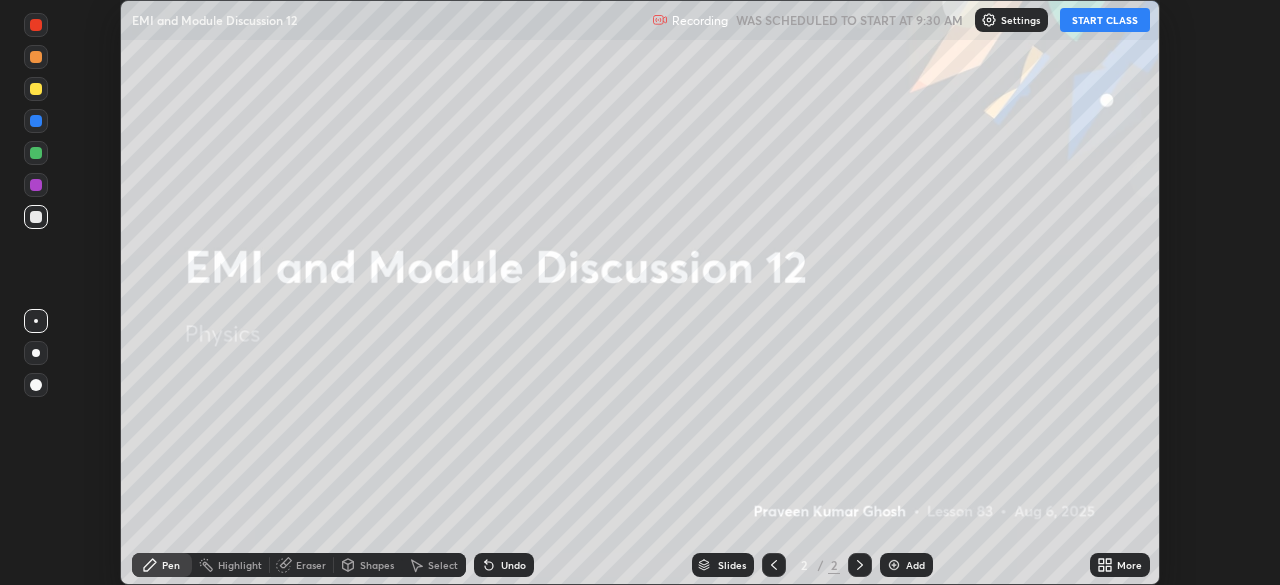 click on "START CLASS" at bounding box center [1105, 20] 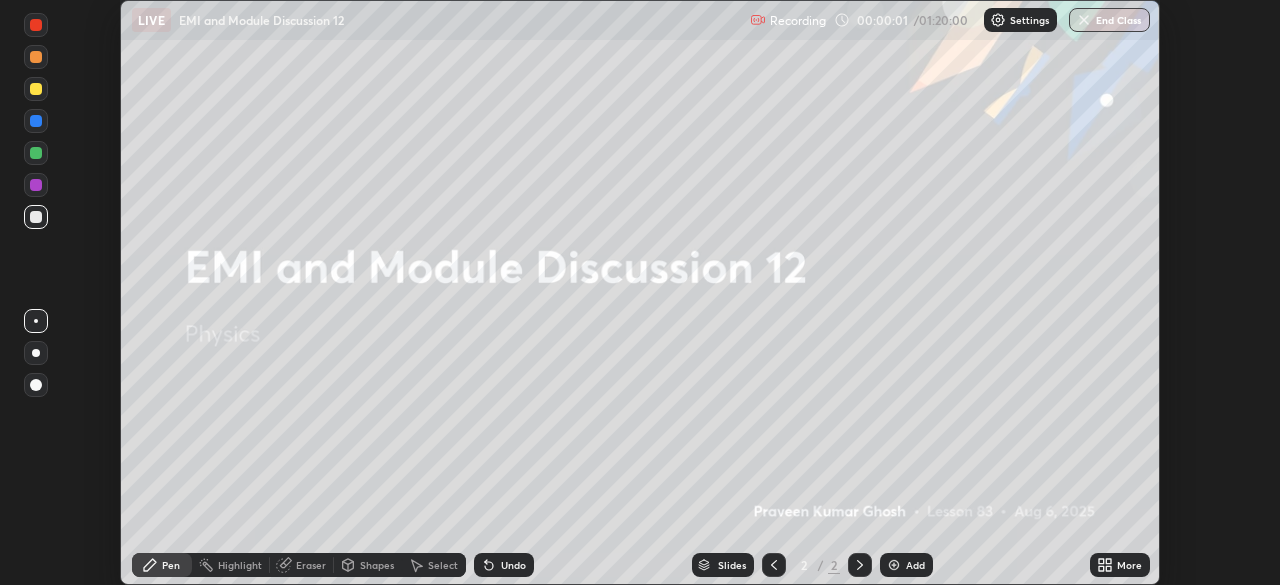 click on "Add" at bounding box center [915, 565] 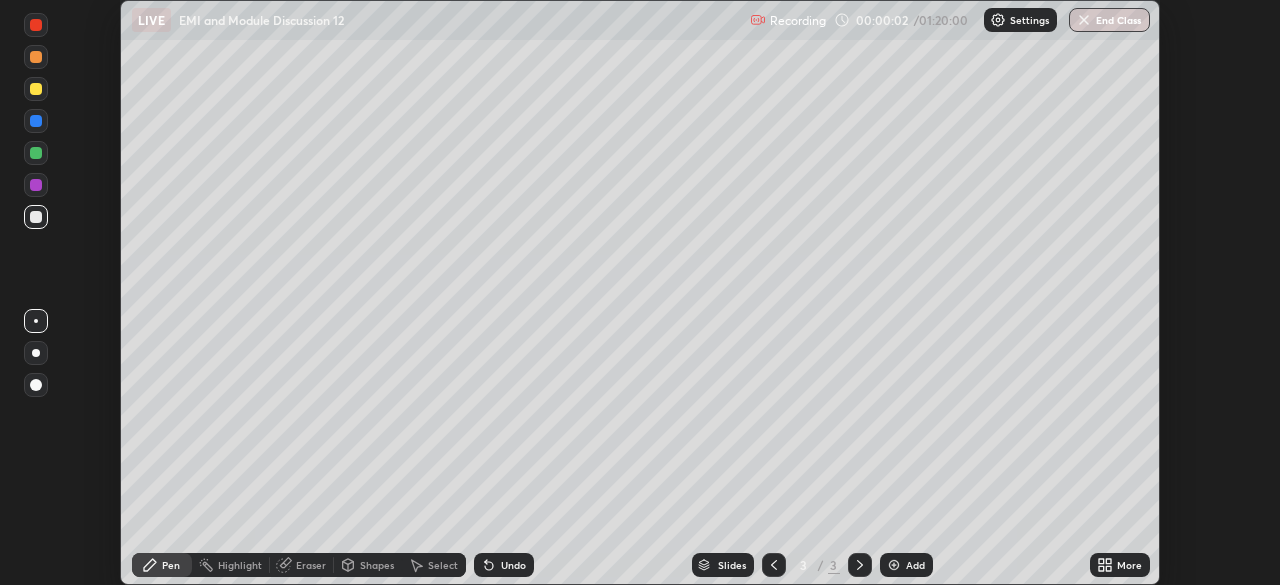 click on "More" at bounding box center [1129, 565] 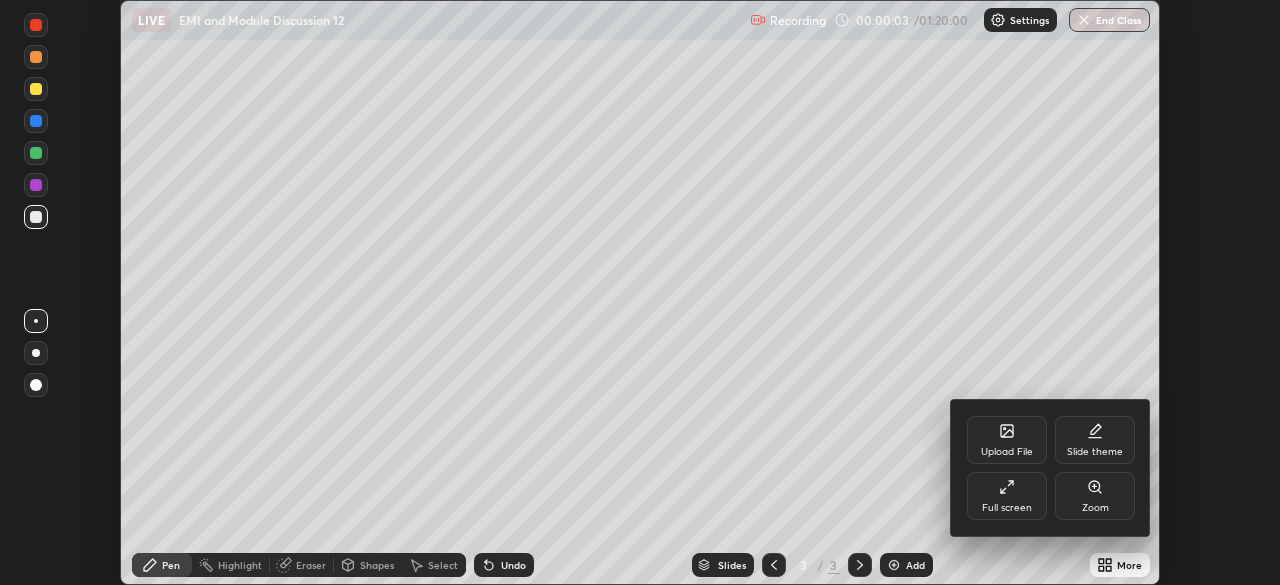 click on "Full screen" at bounding box center (1007, 496) 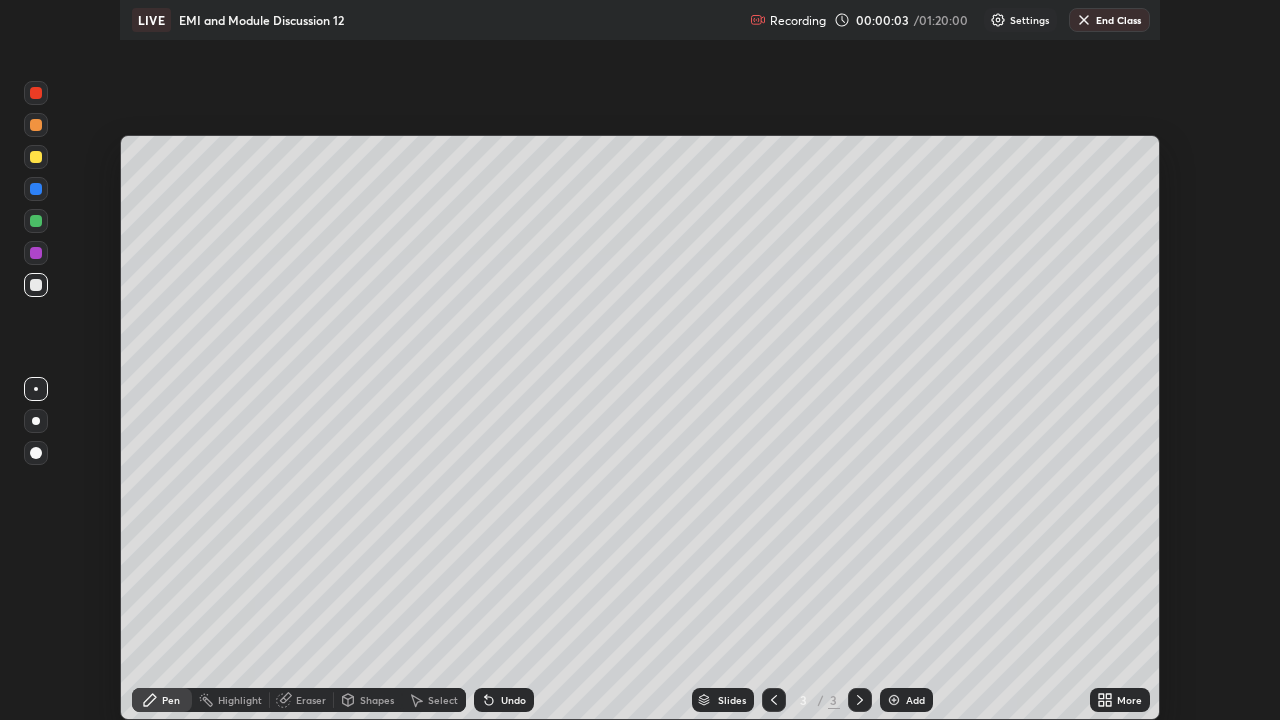 scroll, scrollTop: 99280, scrollLeft: 98720, axis: both 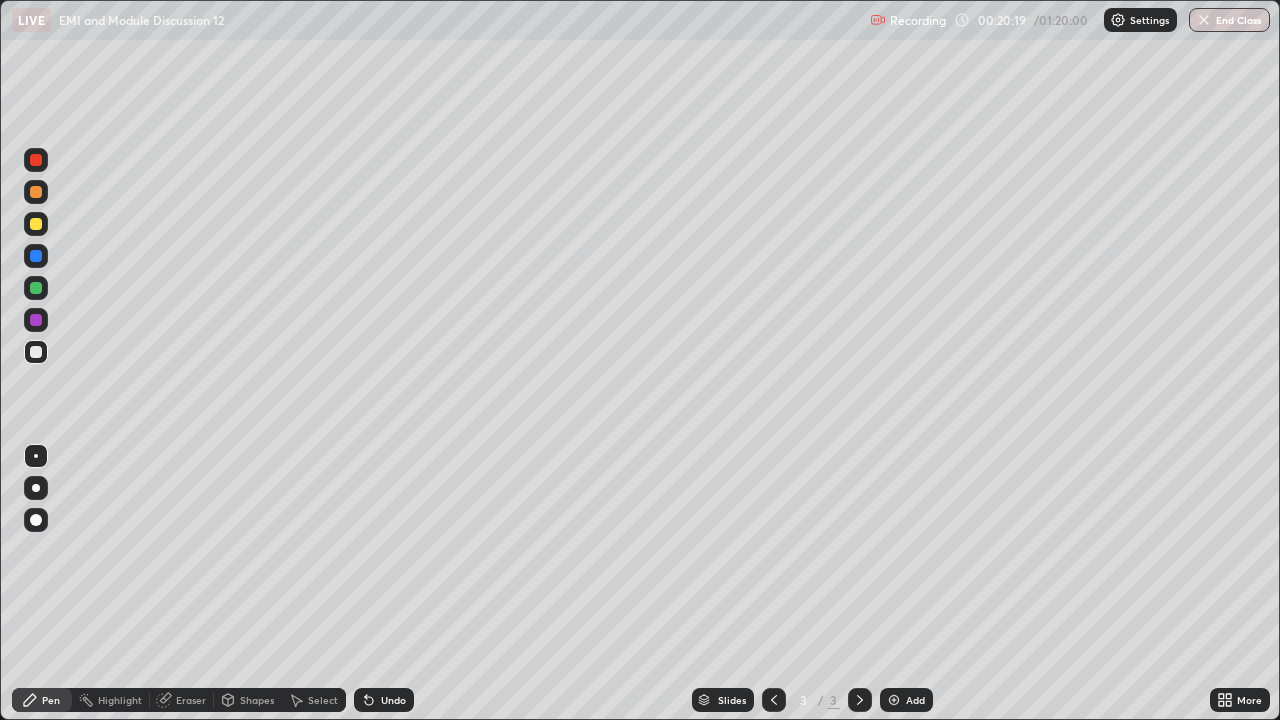 click on "Add" at bounding box center (915, 700) 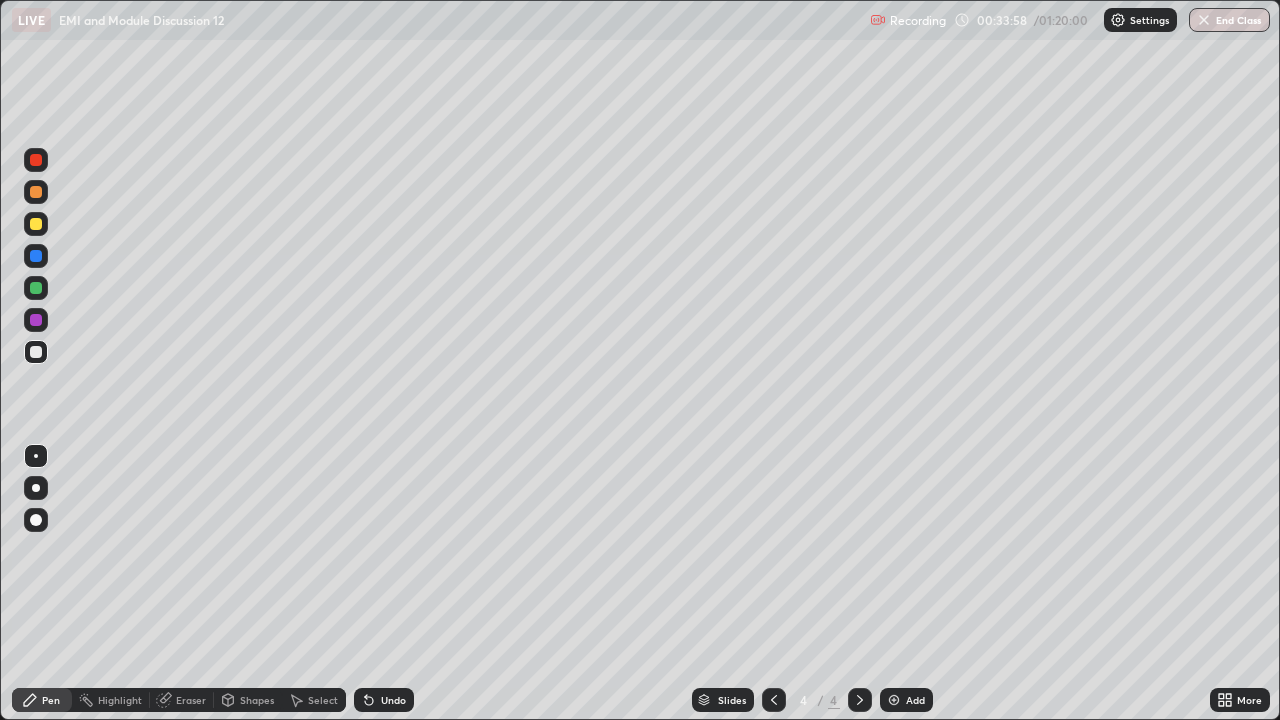 click 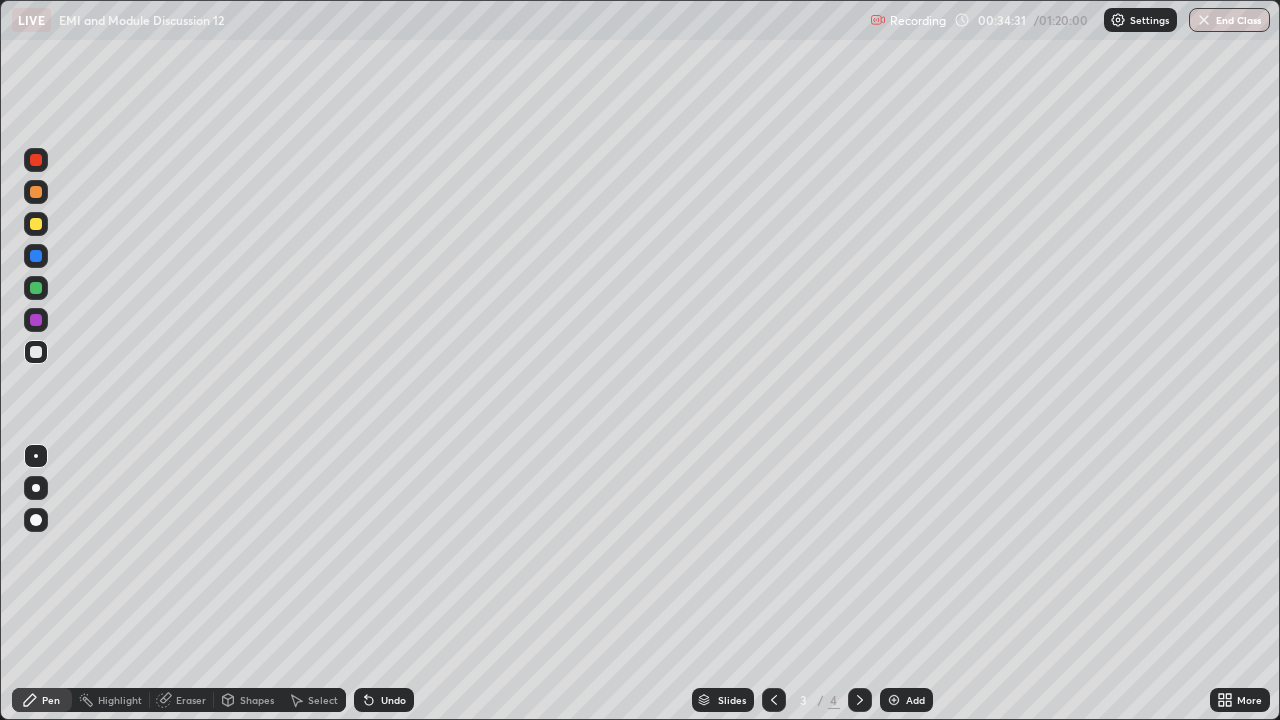 click on "Add" at bounding box center (915, 700) 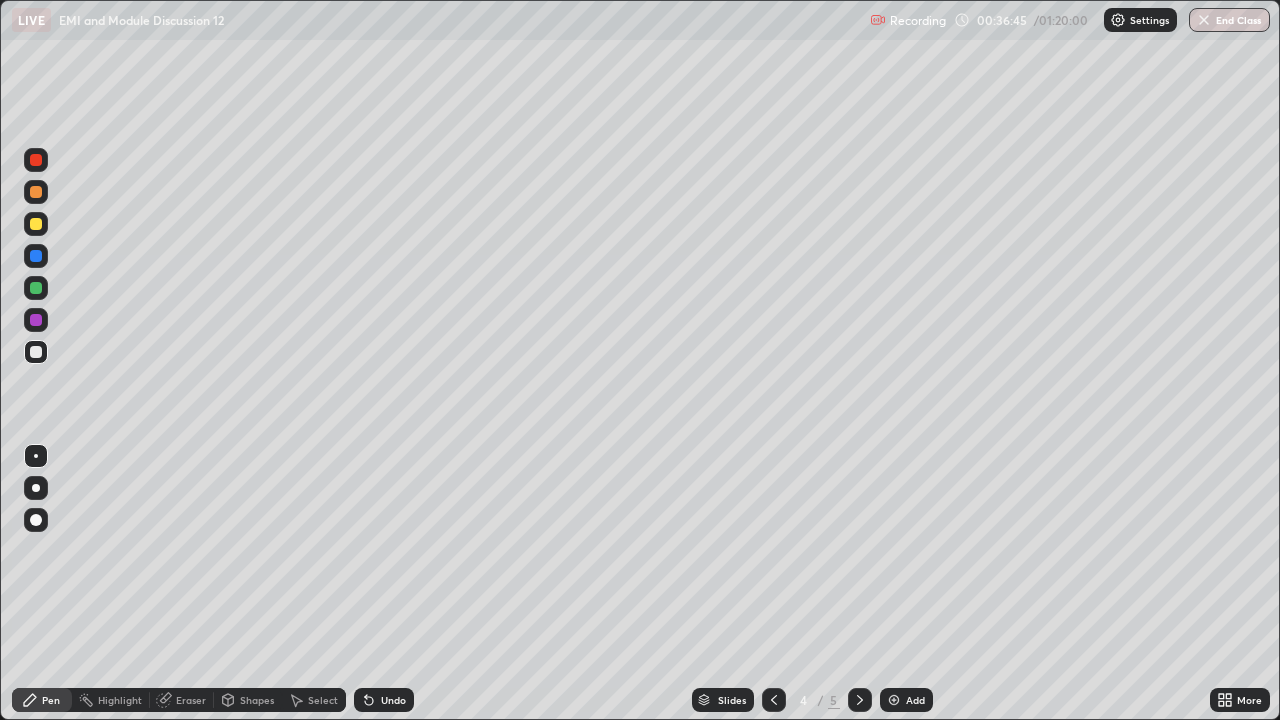 click on "Eraser" at bounding box center [191, 700] 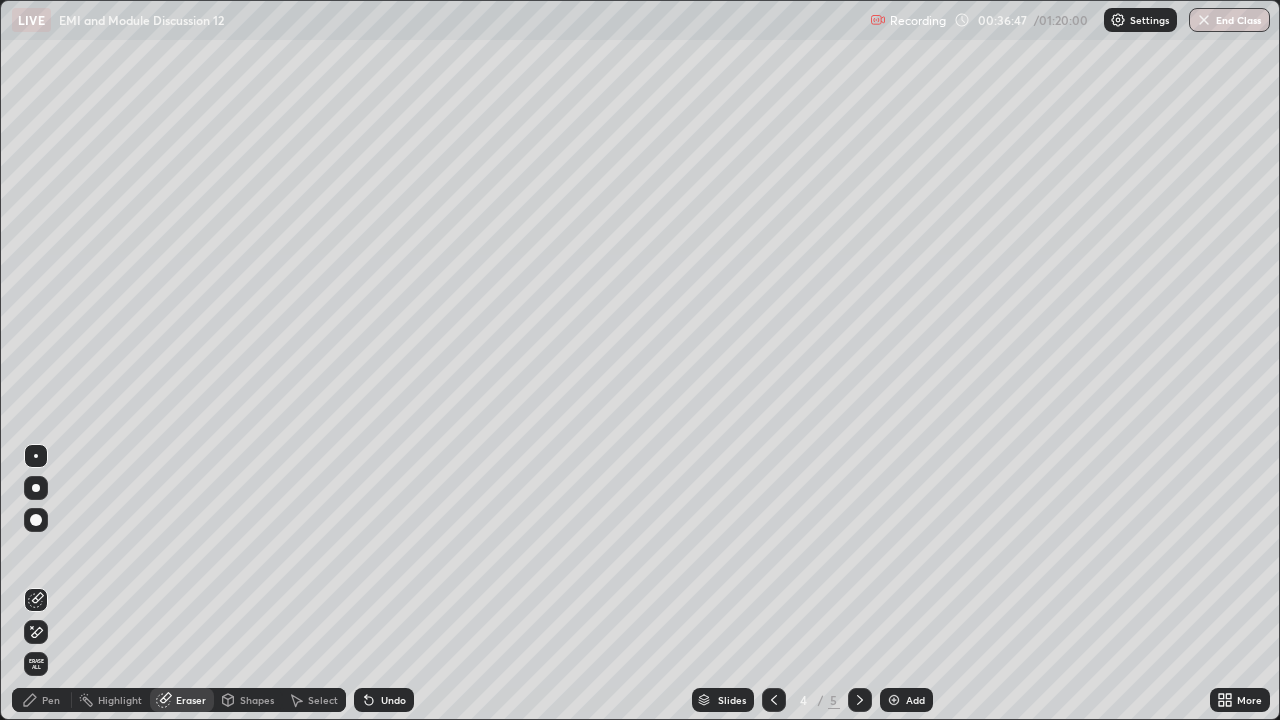 click on "Pen" at bounding box center (51, 700) 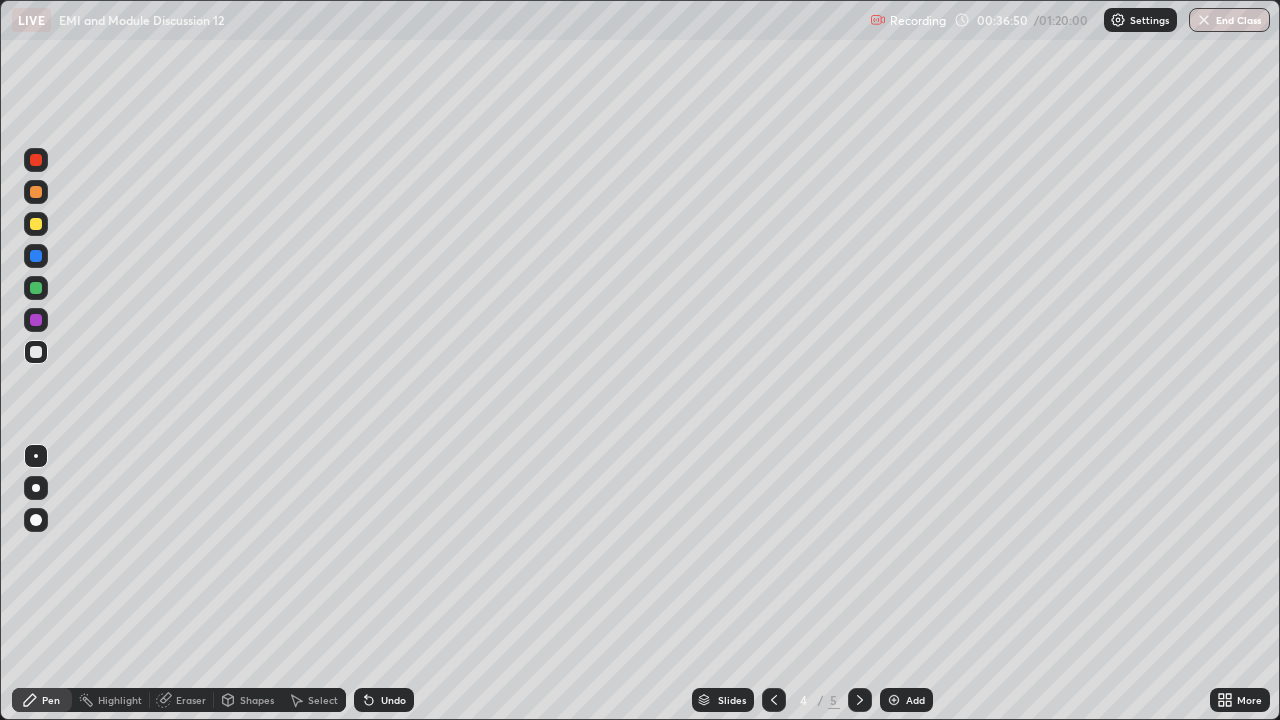 click on "Eraser" at bounding box center [191, 700] 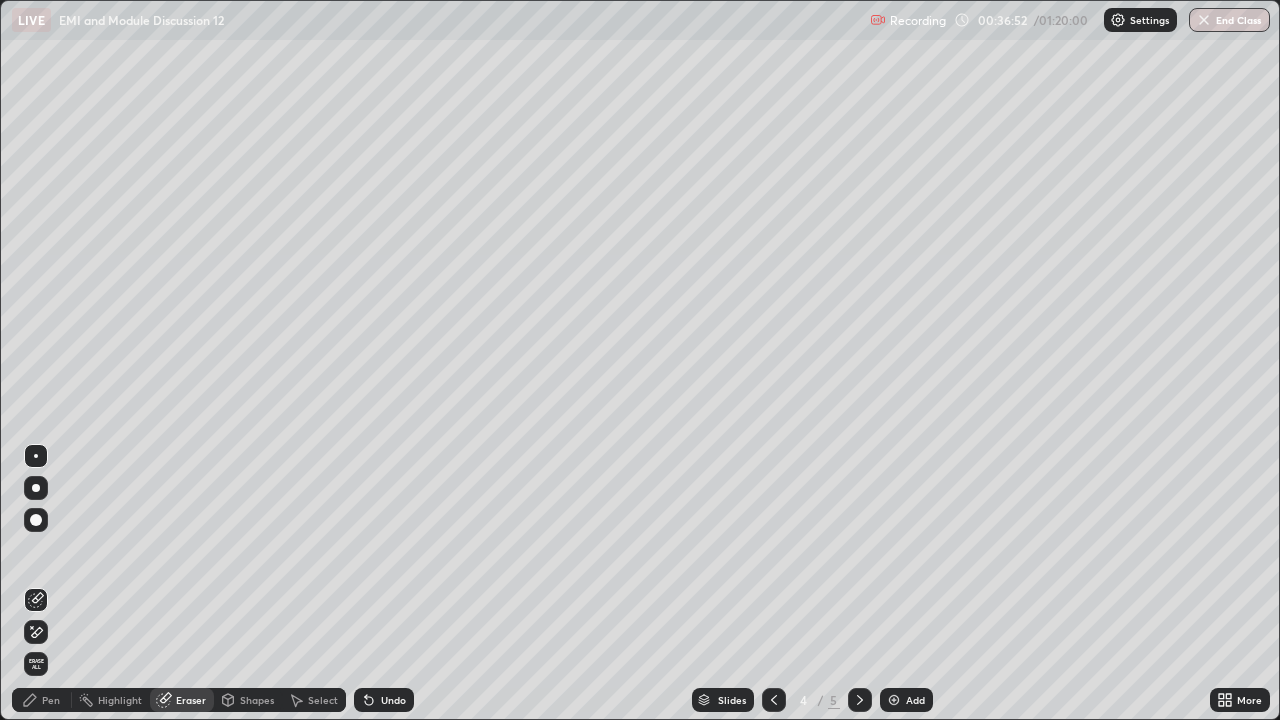 click on "Pen" at bounding box center (51, 700) 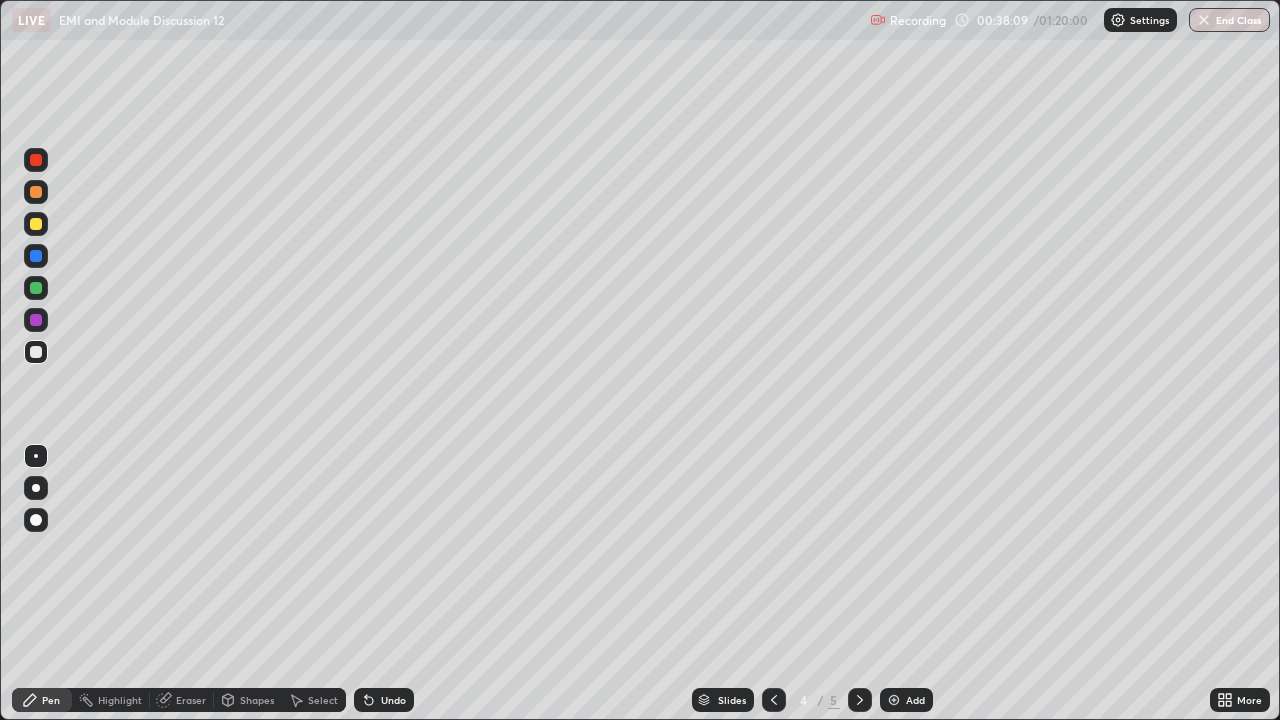 click at bounding box center [774, 700] 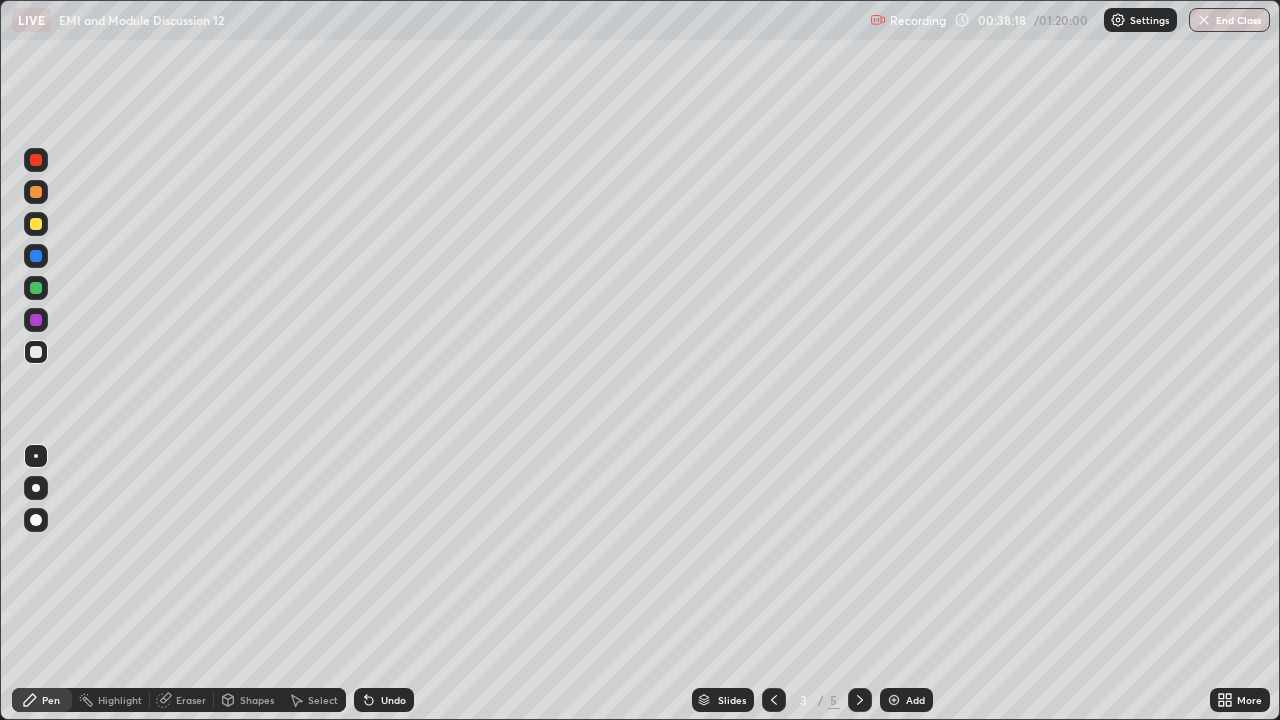 click at bounding box center [860, 700] 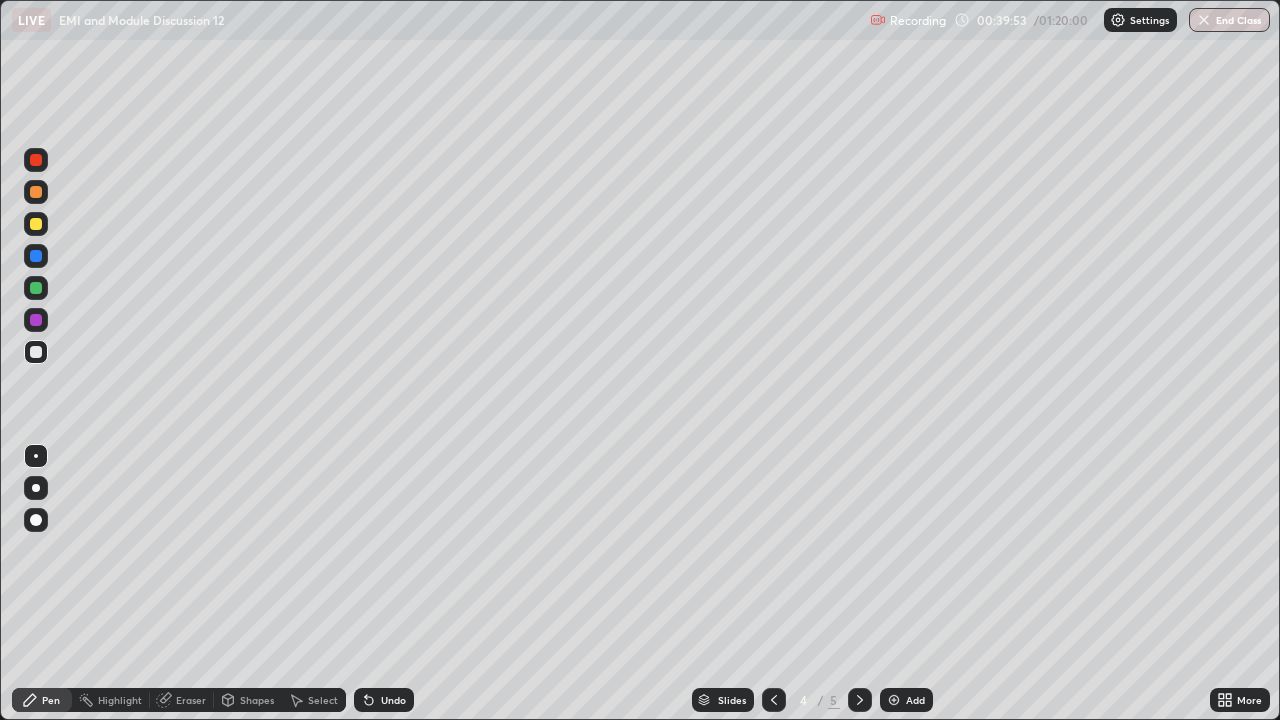 click at bounding box center (36, 288) 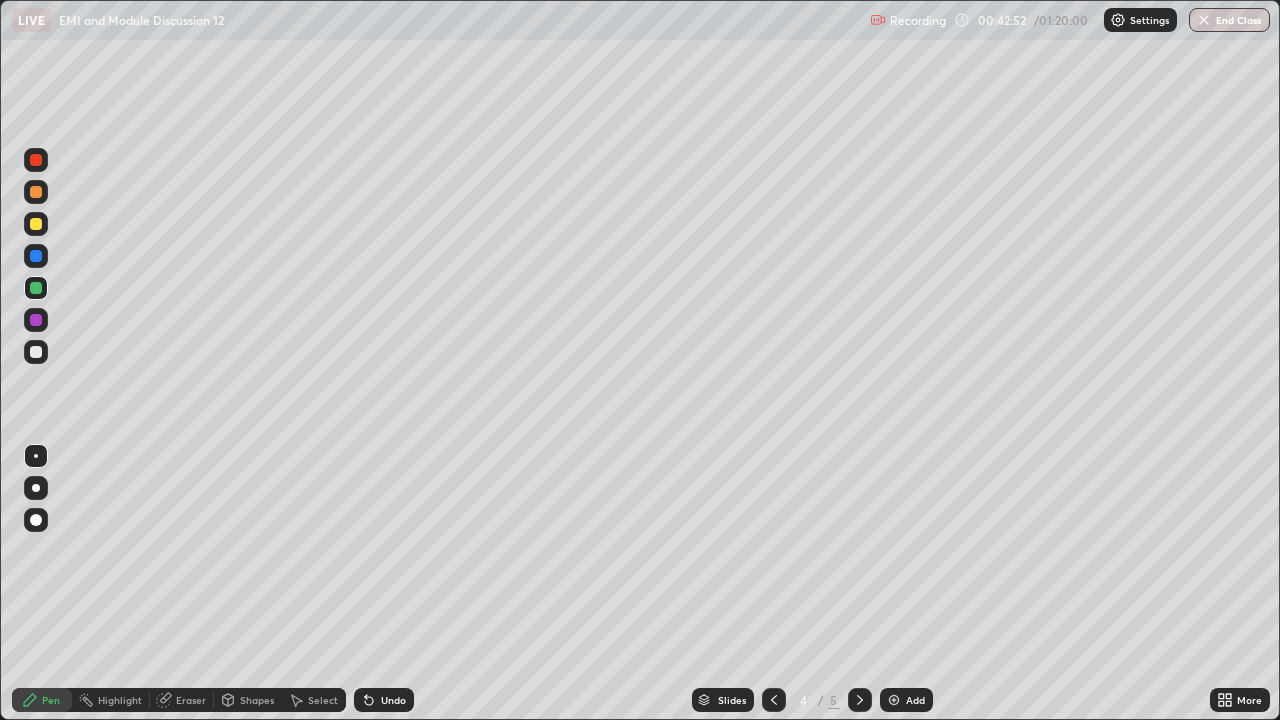 click on "Add" at bounding box center (915, 700) 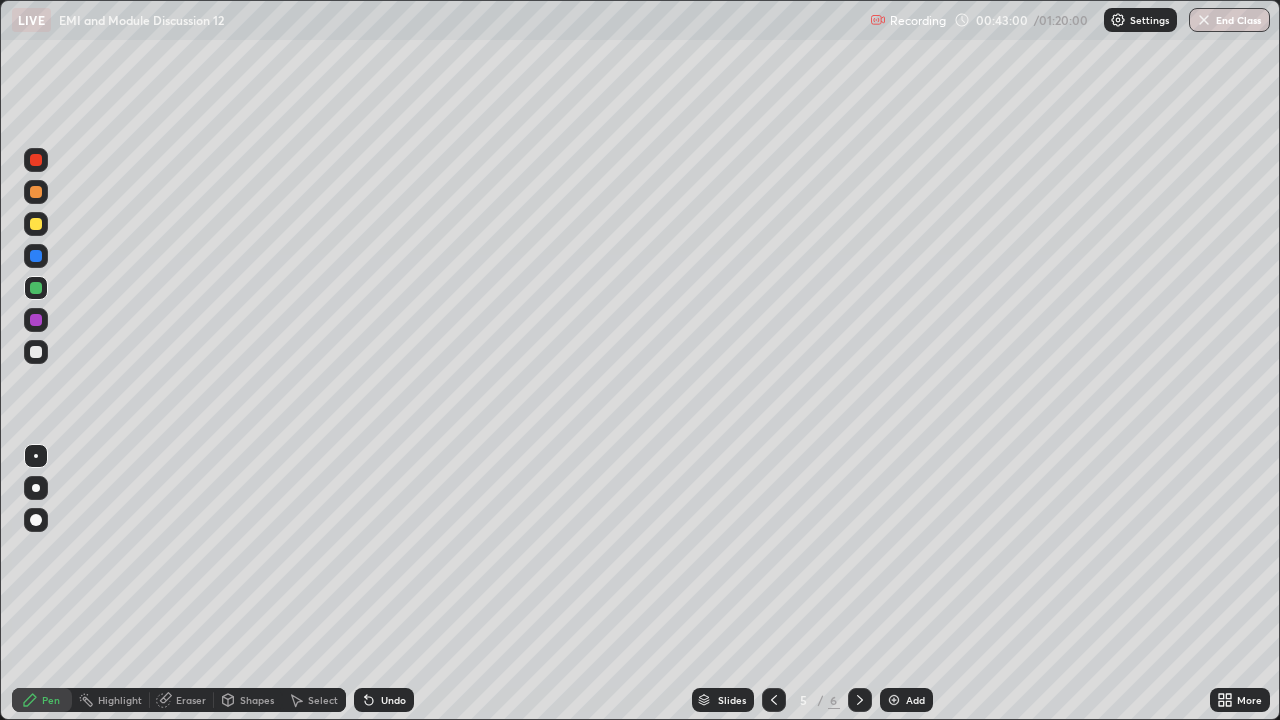 click on "Undo" at bounding box center (393, 700) 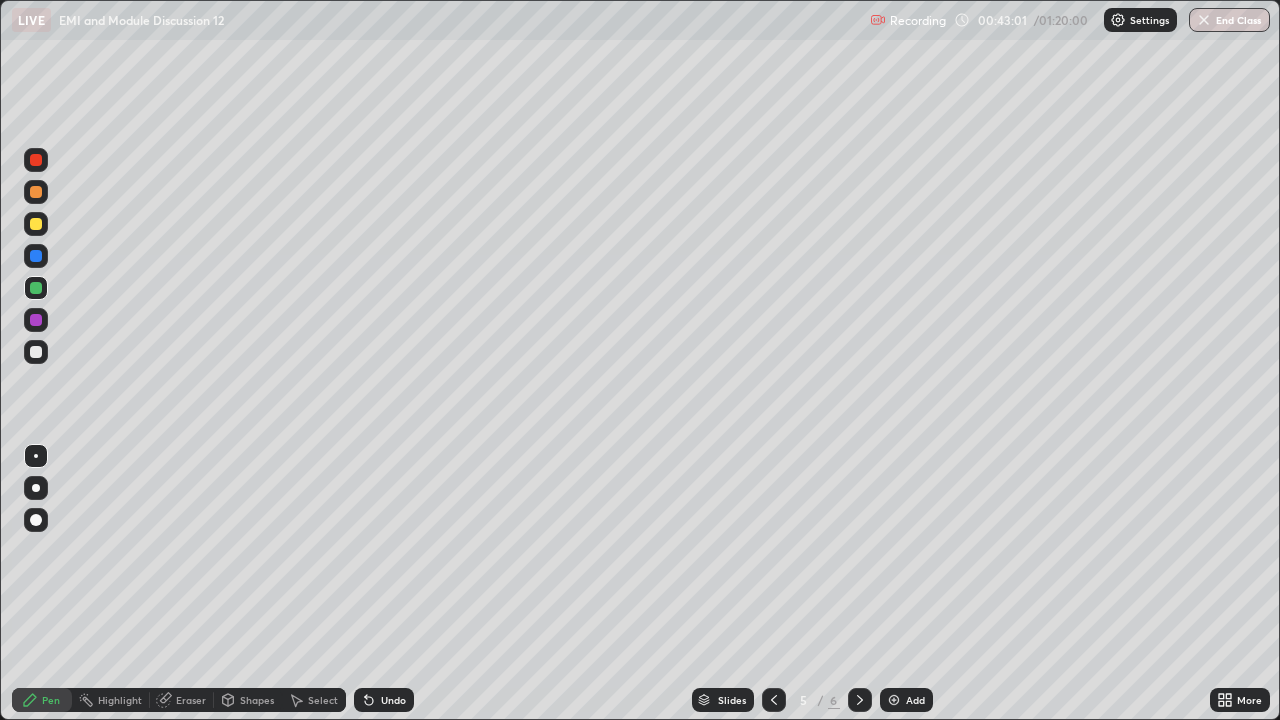 click on "Undo" at bounding box center (384, 700) 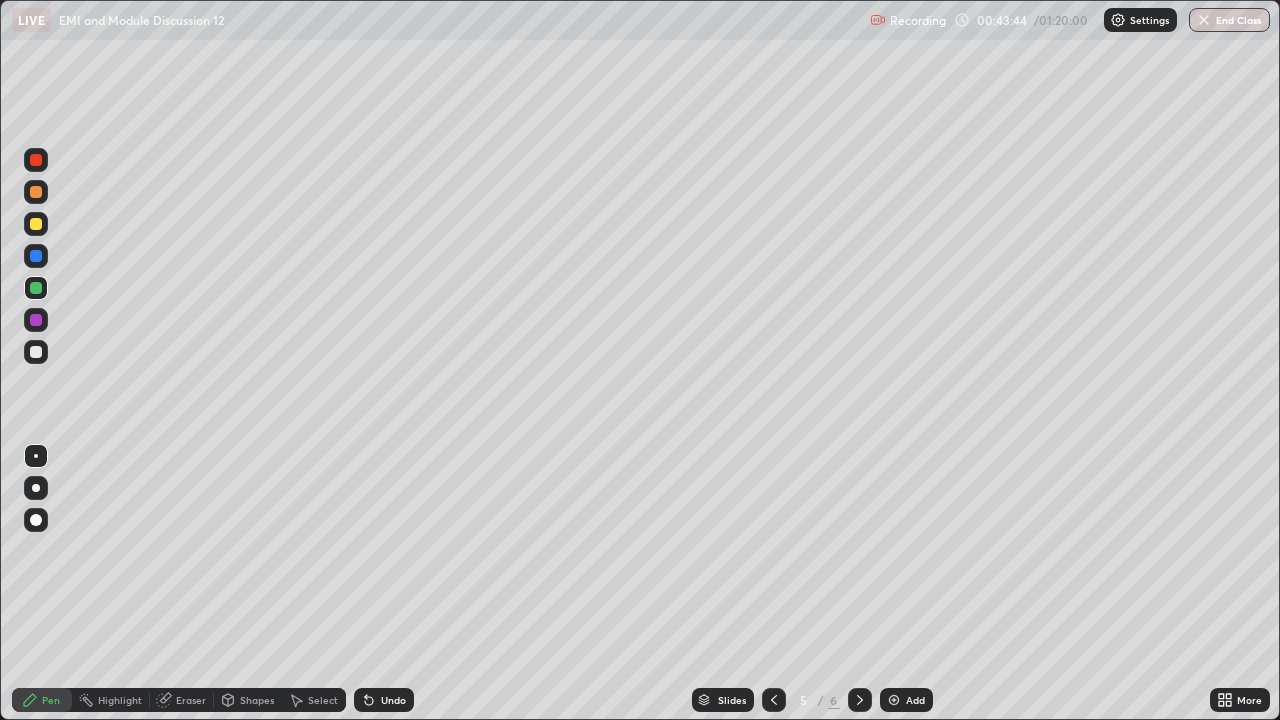 click on "Eraser" at bounding box center [191, 700] 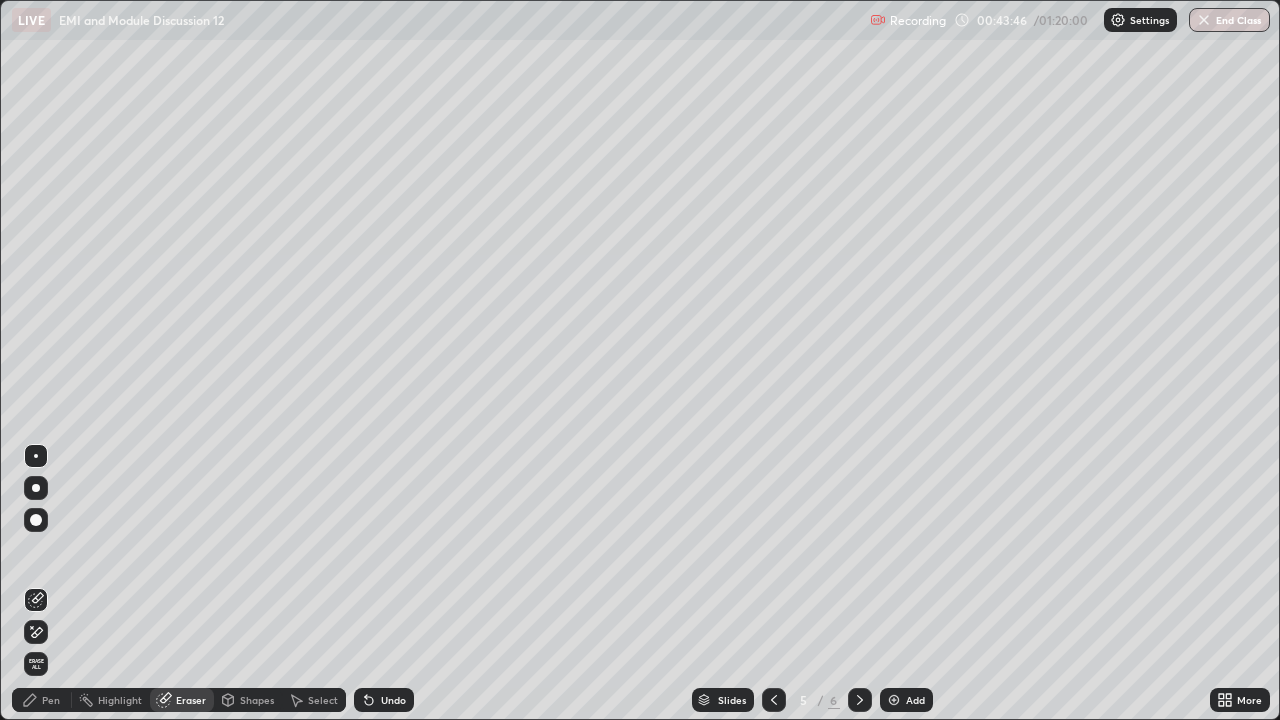 click on "Pen" at bounding box center [51, 700] 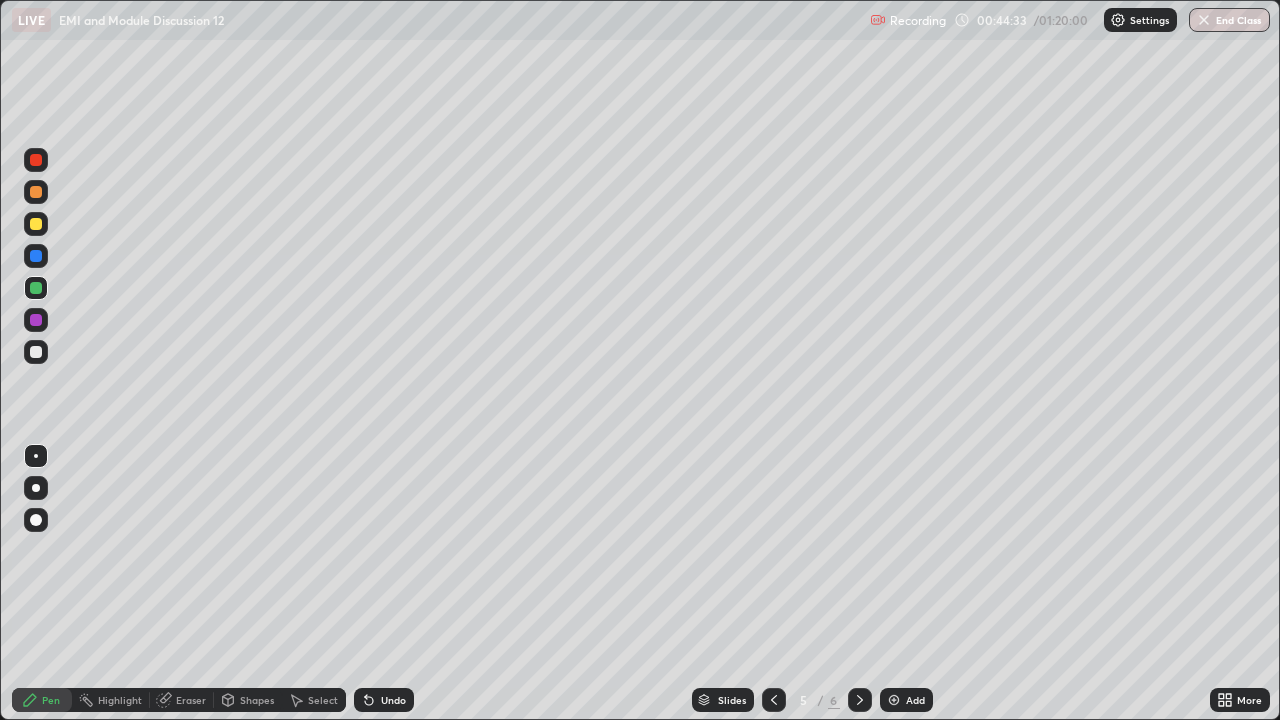 click at bounding box center [36, 352] 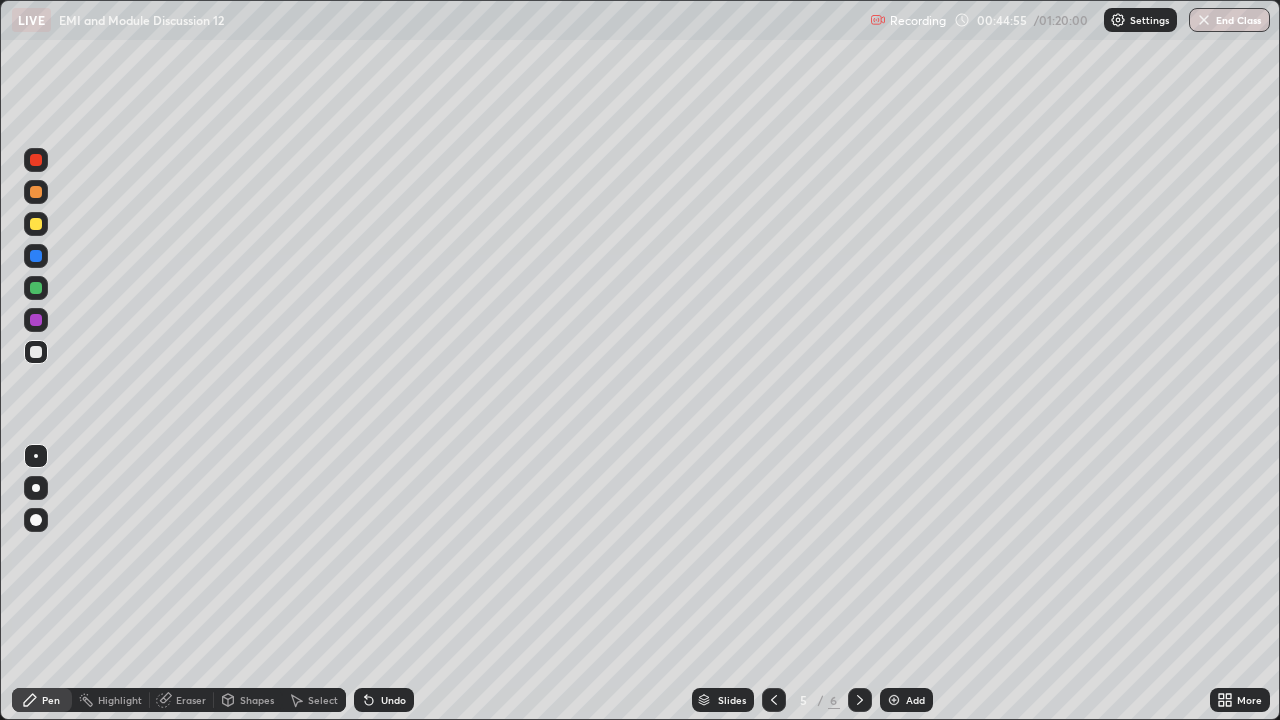 click at bounding box center (36, 192) 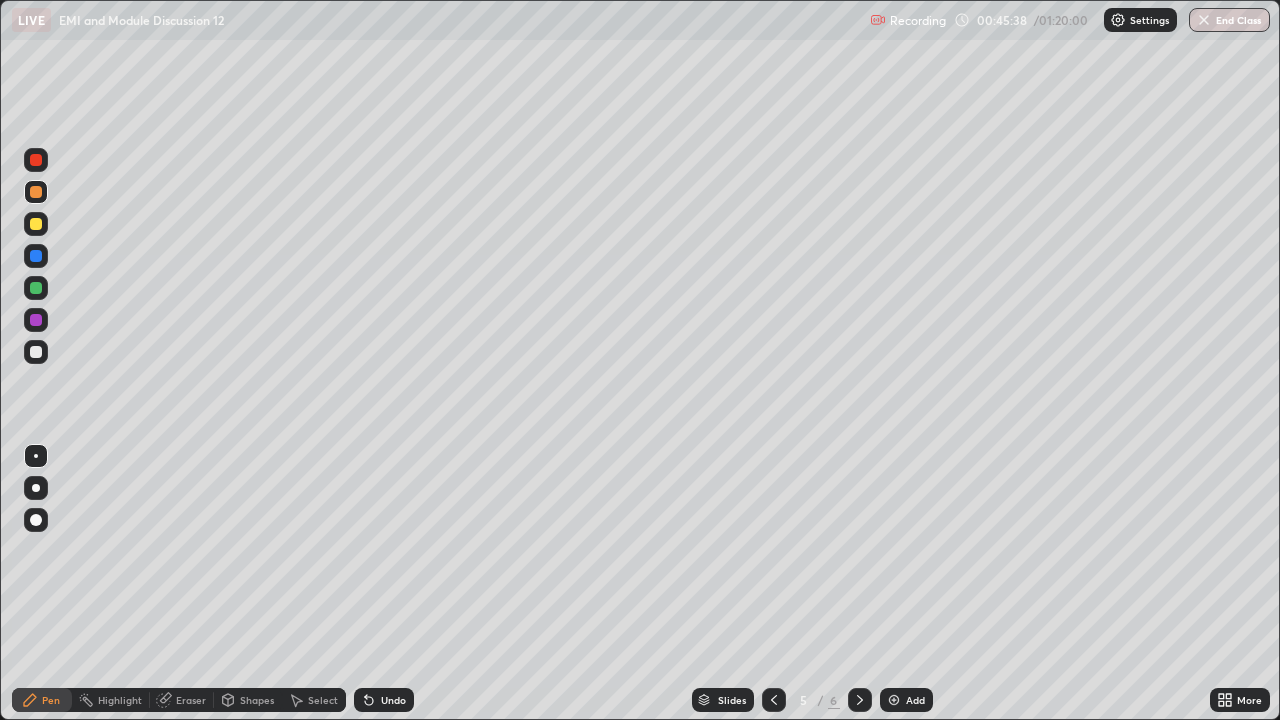 click at bounding box center (36, 352) 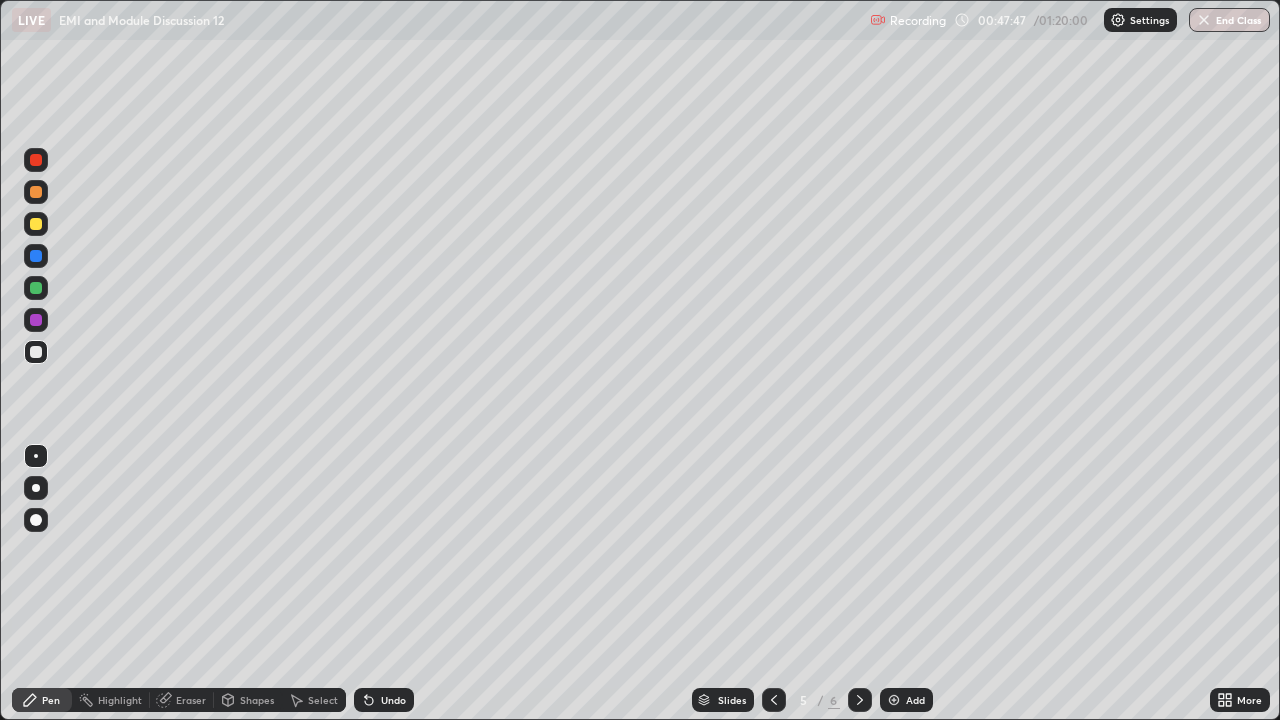 click on "Add" at bounding box center (915, 700) 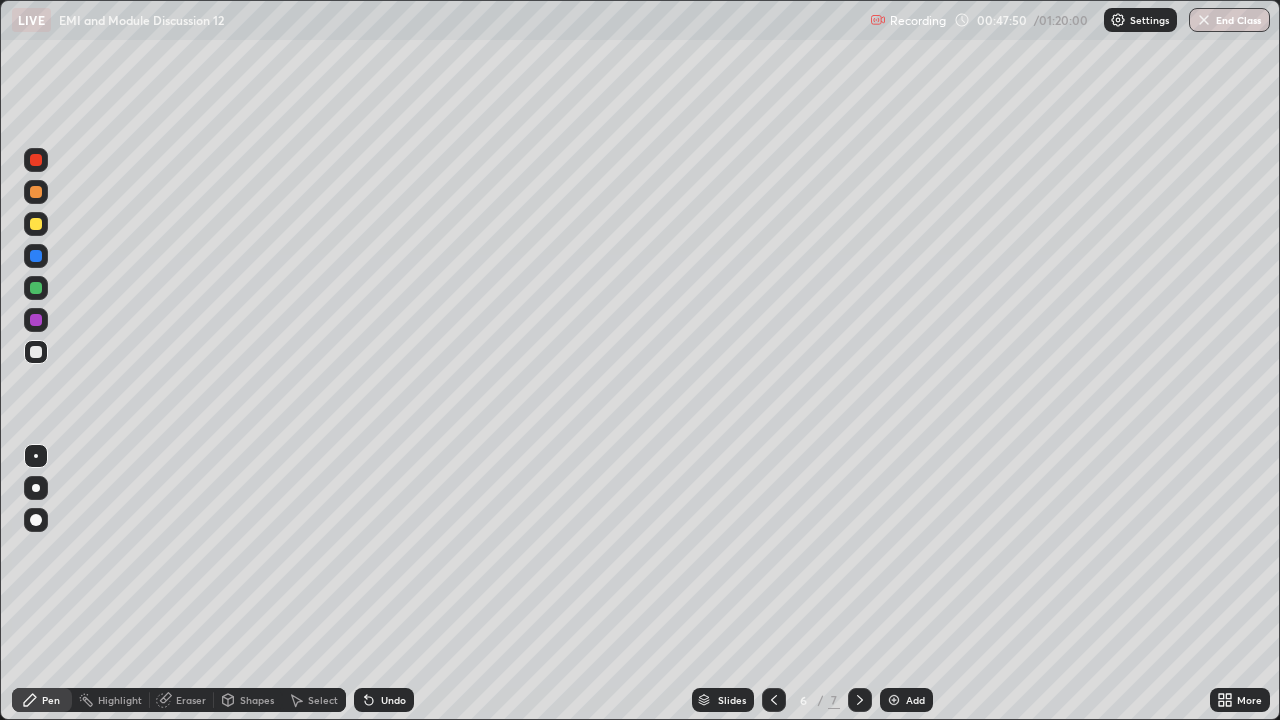 click at bounding box center [36, 352] 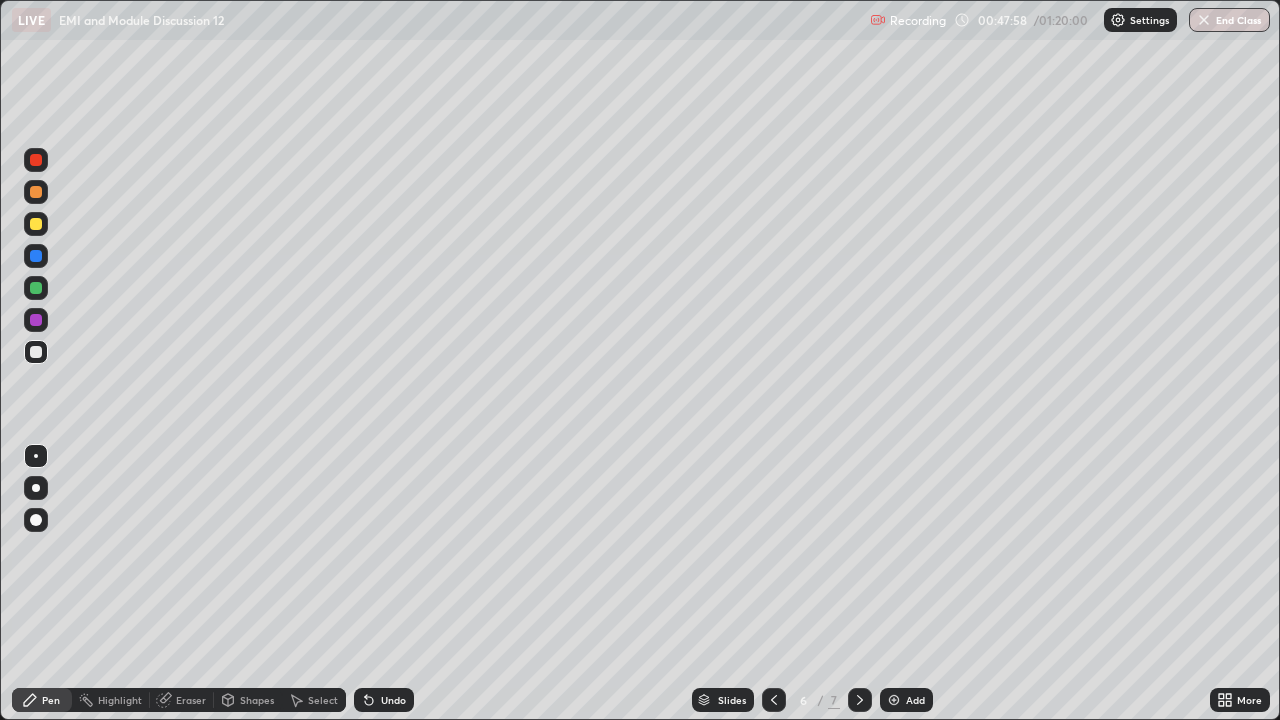click at bounding box center (36, 288) 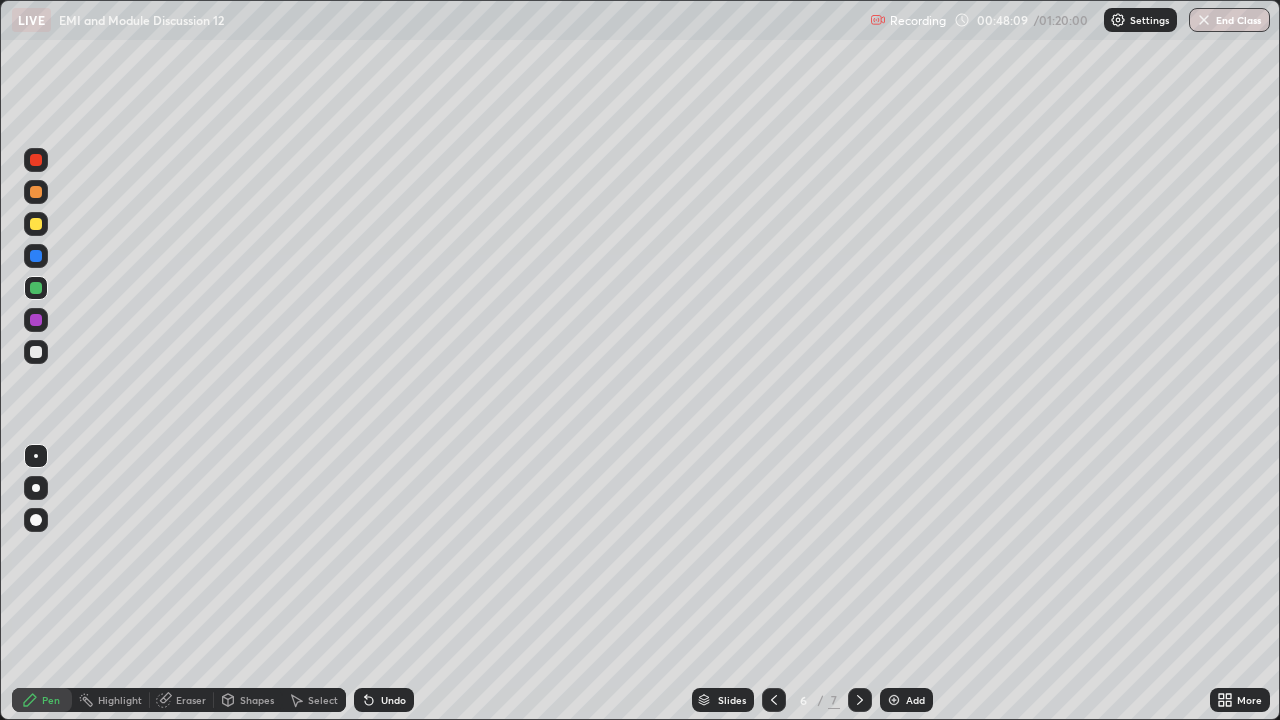 click at bounding box center (36, 192) 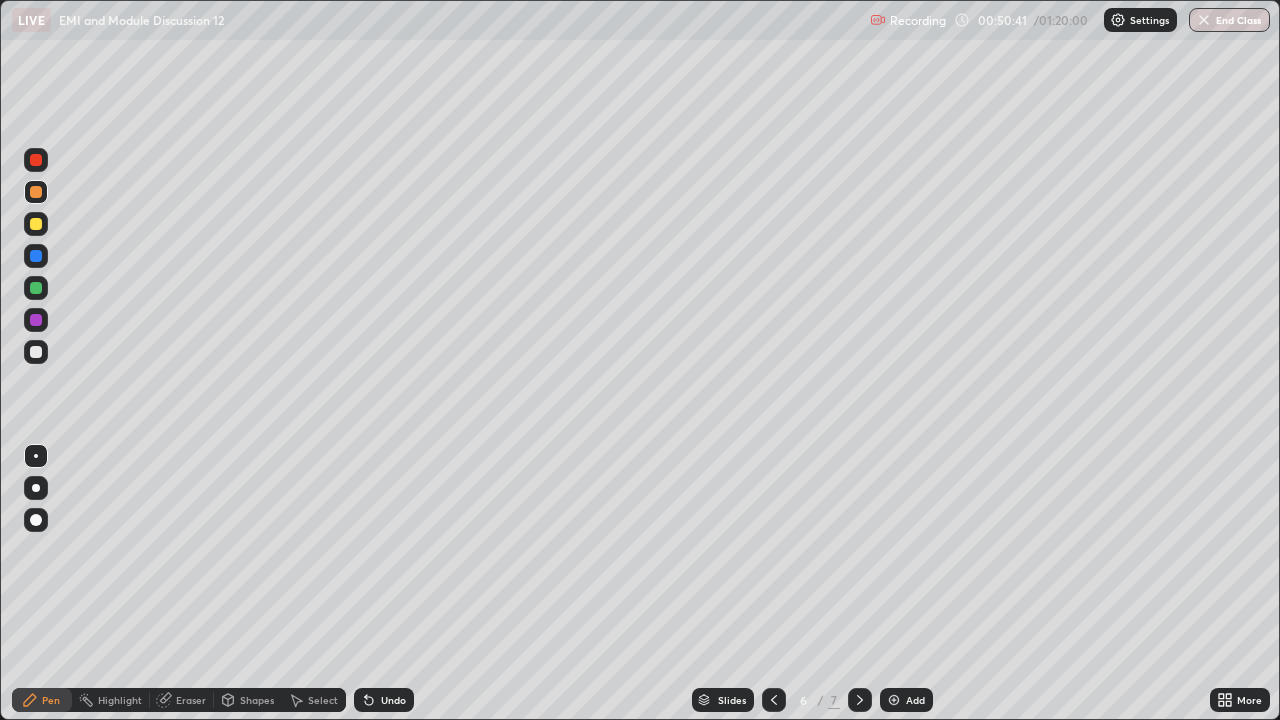 click at bounding box center (36, 224) 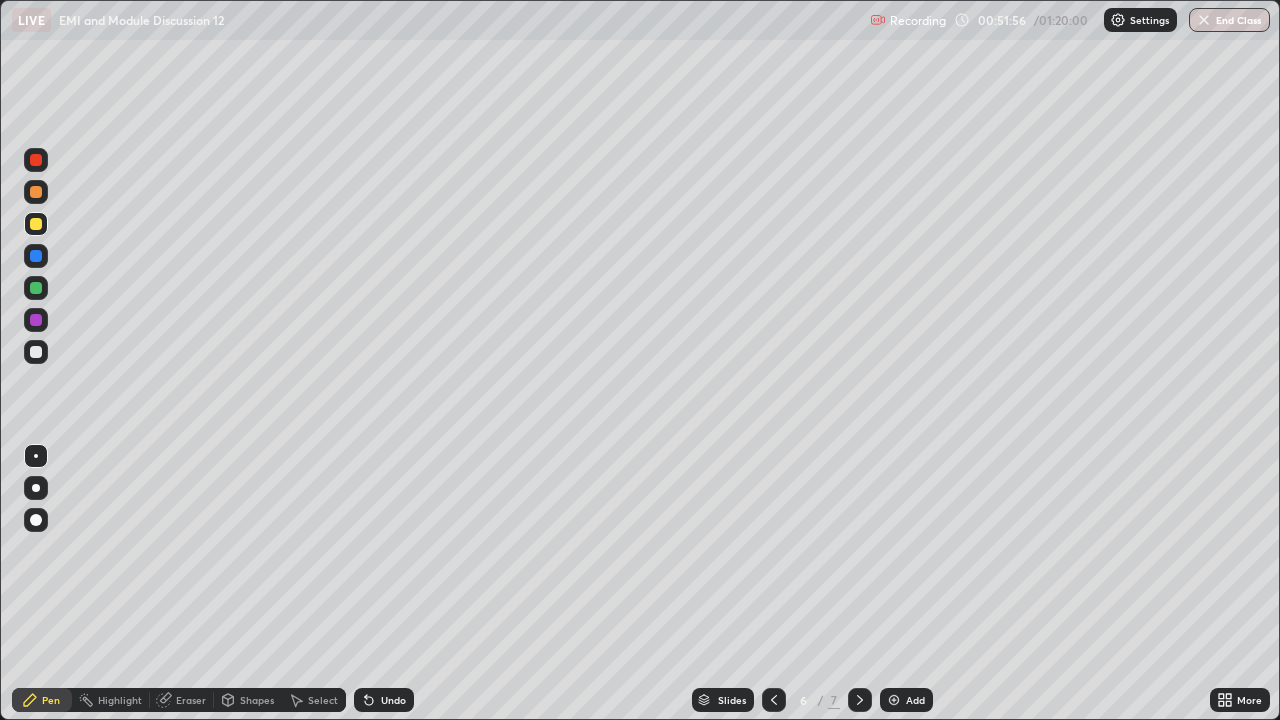 click on "Eraser" at bounding box center (191, 700) 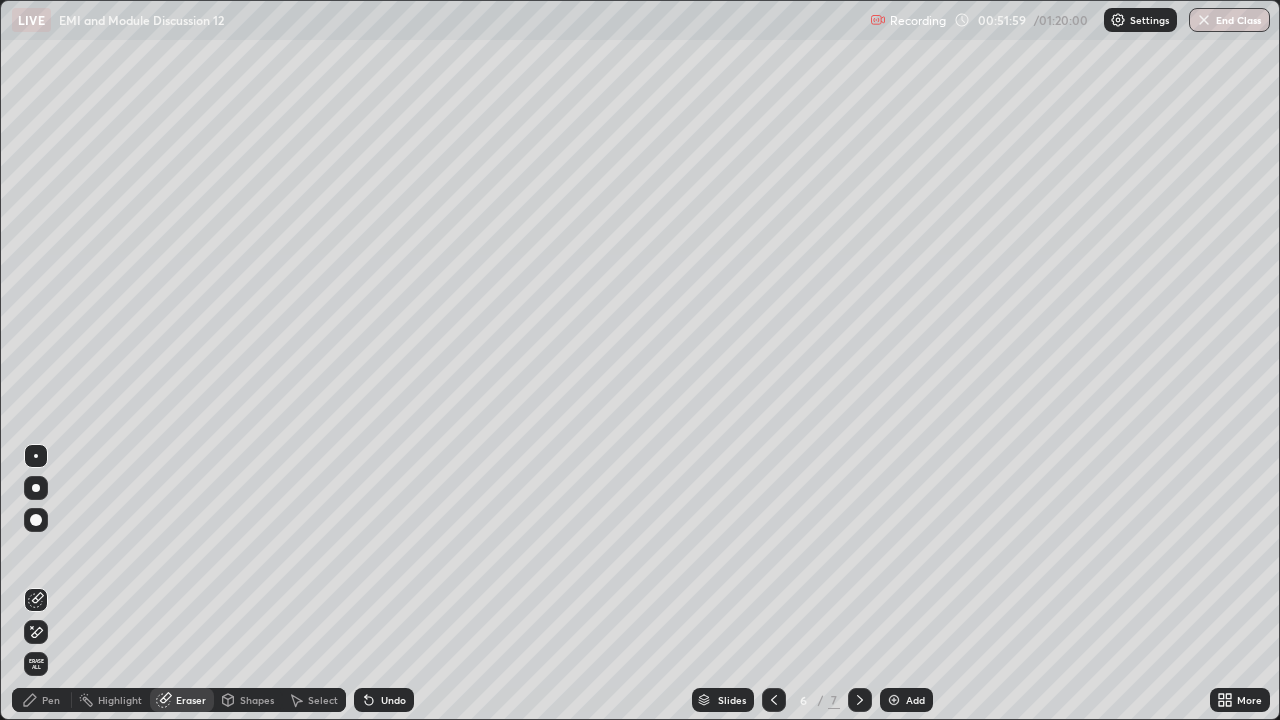 click on "Pen" at bounding box center [42, 700] 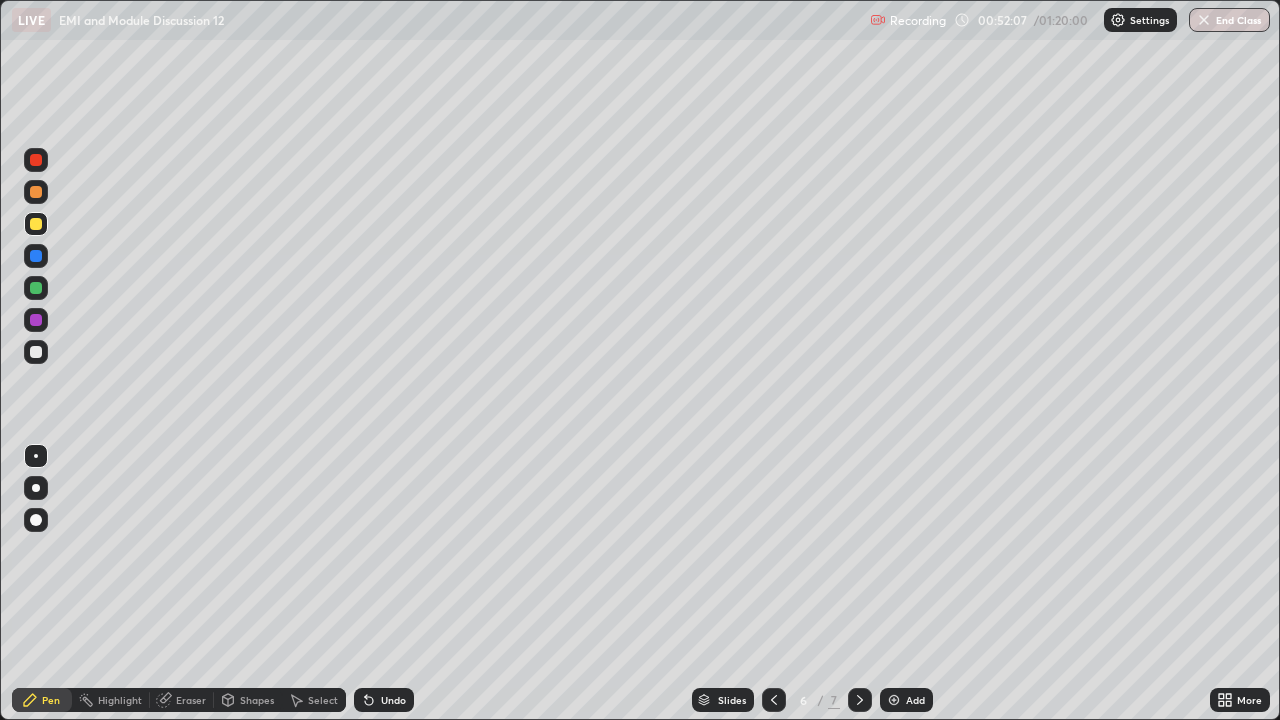 click at bounding box center [36, 192] 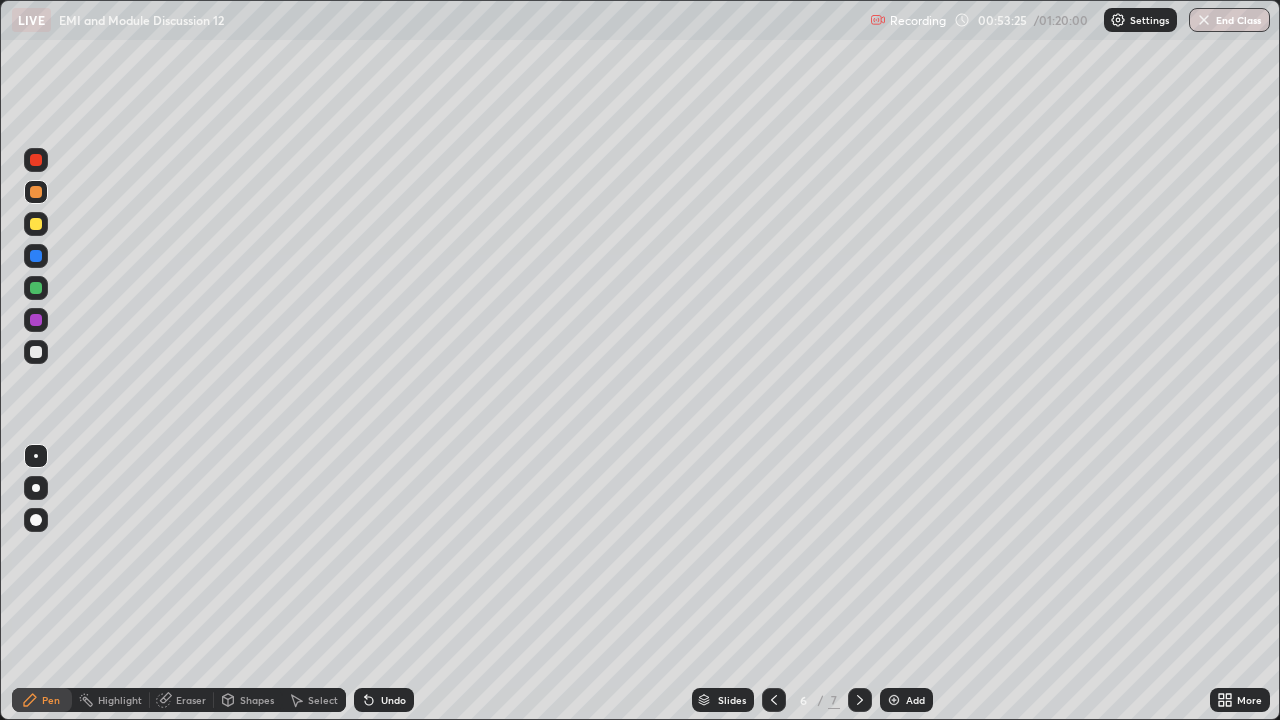 click at bounding box center [36, 224] 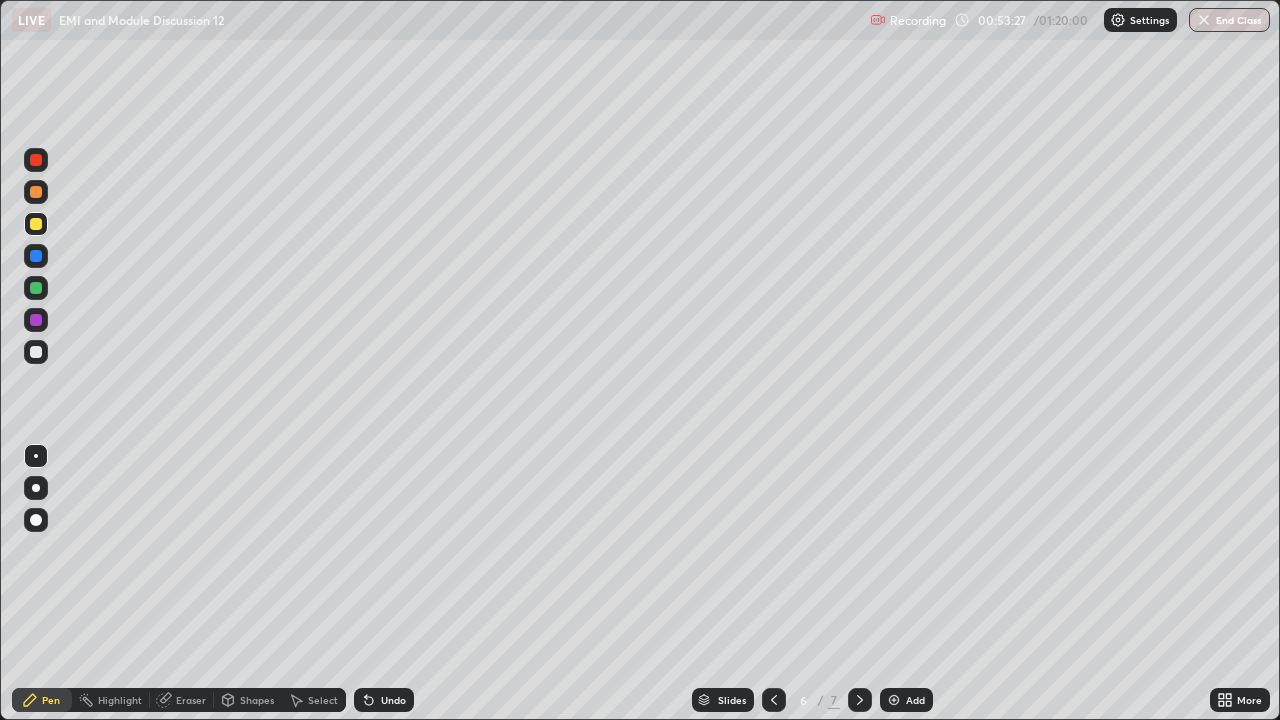 click at bounding box center (36, 288) 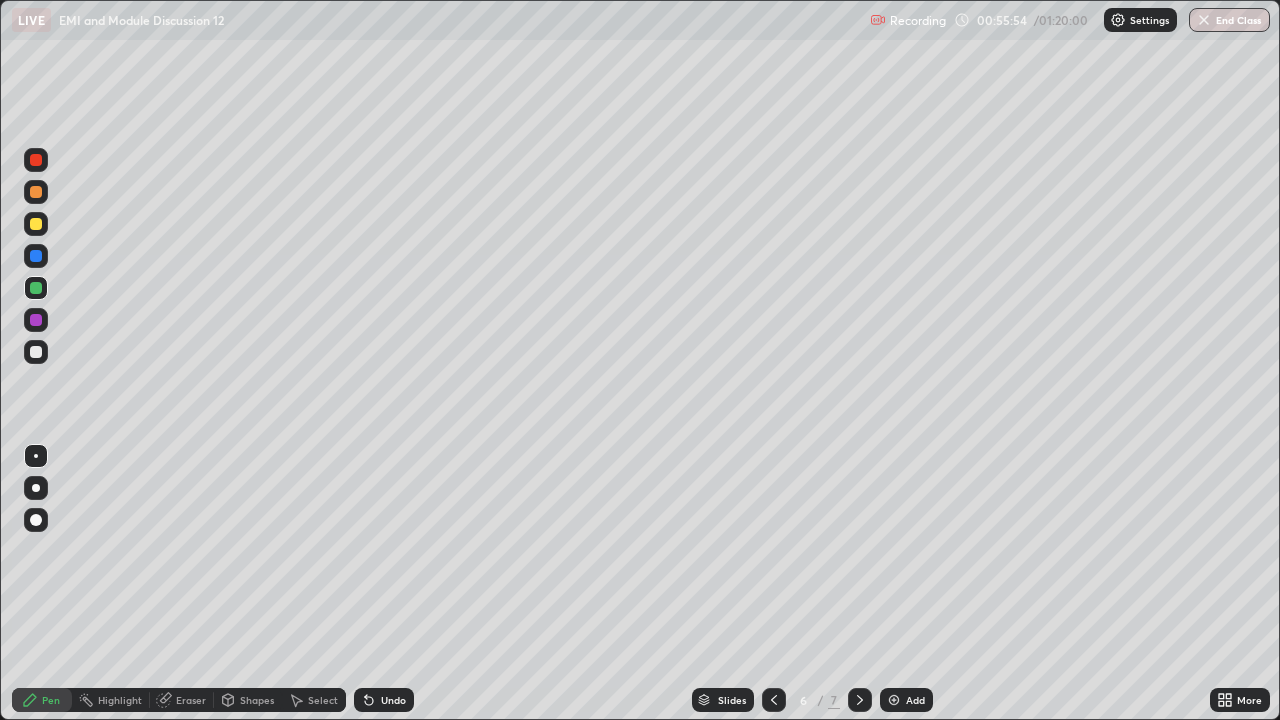 click at bounding box center (36, 352) 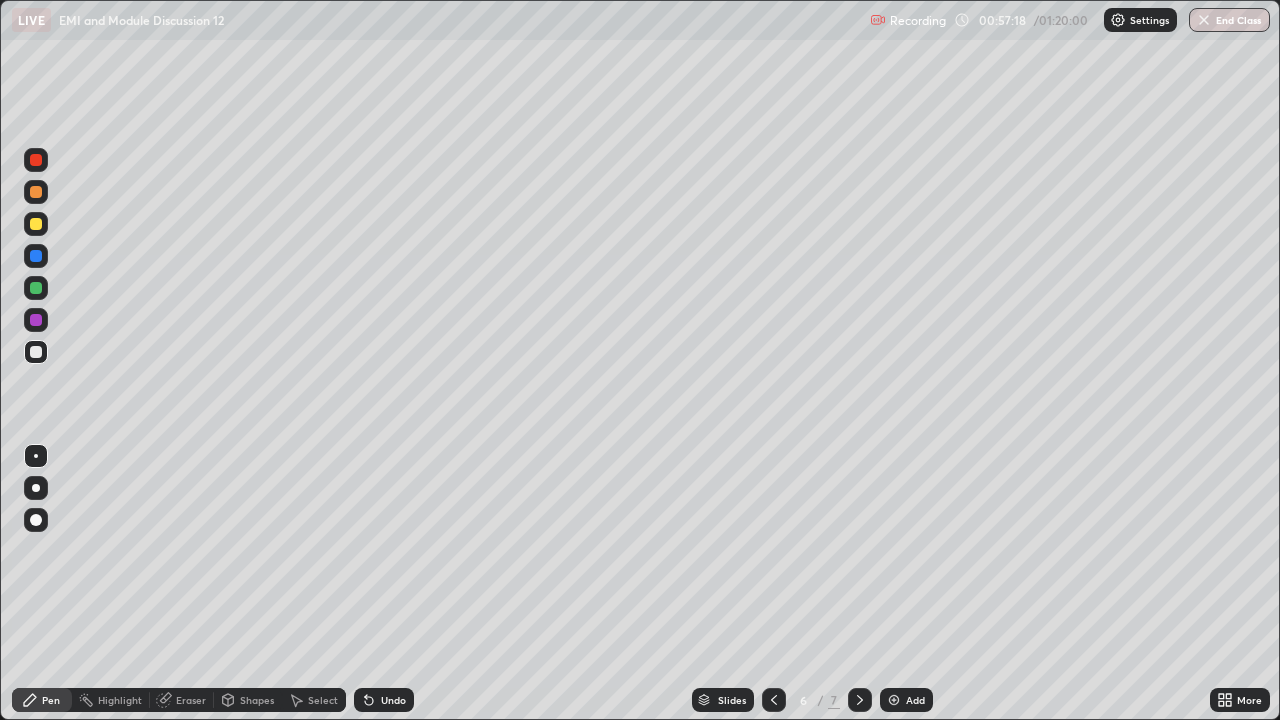 click at bounding box center (36, 224) 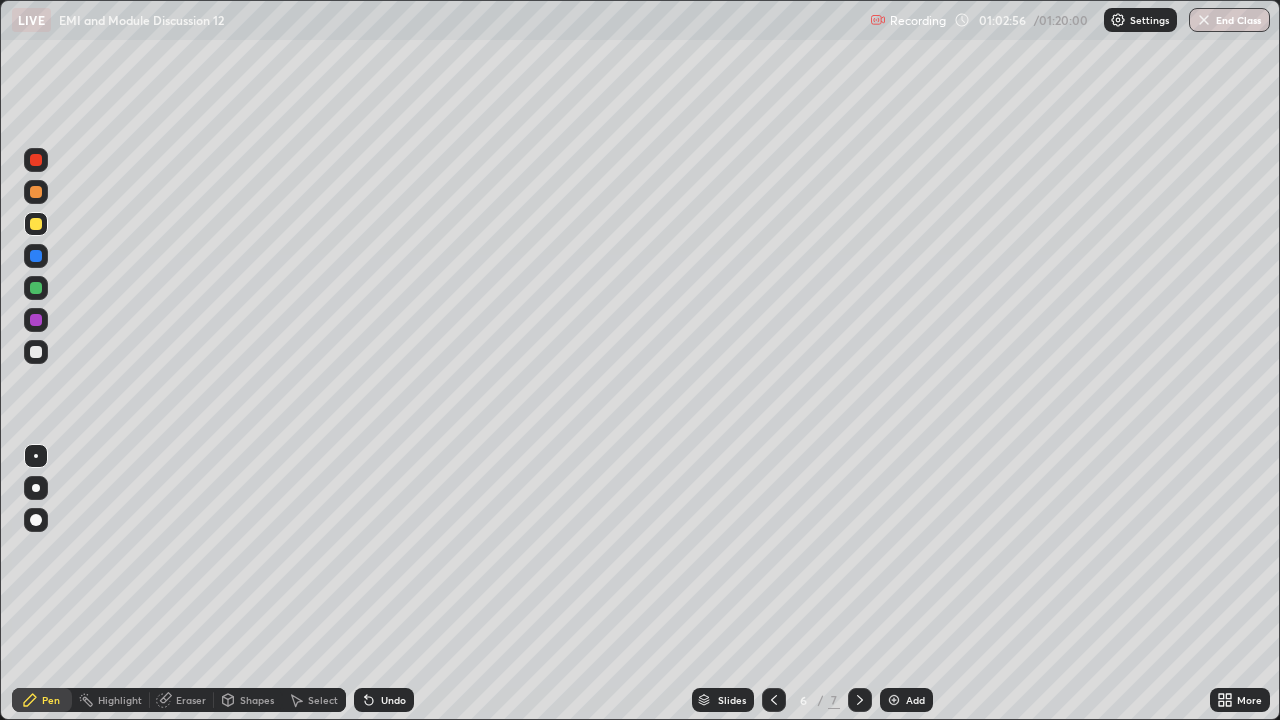 click on "Add" at bounding box center [915, 700] 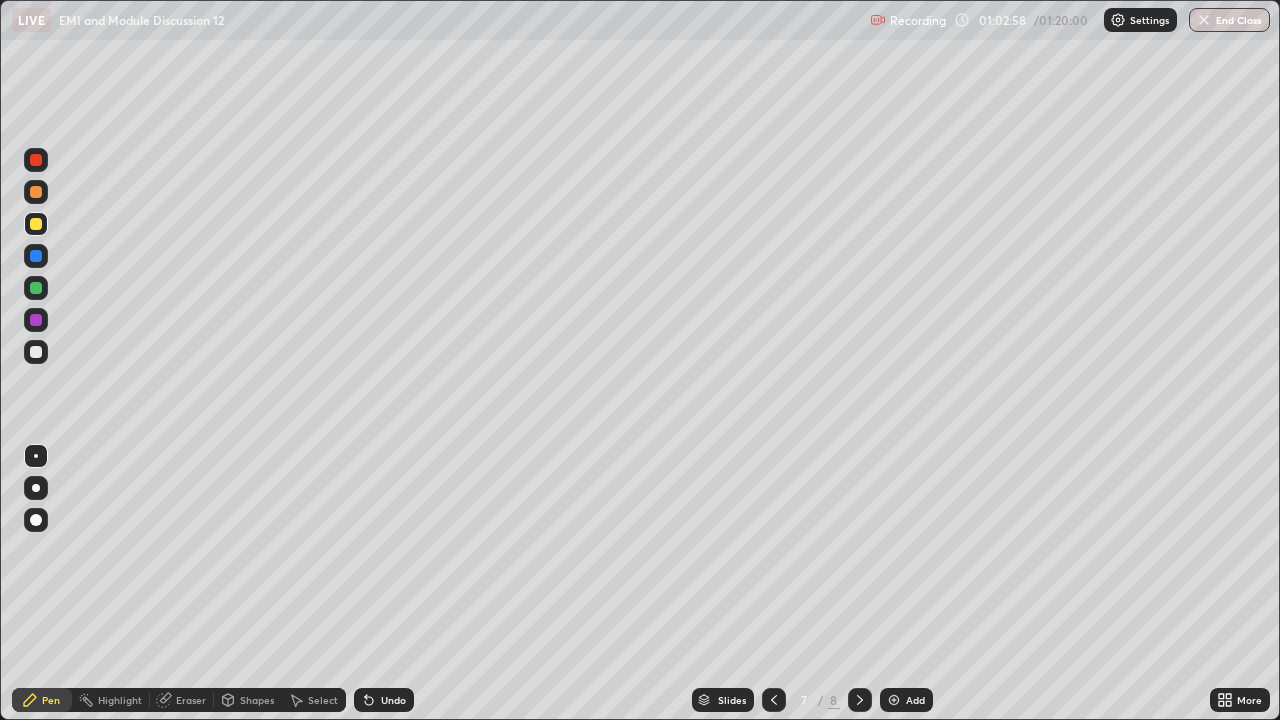 click at bounding box center [36, 352] 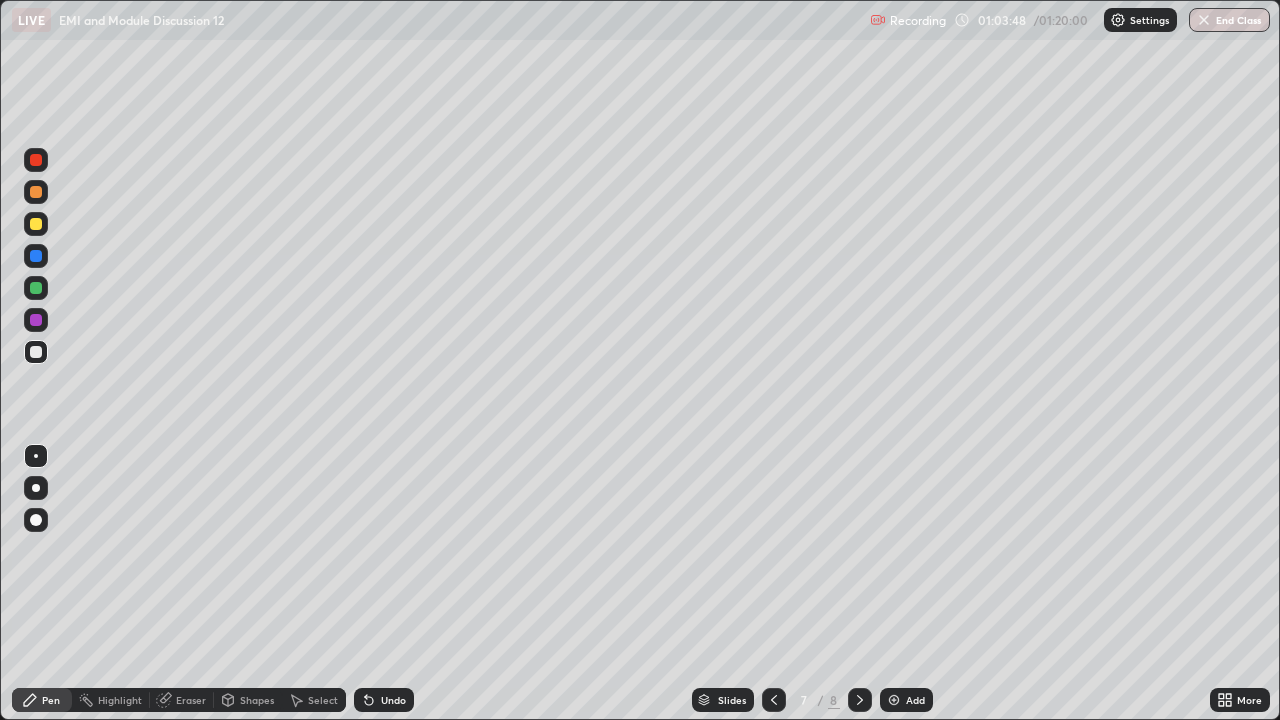 click at bounding box center [36, 224] 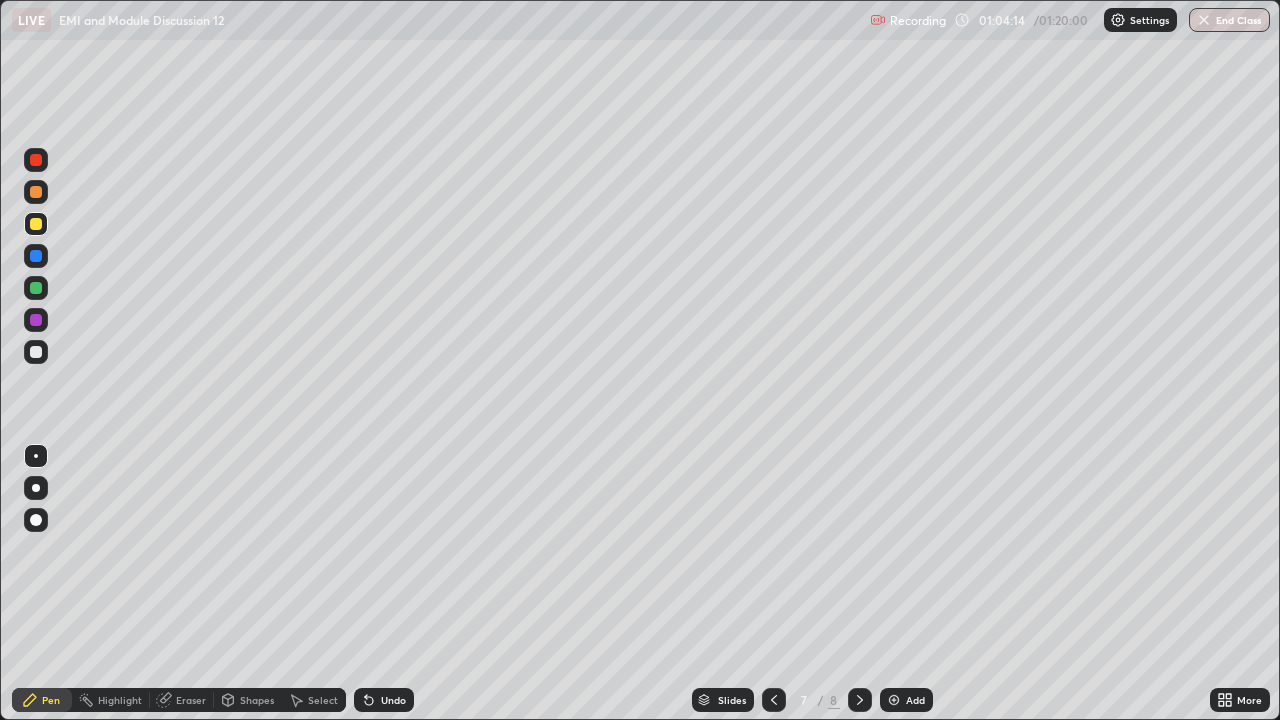 click at bounding box center [36, 352] 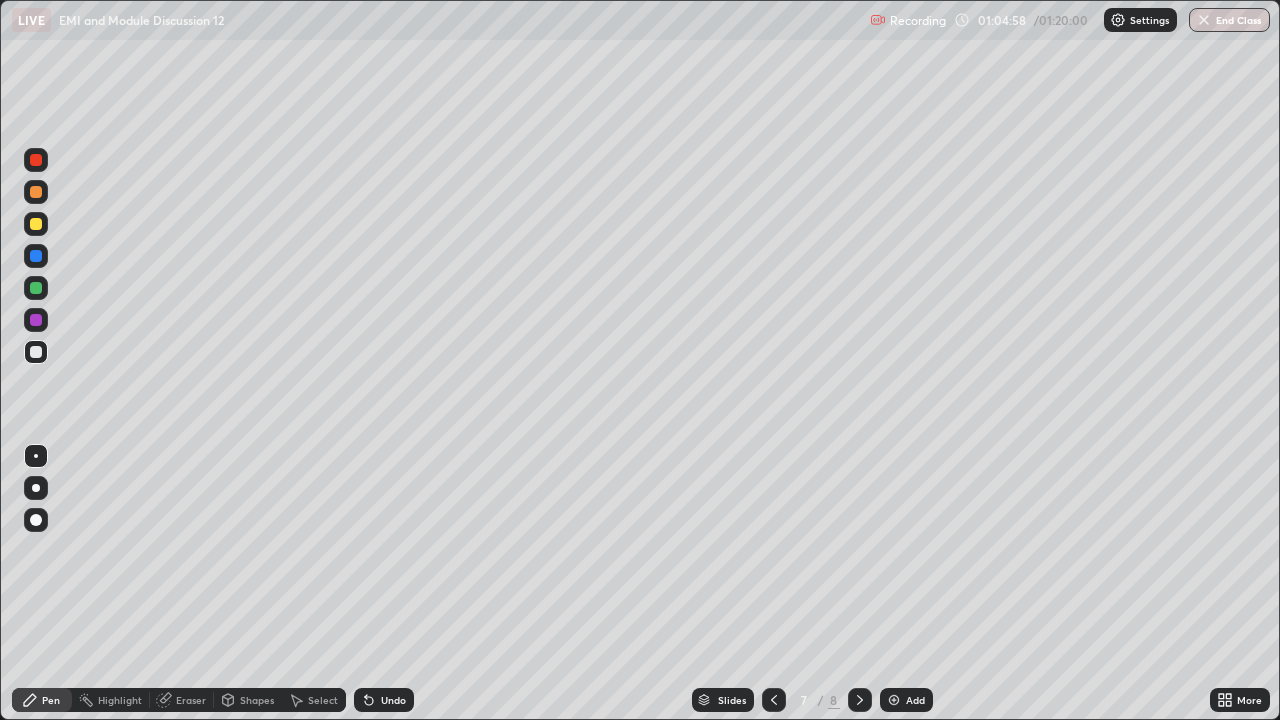 click at bounding box center (36, 288) 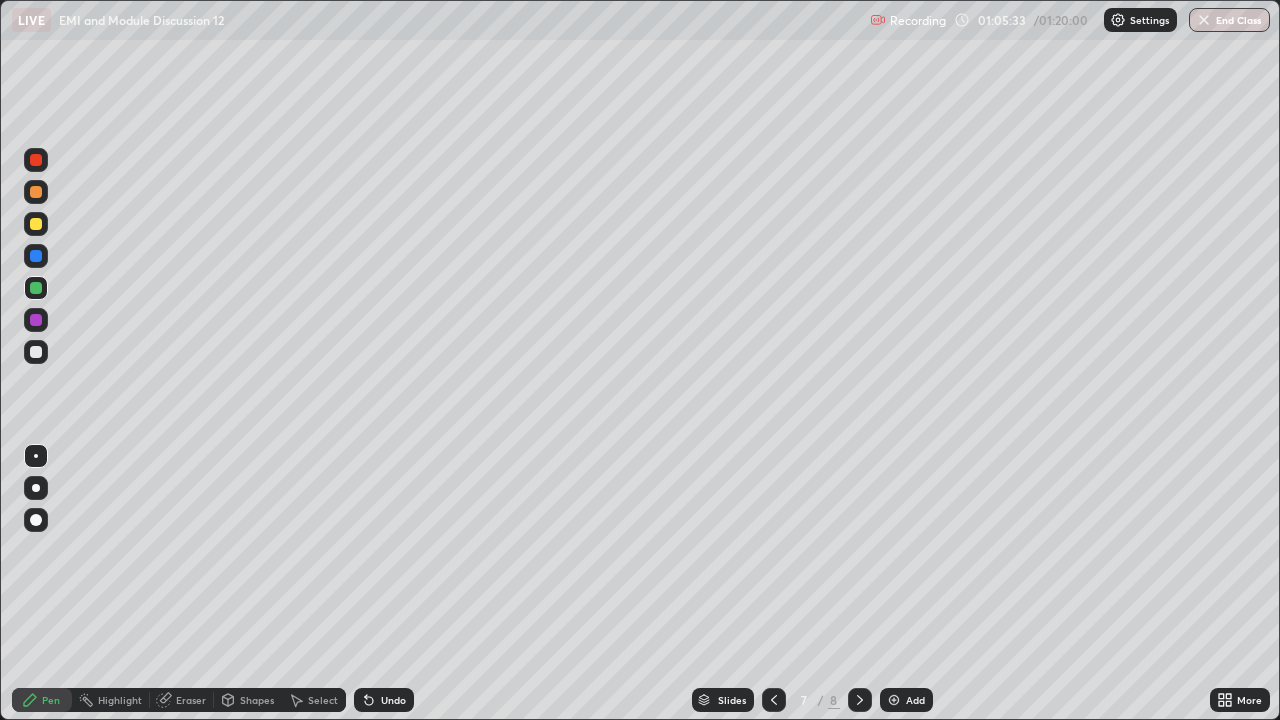 click at bounding box center (36, 192) 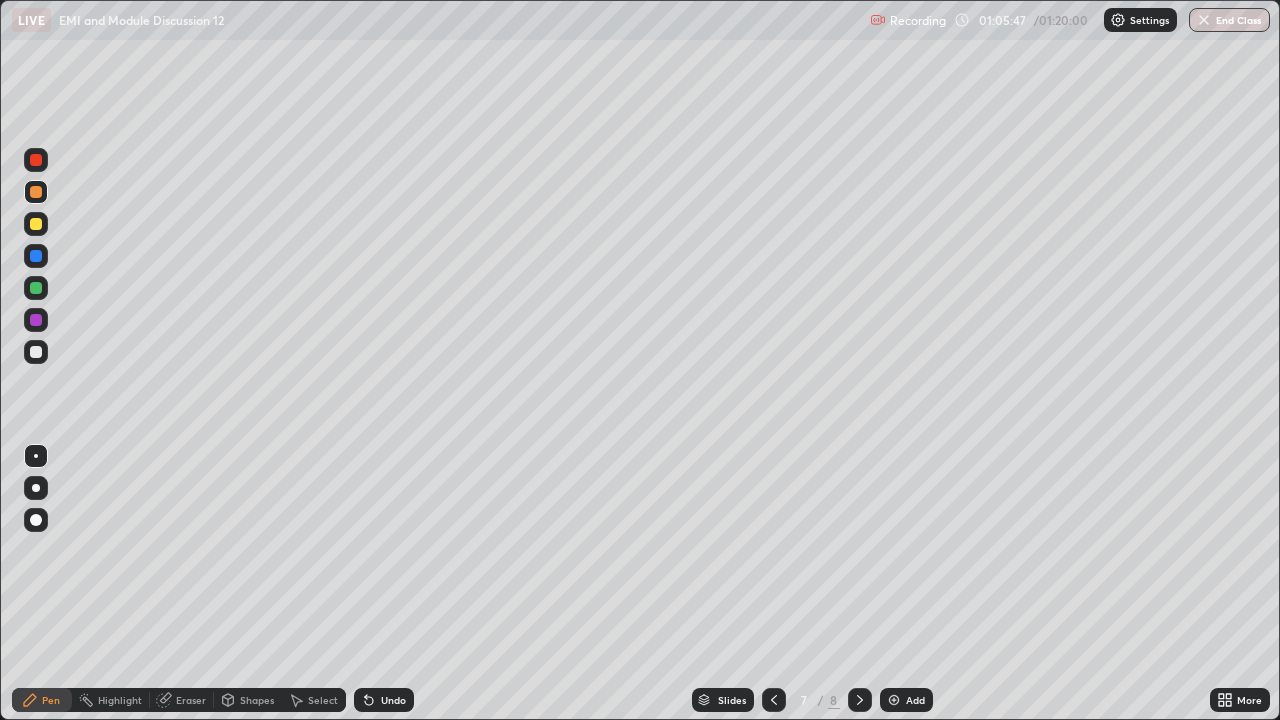 click at bounding box center (36, 224) 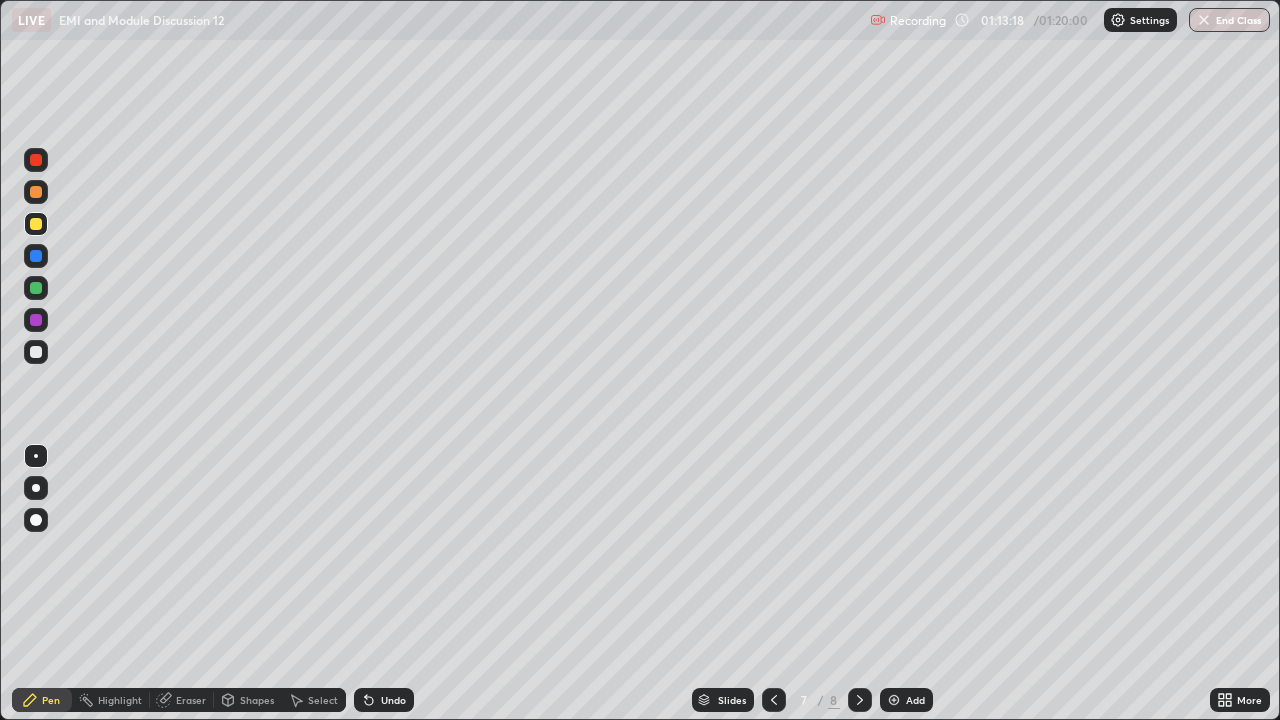 click on "Select" at bounding box center [323, 700] 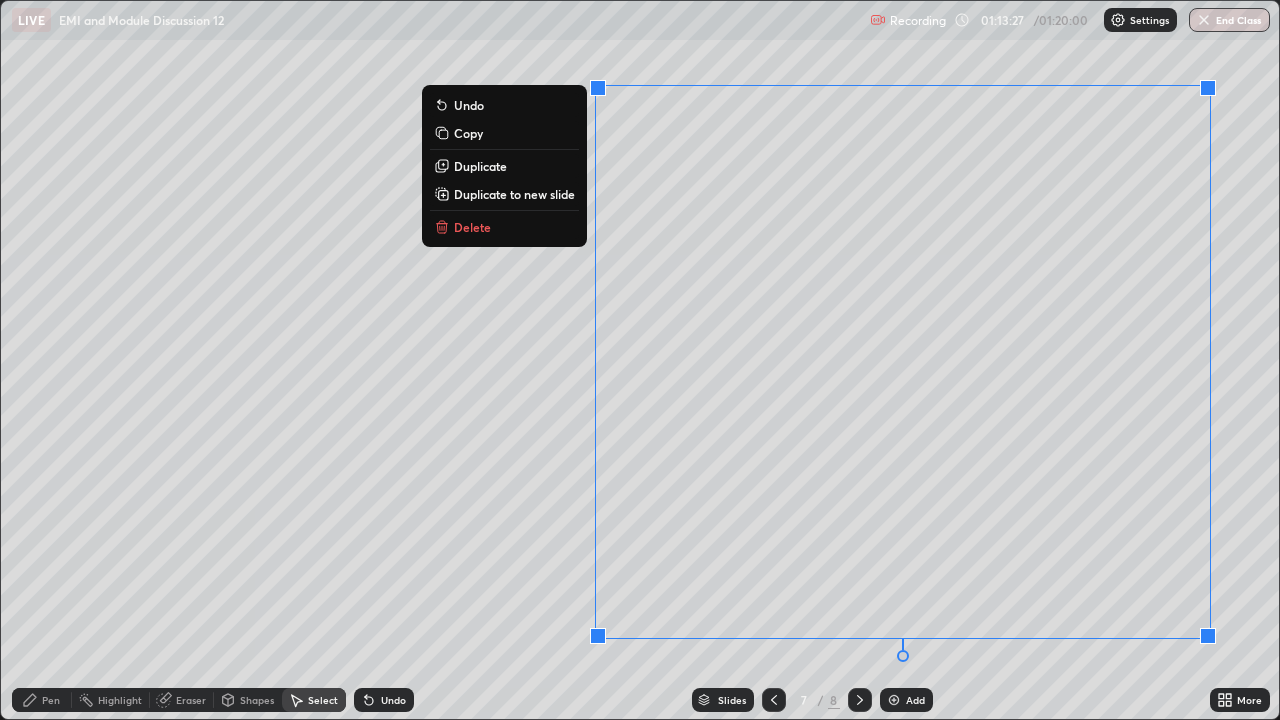 click on "Copy" at bounding box center [468, 133] 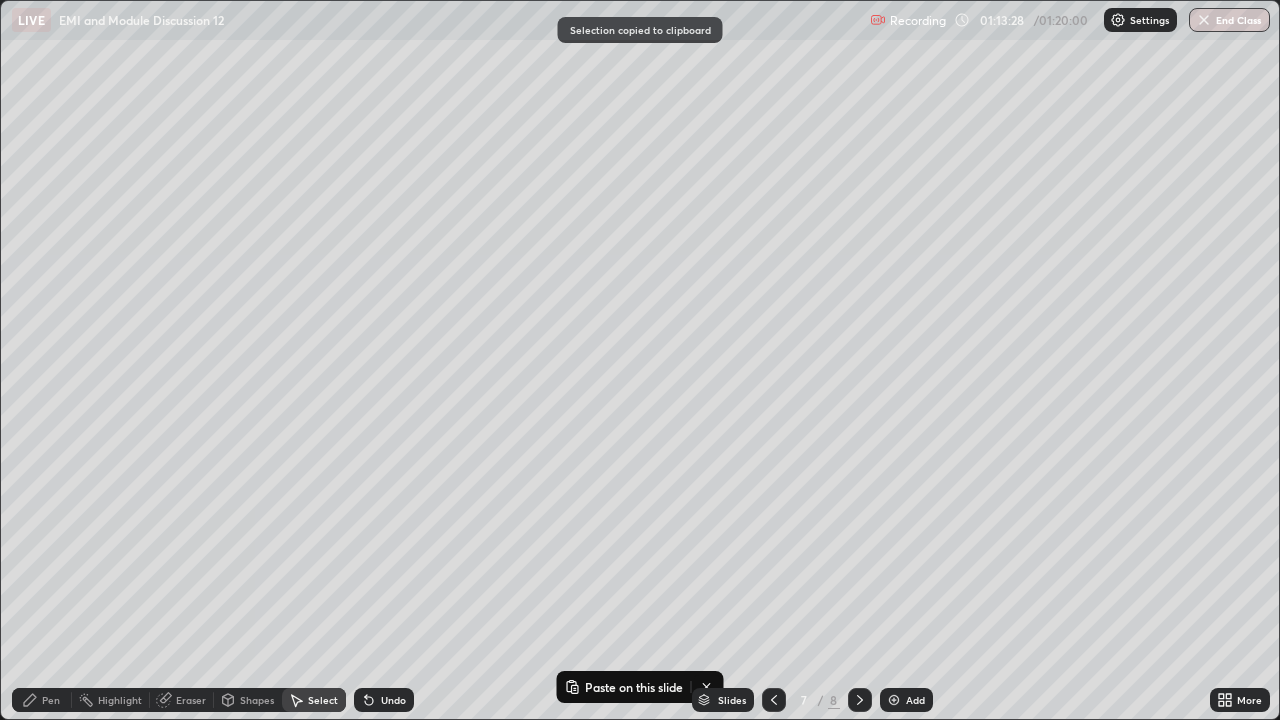 click on "Add" at bounding box center (915, 700) 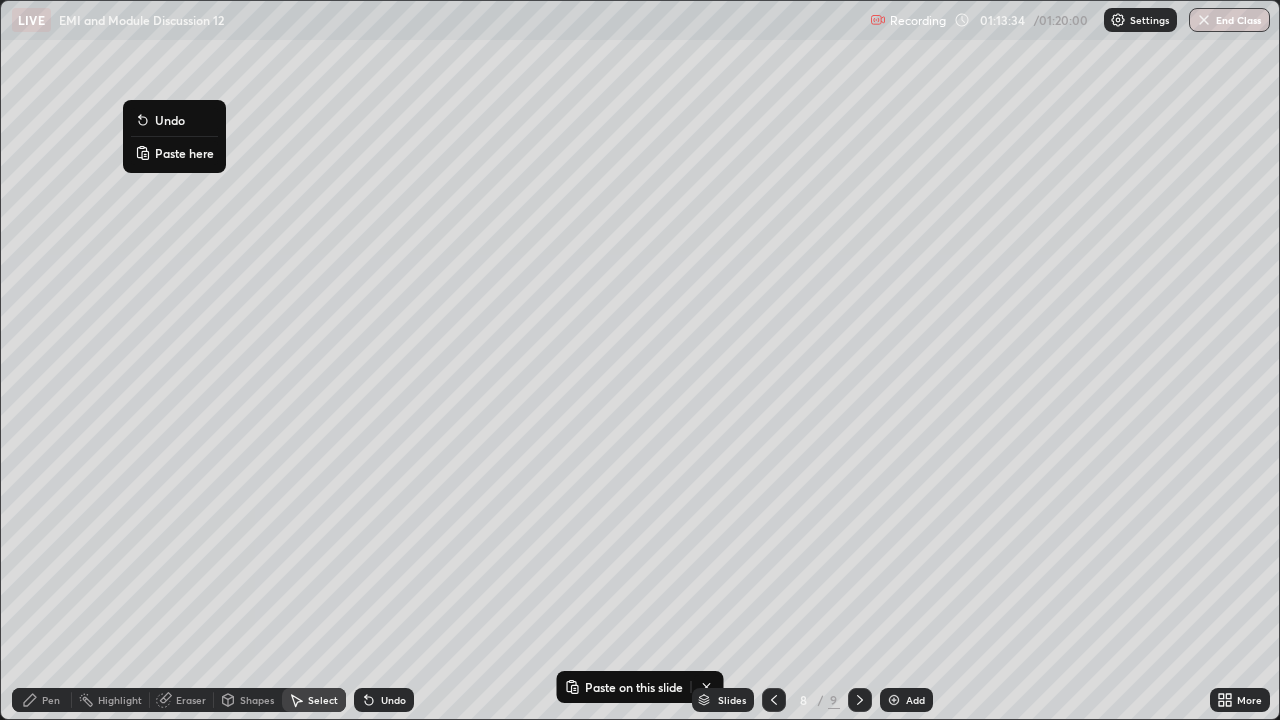 click on "Paste here" at bounding box center [184, 153] 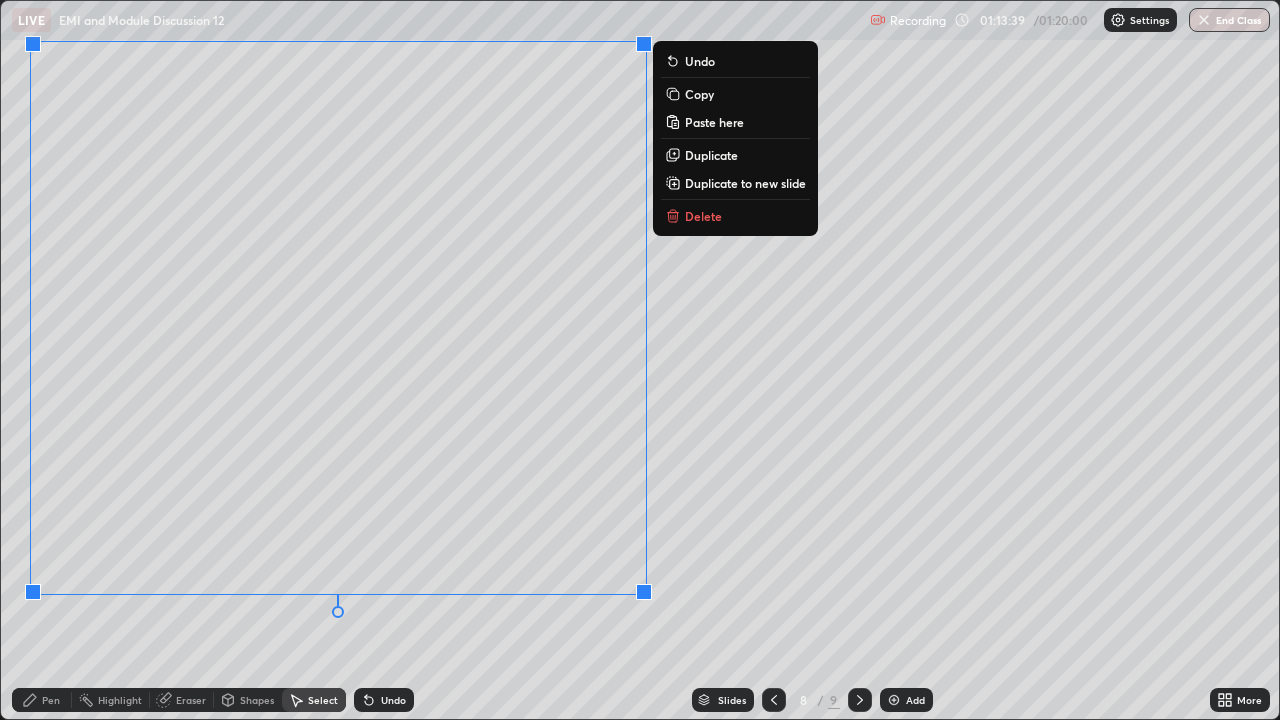 click on "0 ° Undo Copy Paste here Duplicate Duplicate to new slide Delete" at bounding box center (640, 360) 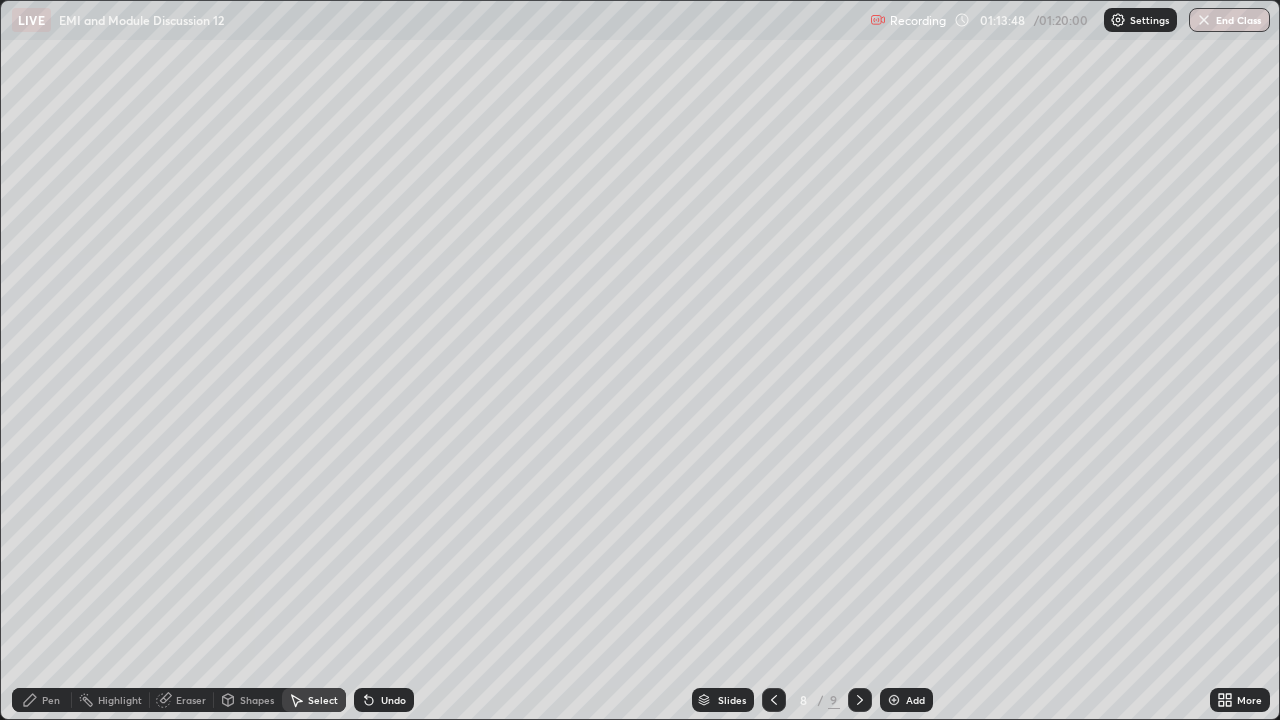 click on "Pen" at bounding box center (51, 700) 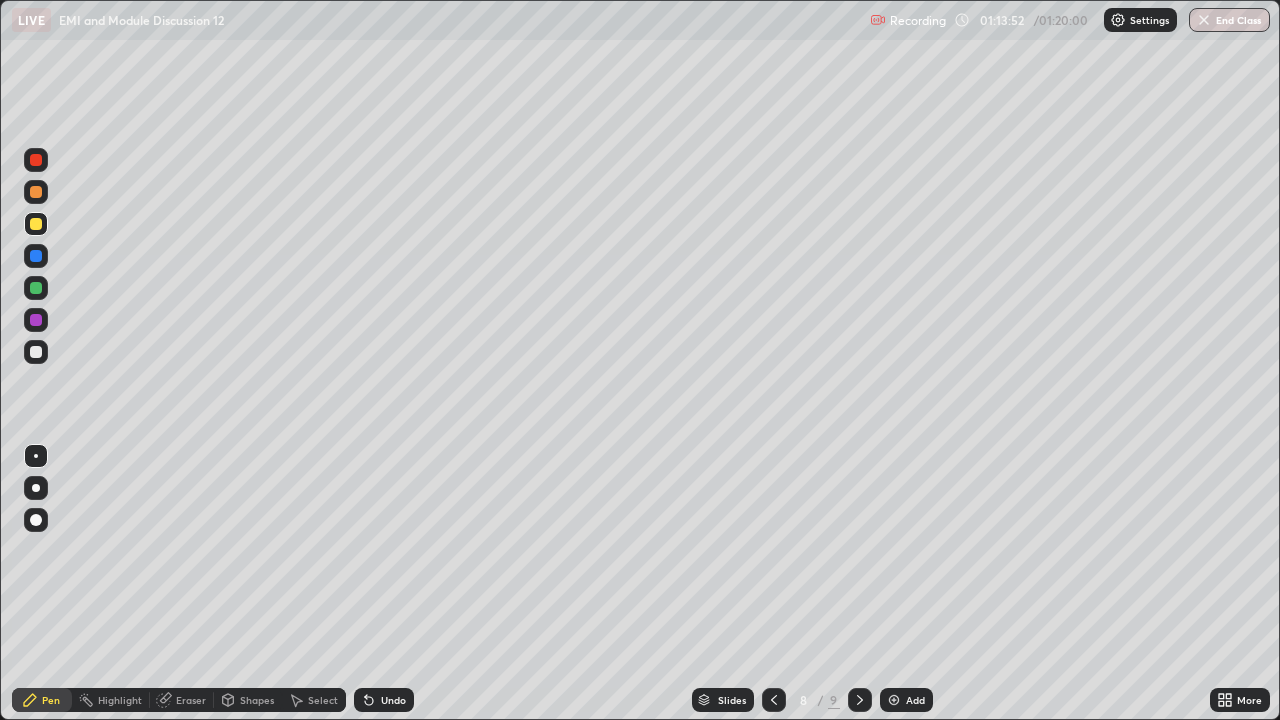 click at bounding box center [36, 352] 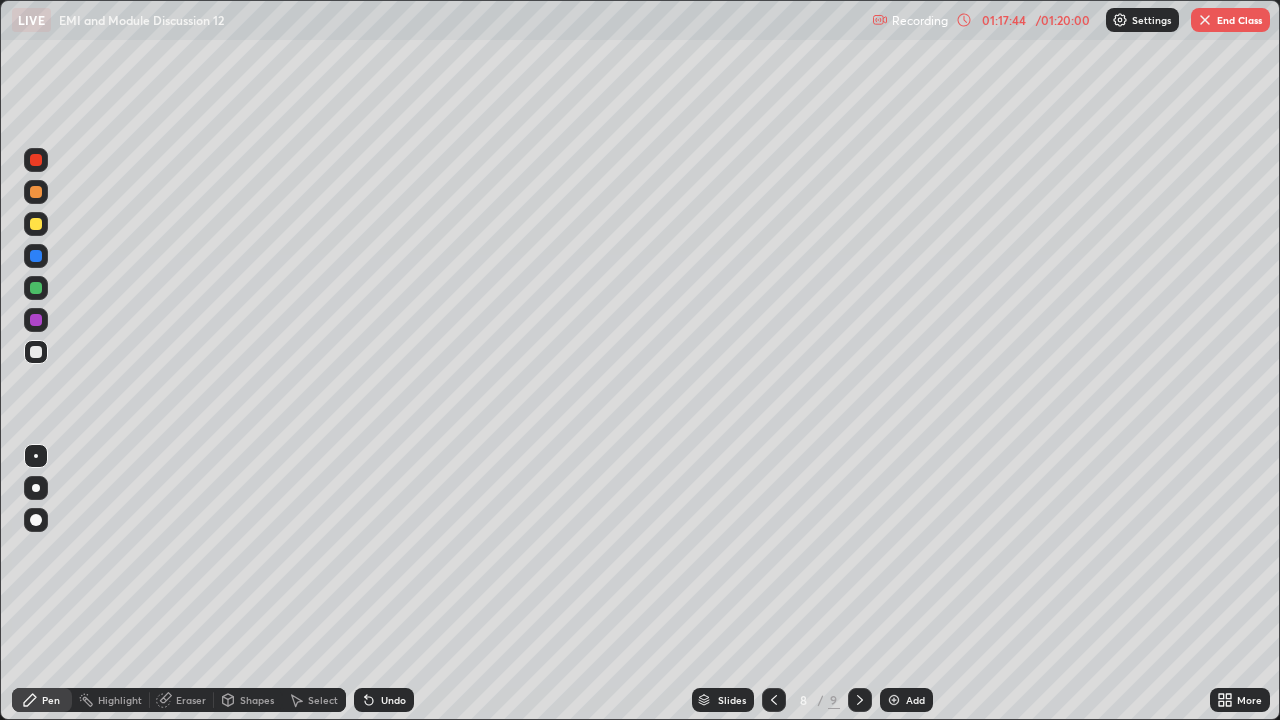 click on "Select" at bounding box center (323, 700) 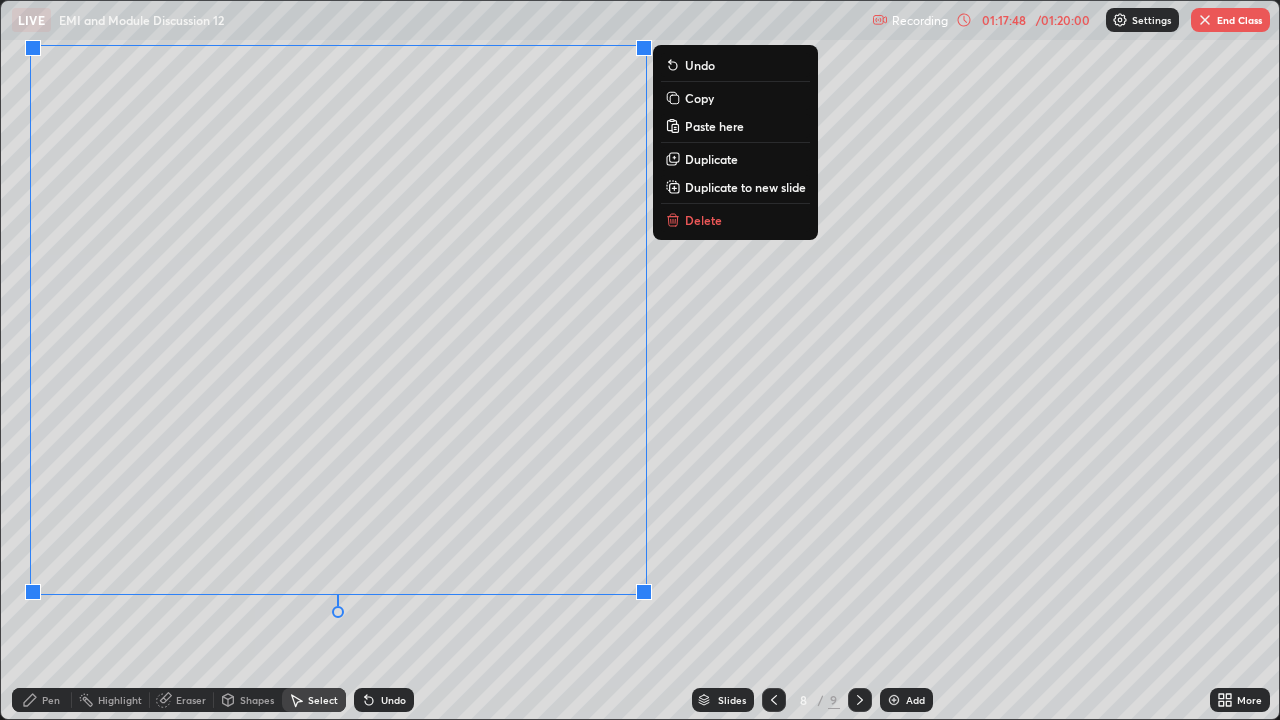 click on "Delete" at bounding box center (703, 220) 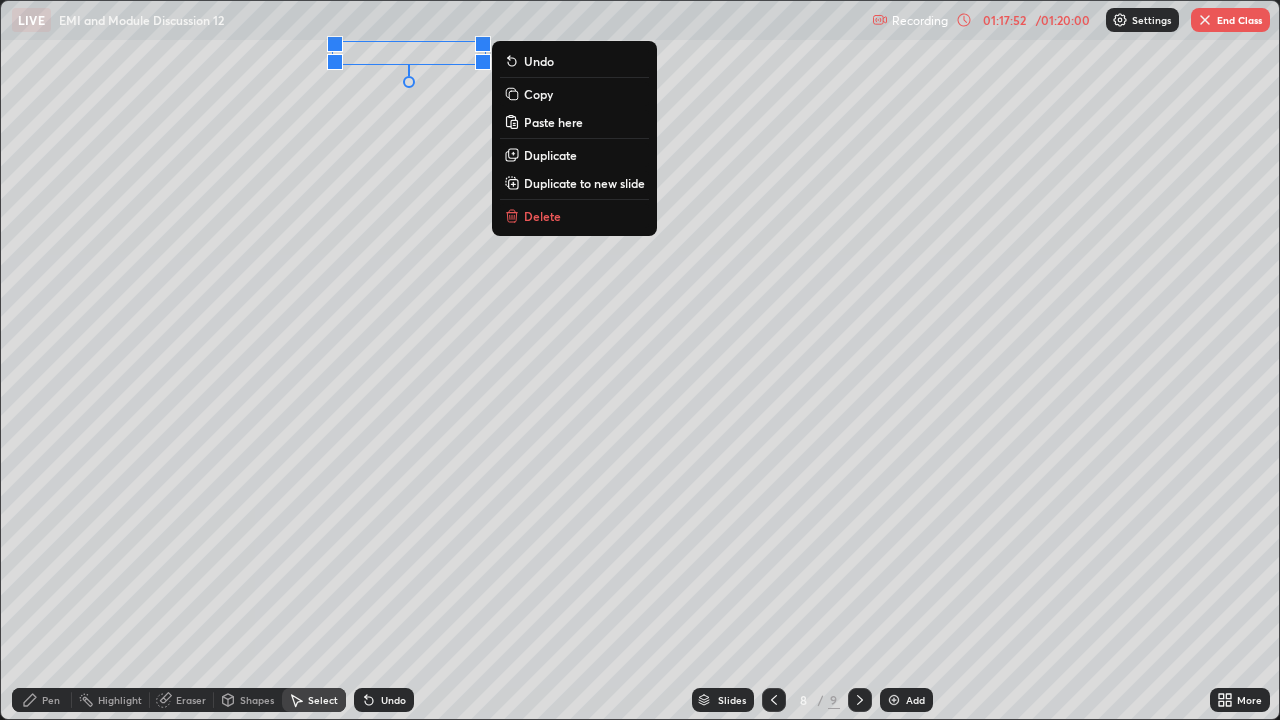 click on "Delete" at bounding box center [542, 216] 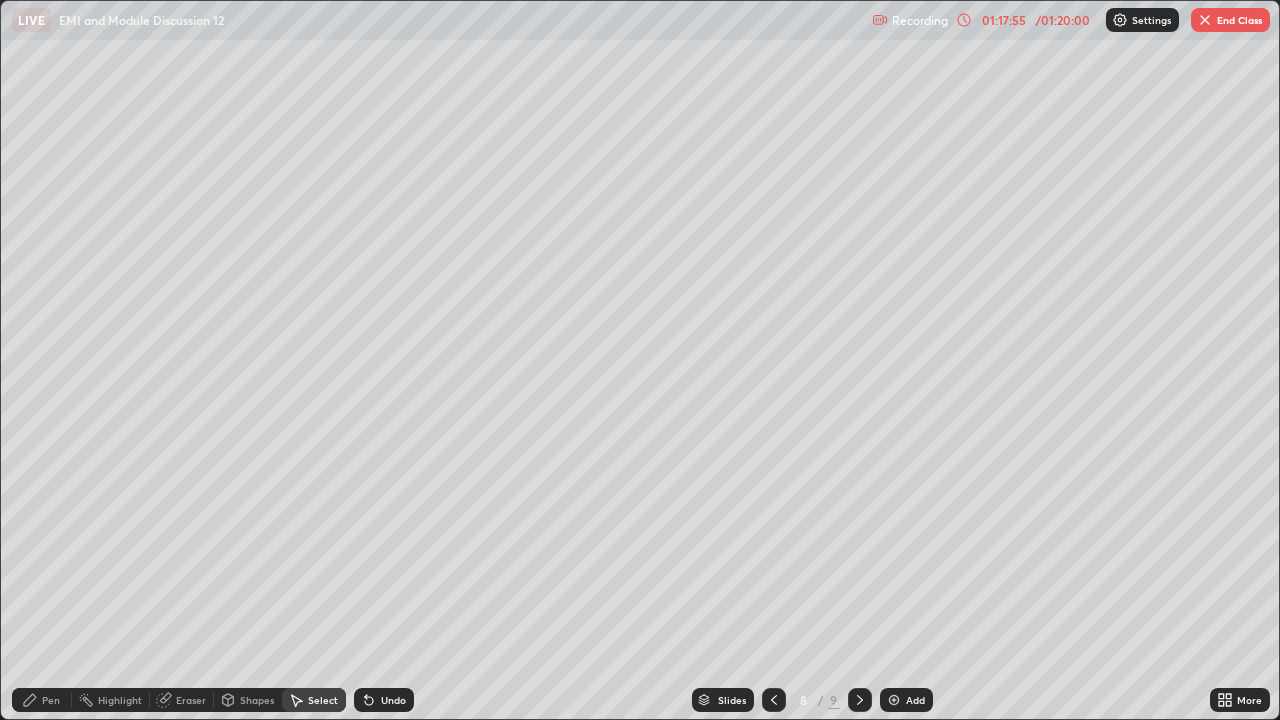 click on "Pen" at bounding box center [42, 700] 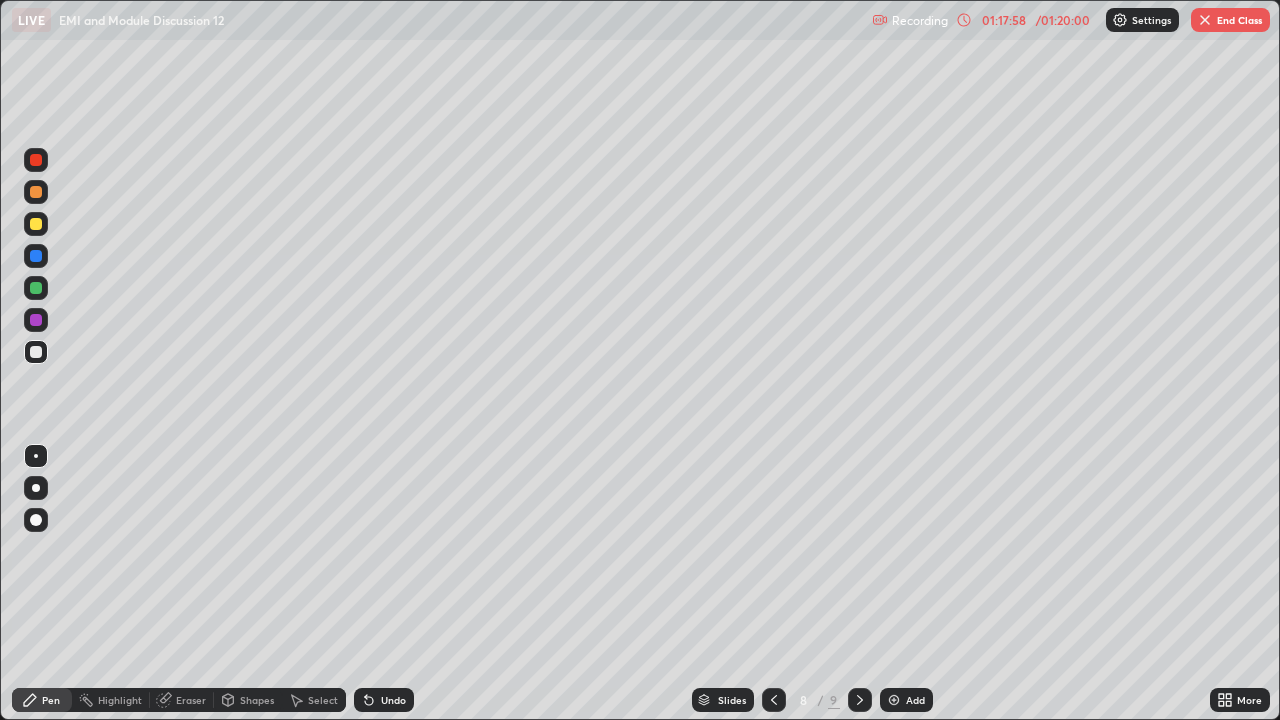 click at bounding box center [36, 288] 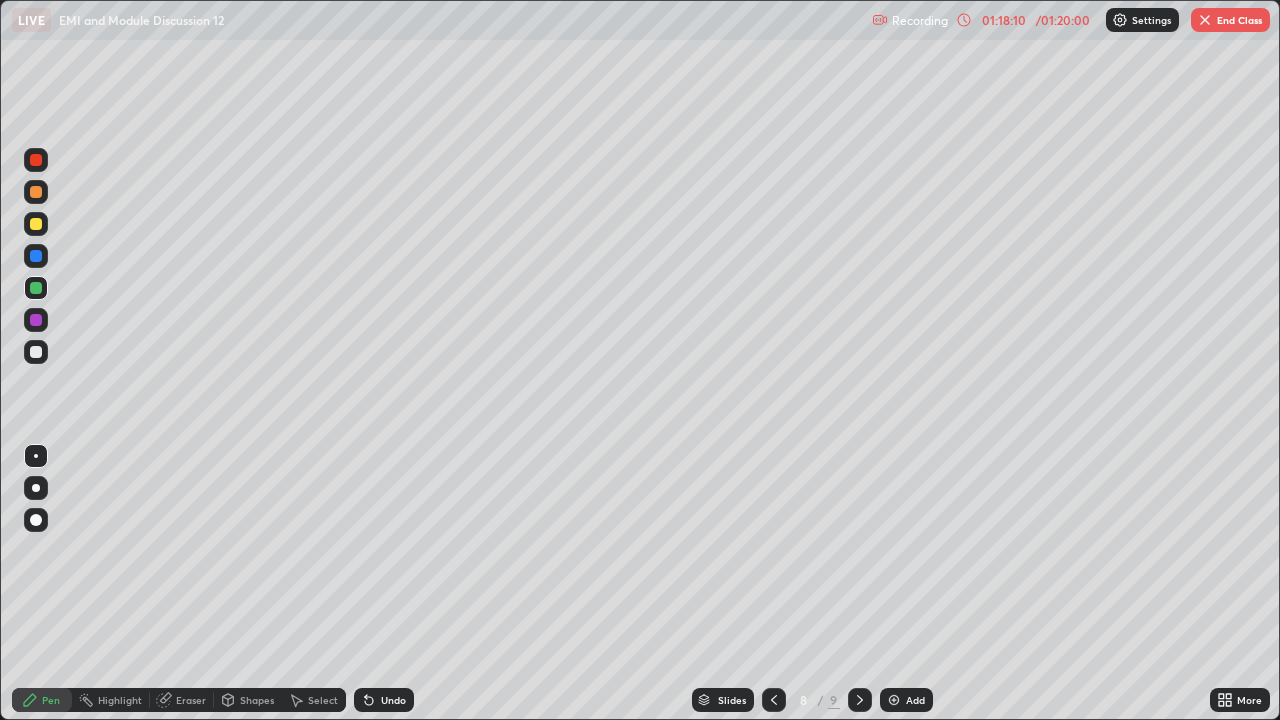 click at bounding box center [36, 224] 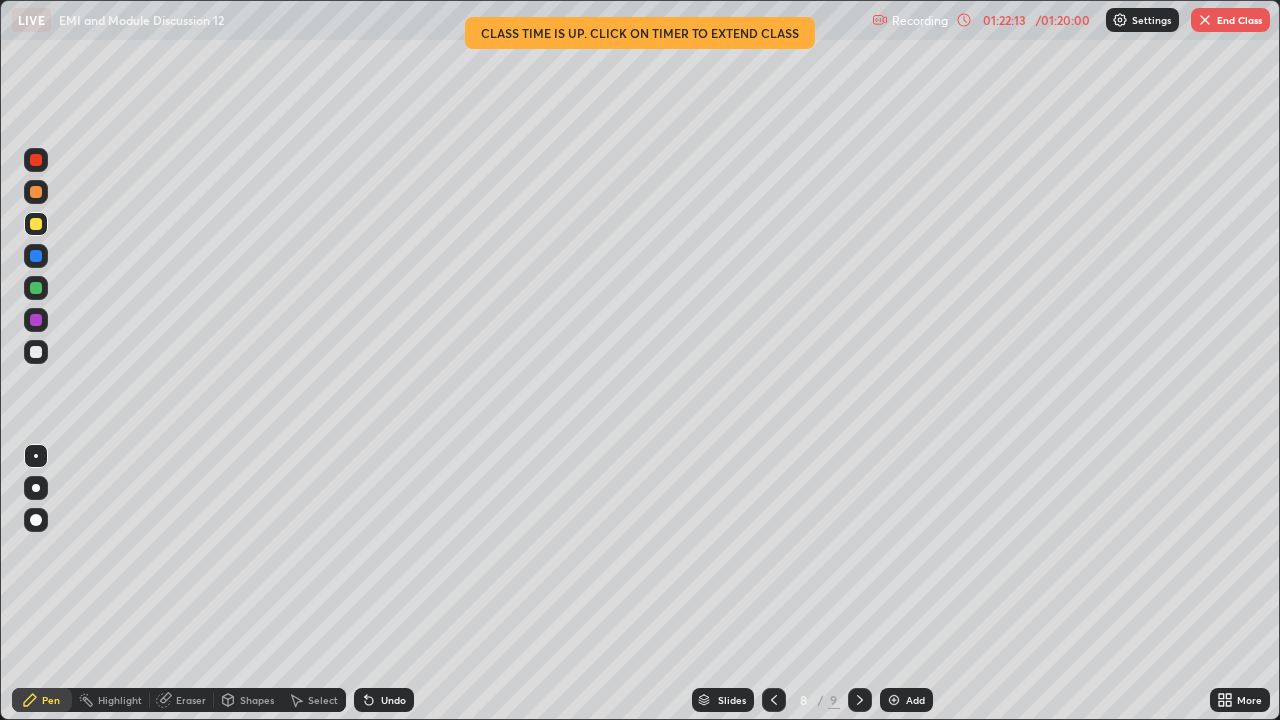 click at bounding box center (36, 192) 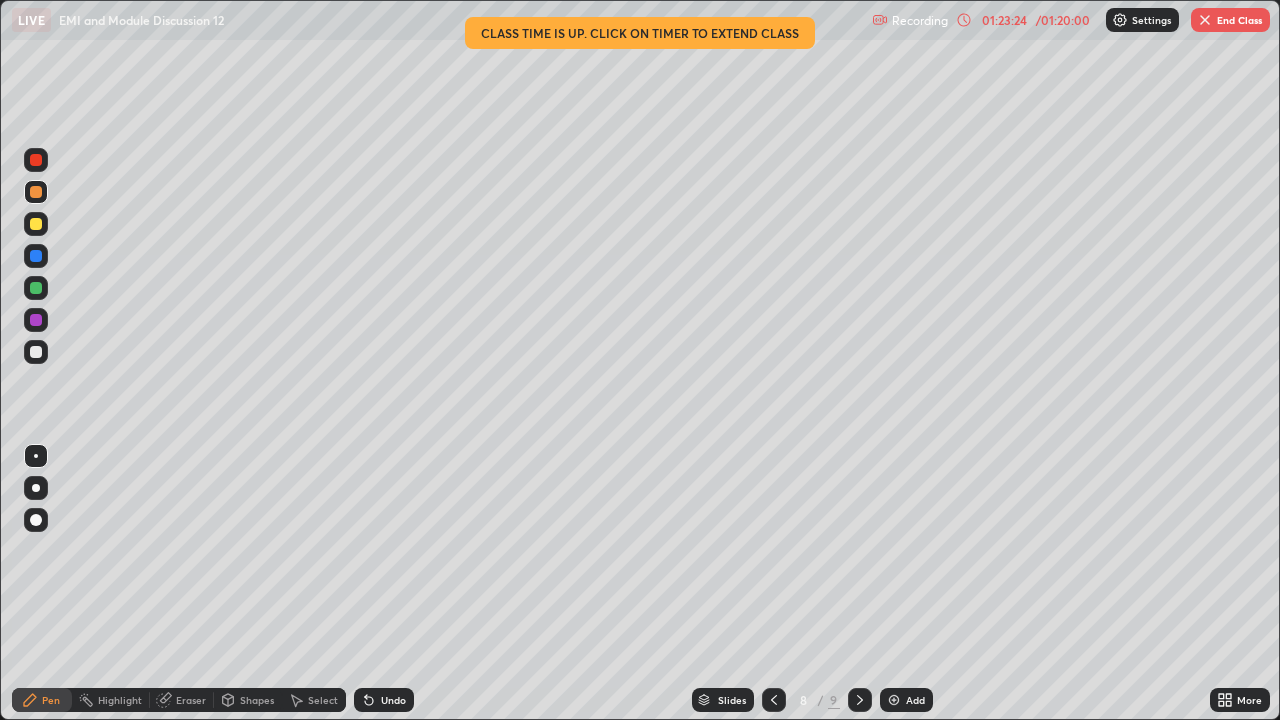 click at bounding box center (36, 288) 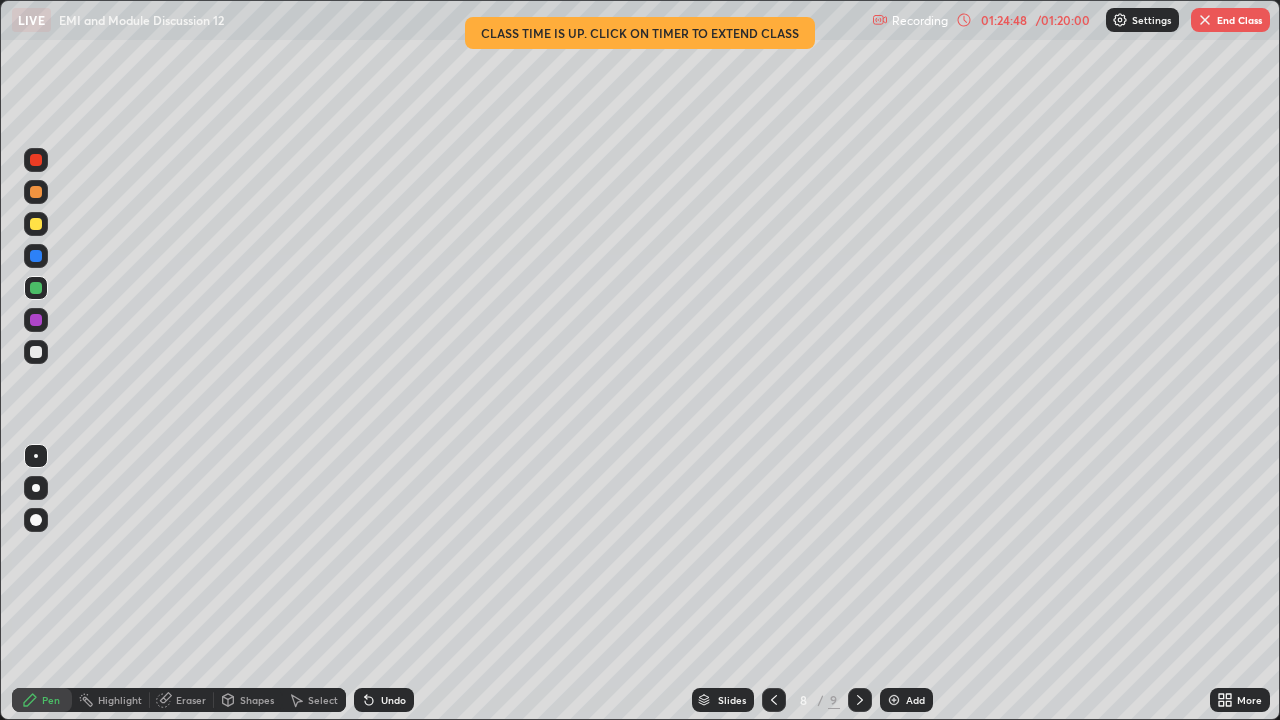 click on "Eraser" at bounding box center (191, 700) 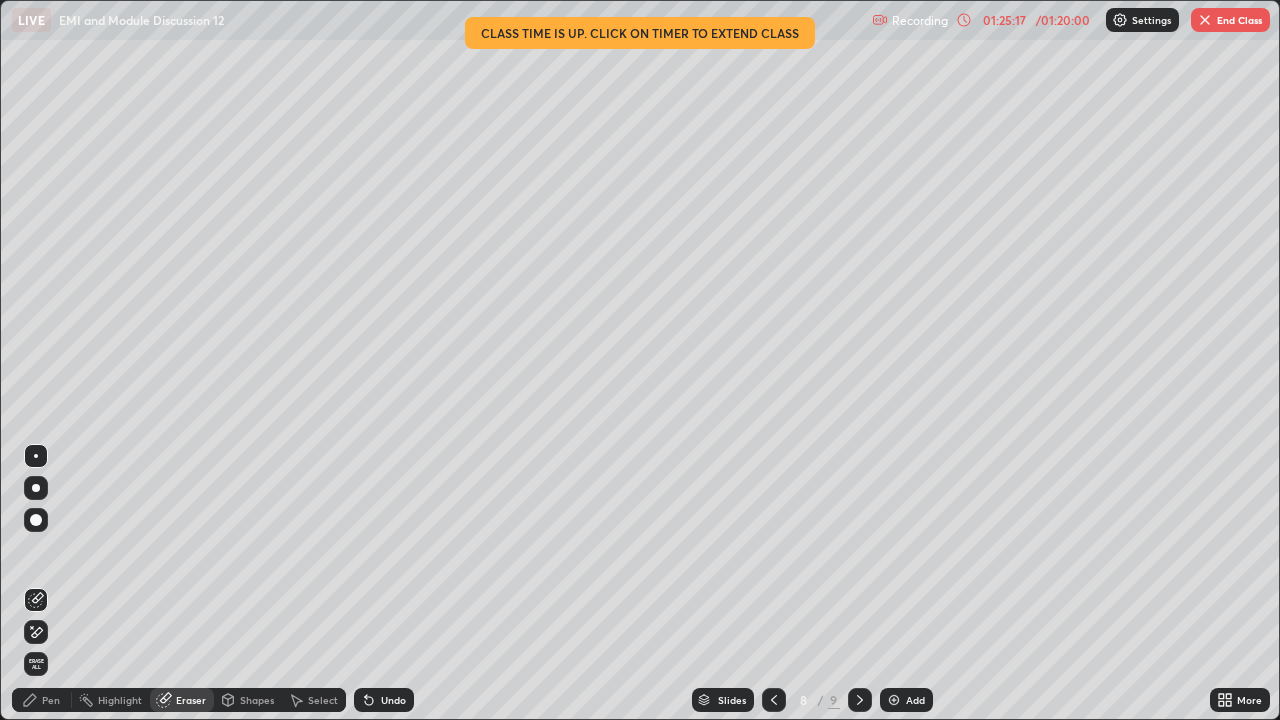 click 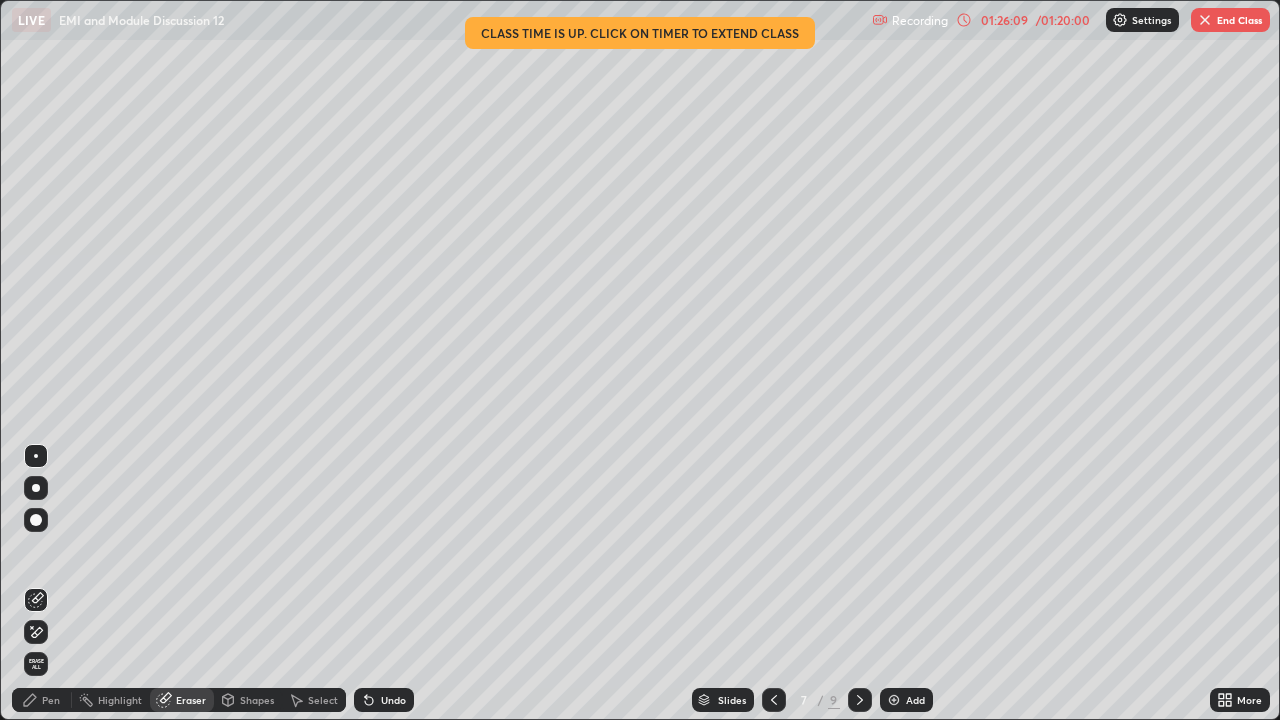 click 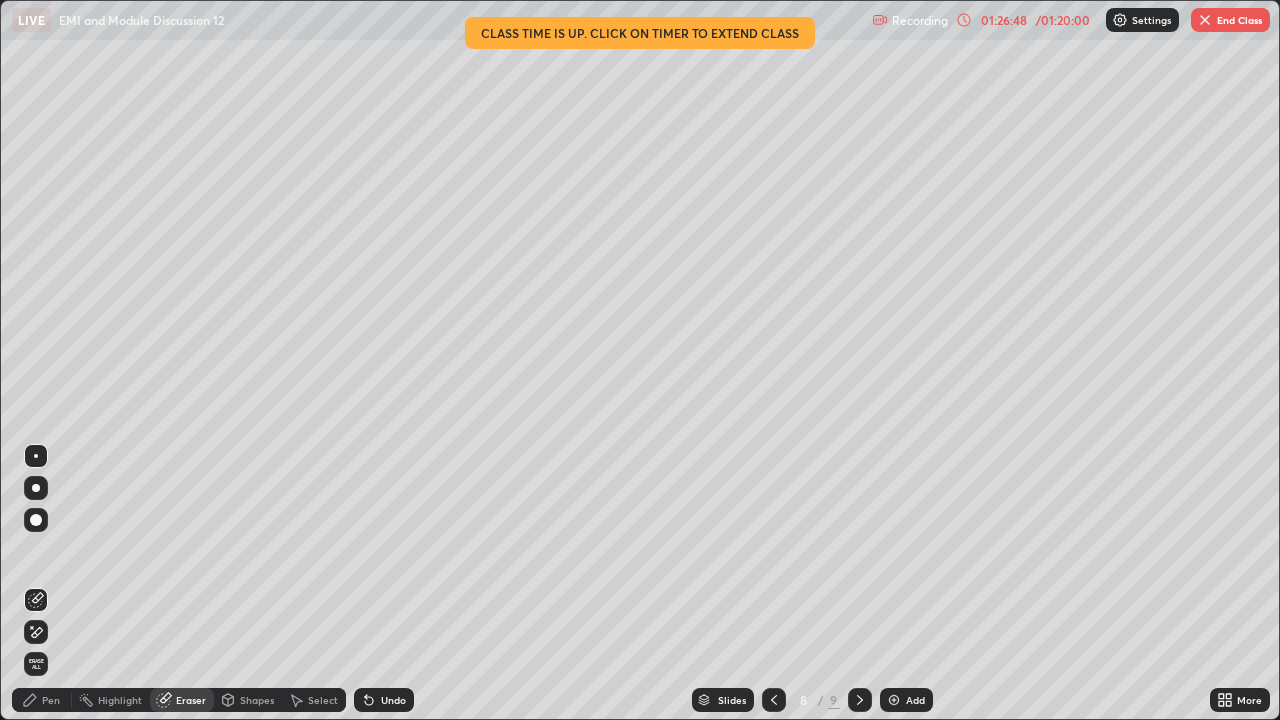 click on "End Class" at bounding box center [1230, 20] 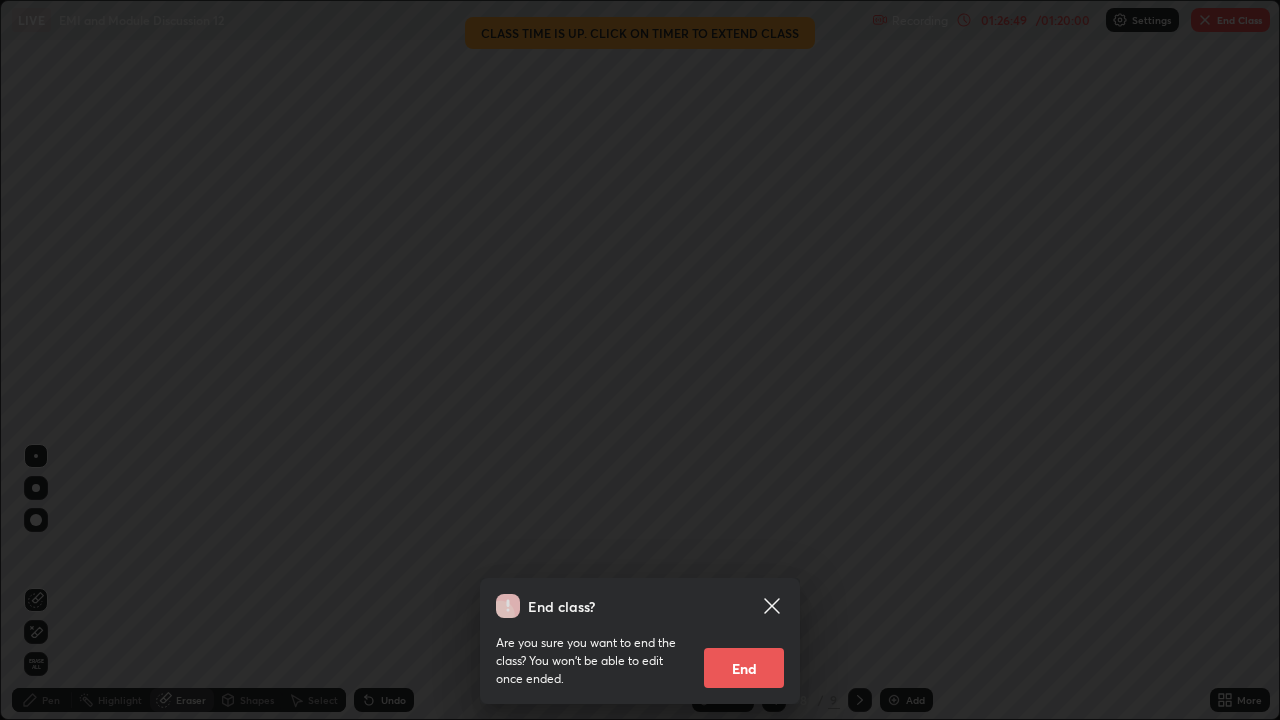 click on "End" at bounding box center [744, 668] 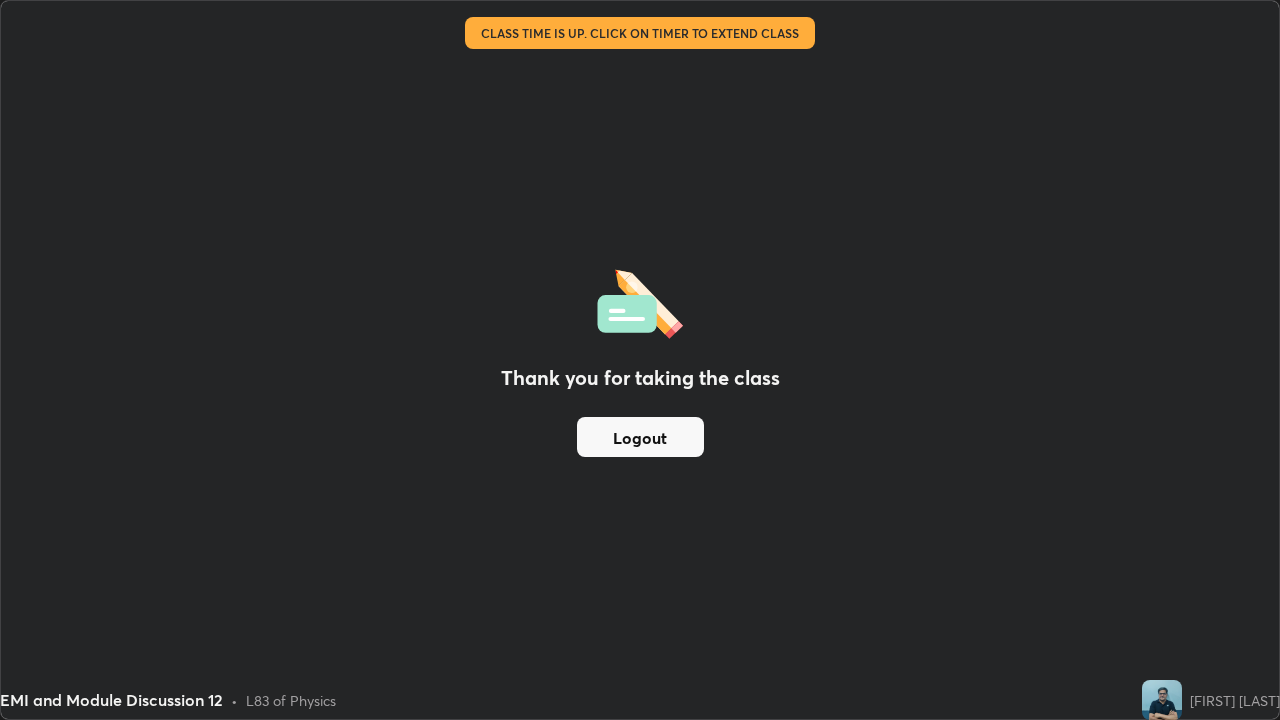 click on "Logout" at bounding box center [640, 437] 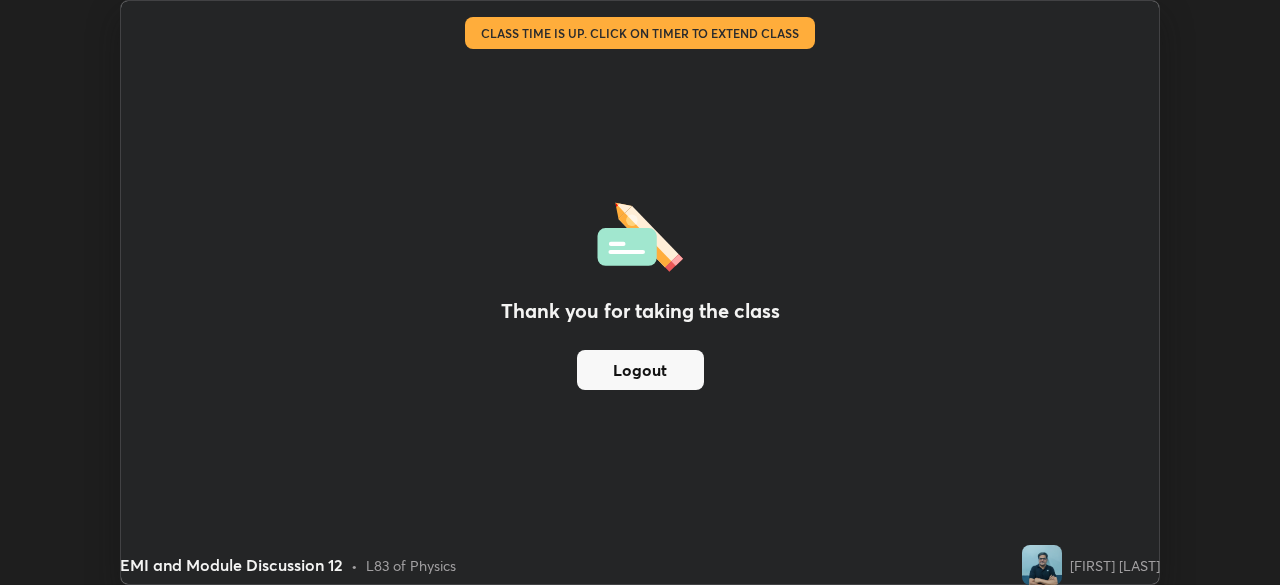 scroll, scrollTop: 585, scrollLeft: 1280, axis: both 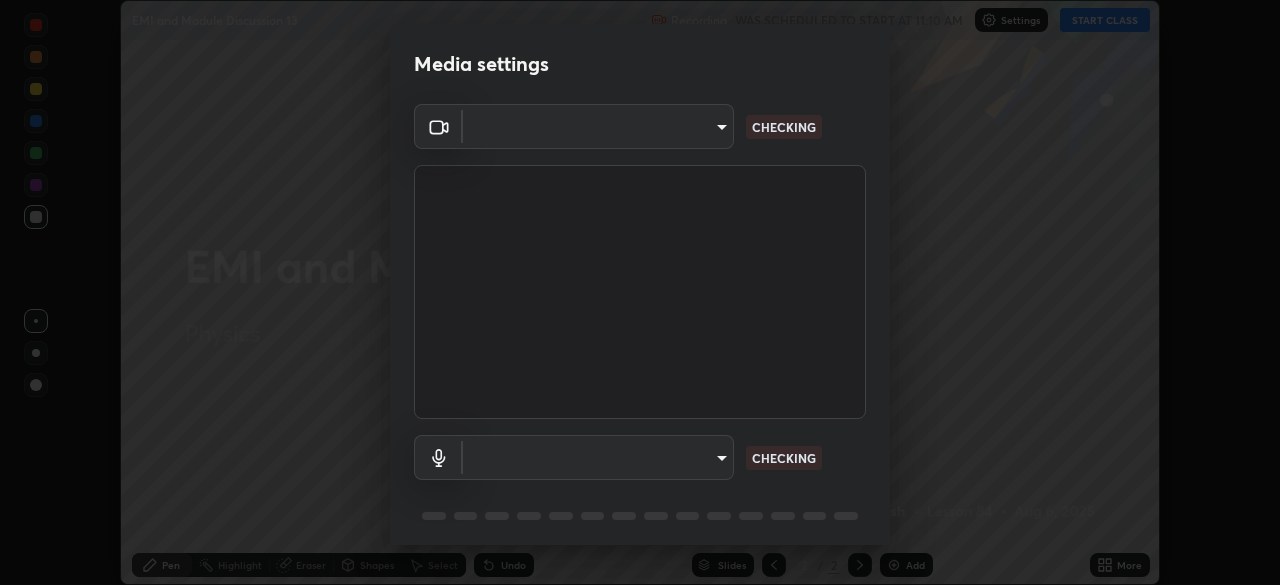 type on "06c5cd4968a6d49727577812bc232b22e688cf7eece95ef343837a2f38e15e01" 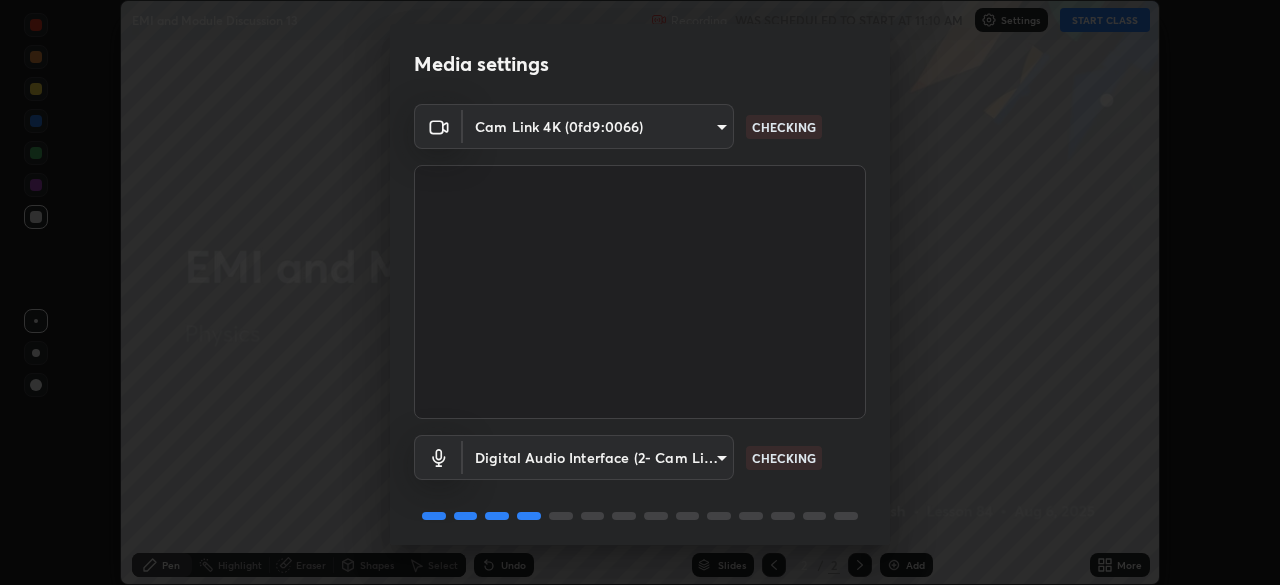 scroll, scrollTop: 71, scrollLeft: 0, axis: vertical 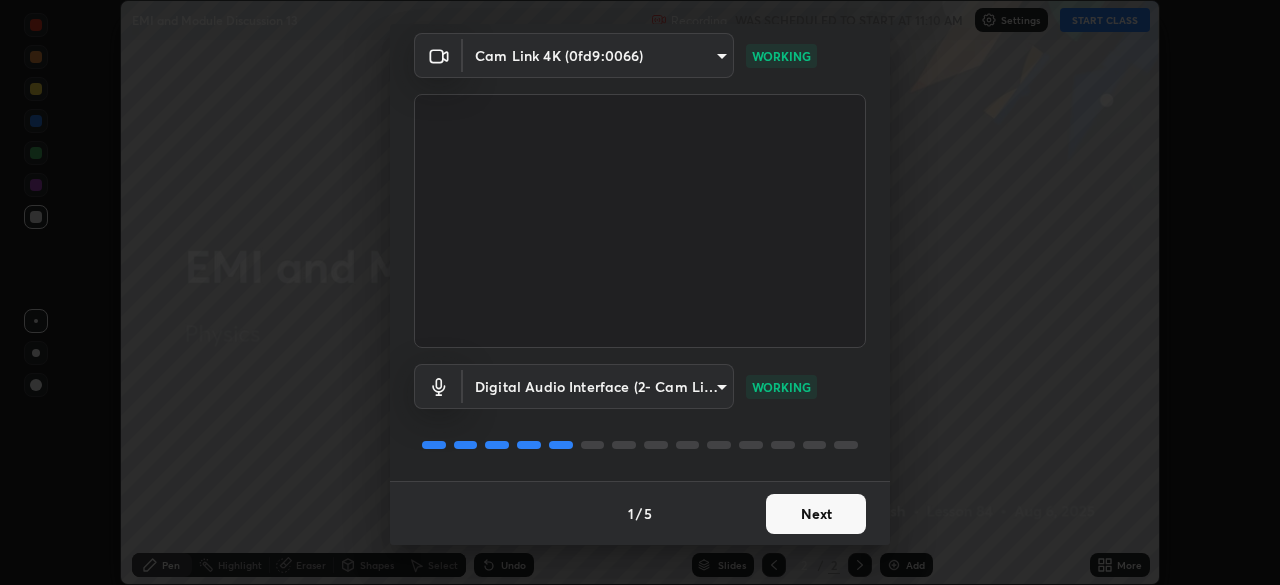 click on "Next" at bounding box center (816, 514) 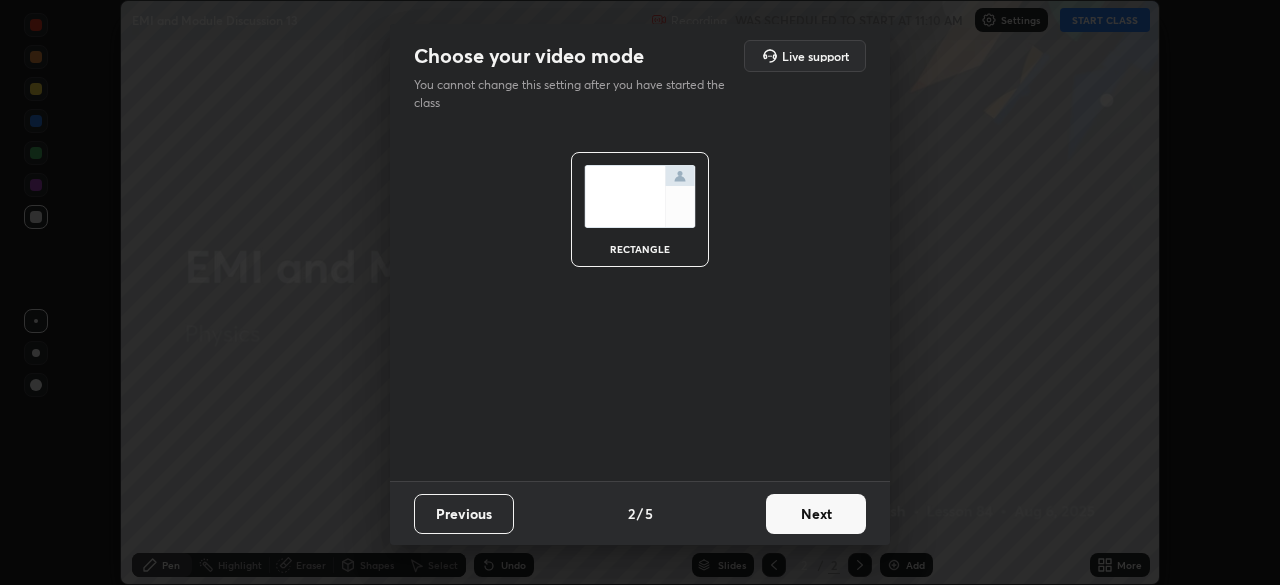 scroll, scrollTop: 0, scrollLeft: 0, axis: both 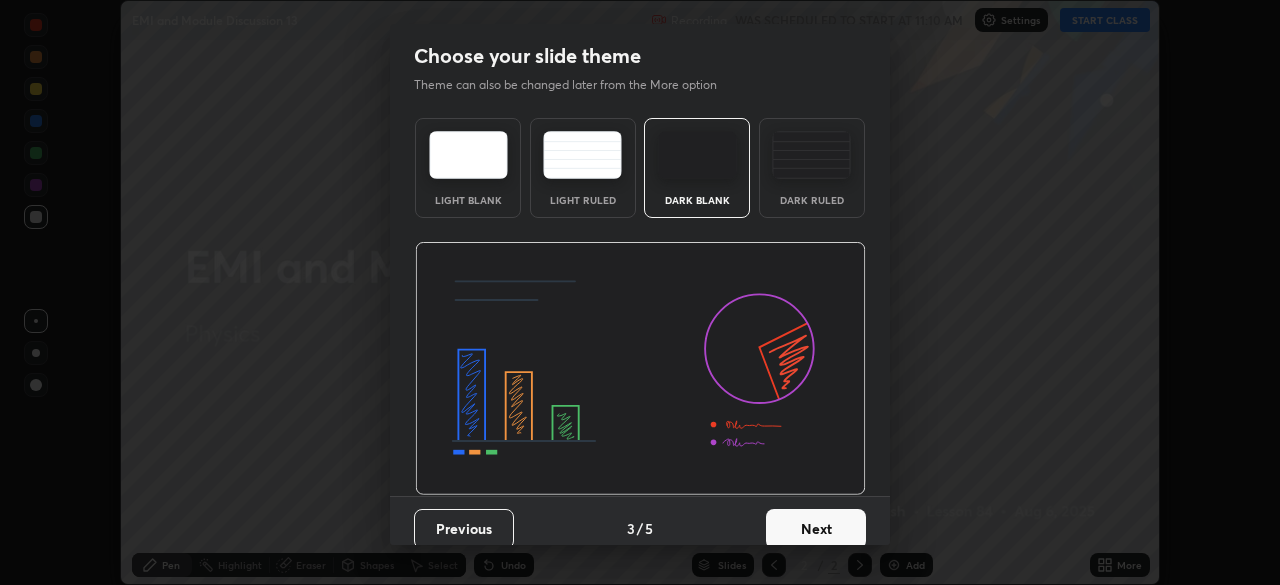 click on "Next" at bounding box center (816, 529) 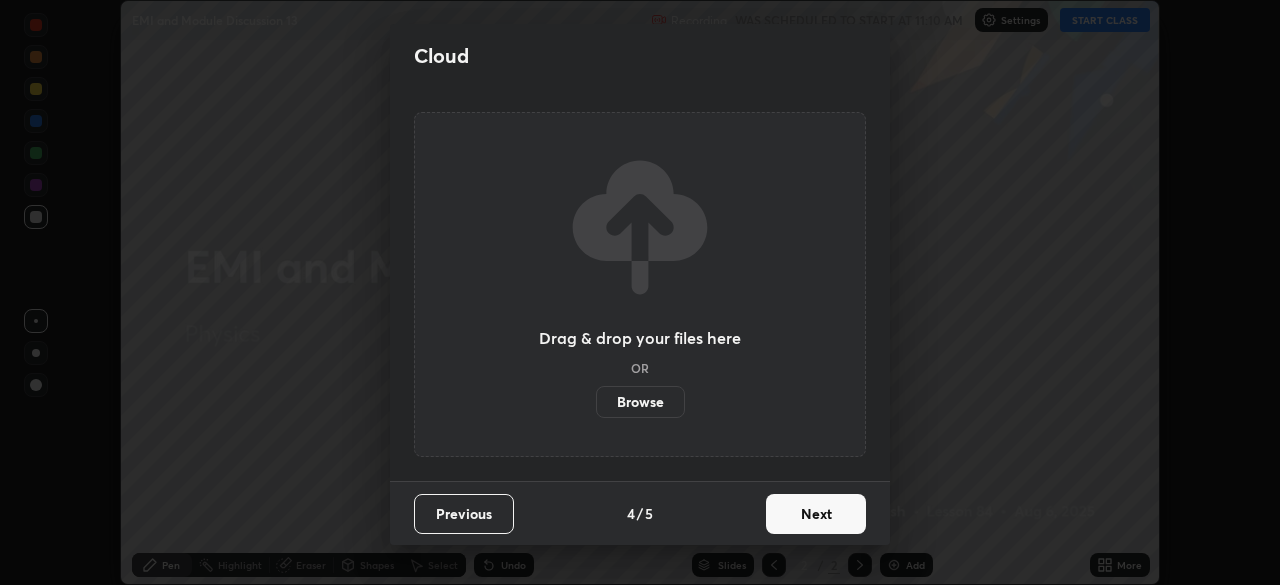 click on "Next" at bounding box center [816, 514] 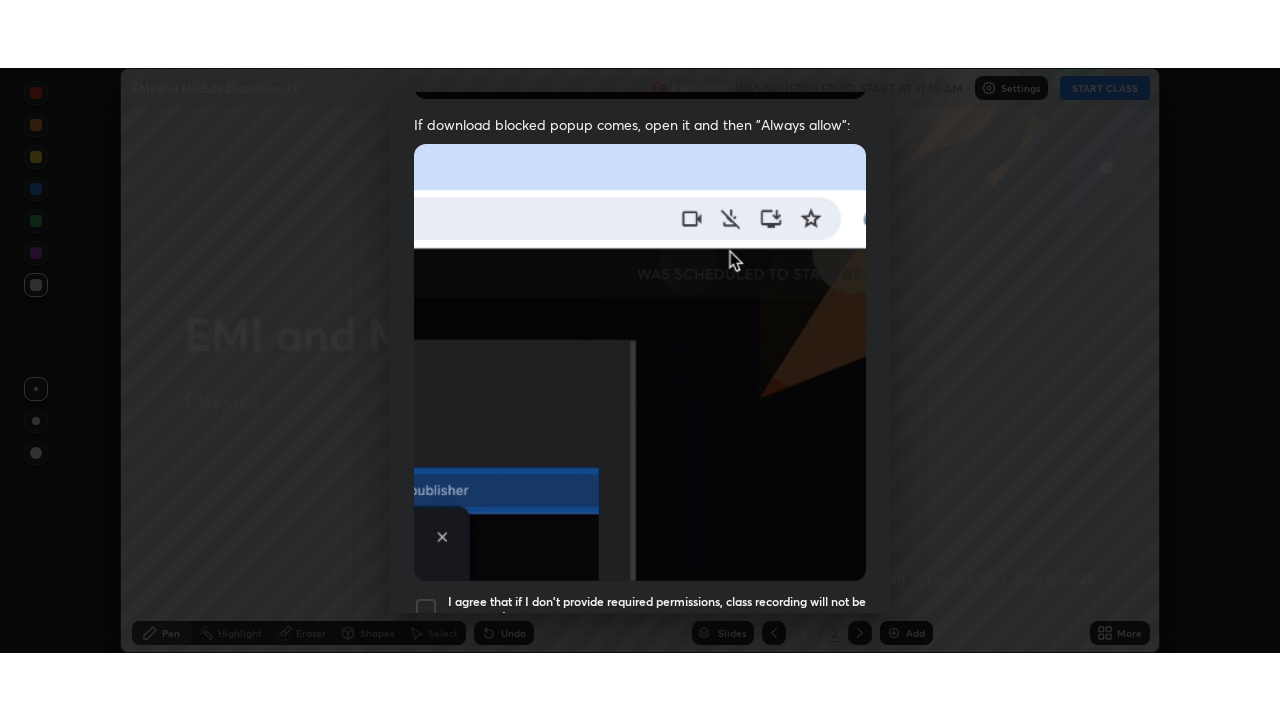 scroll, scrollTop: 479, scrollLeft: 0, axis: vertical 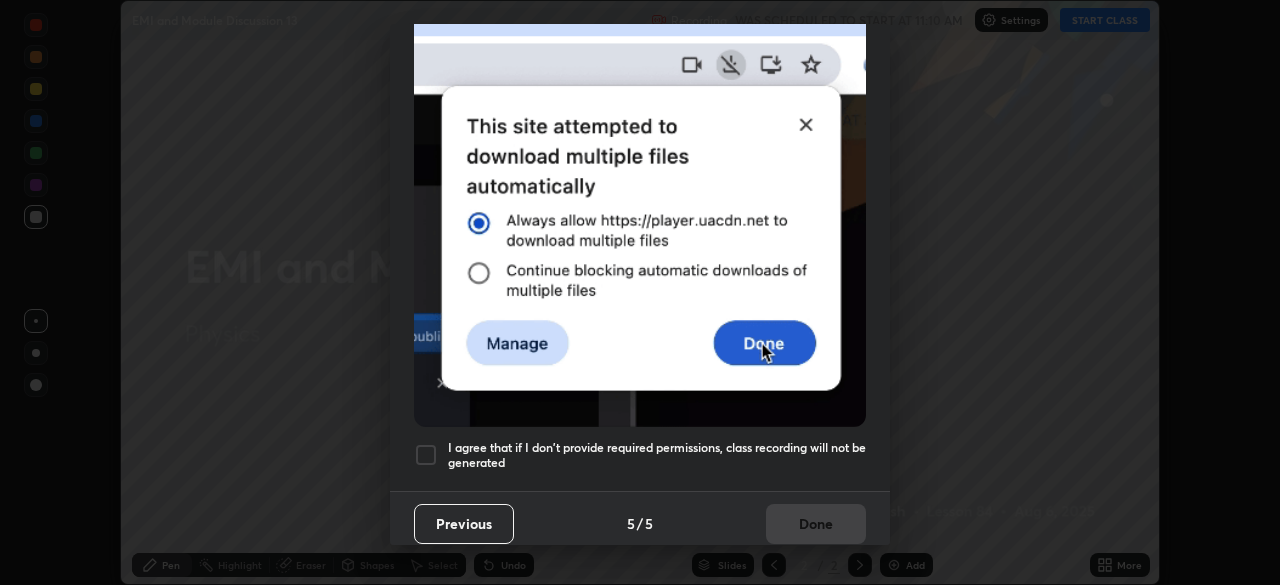 click at bounding box center [426, 455] 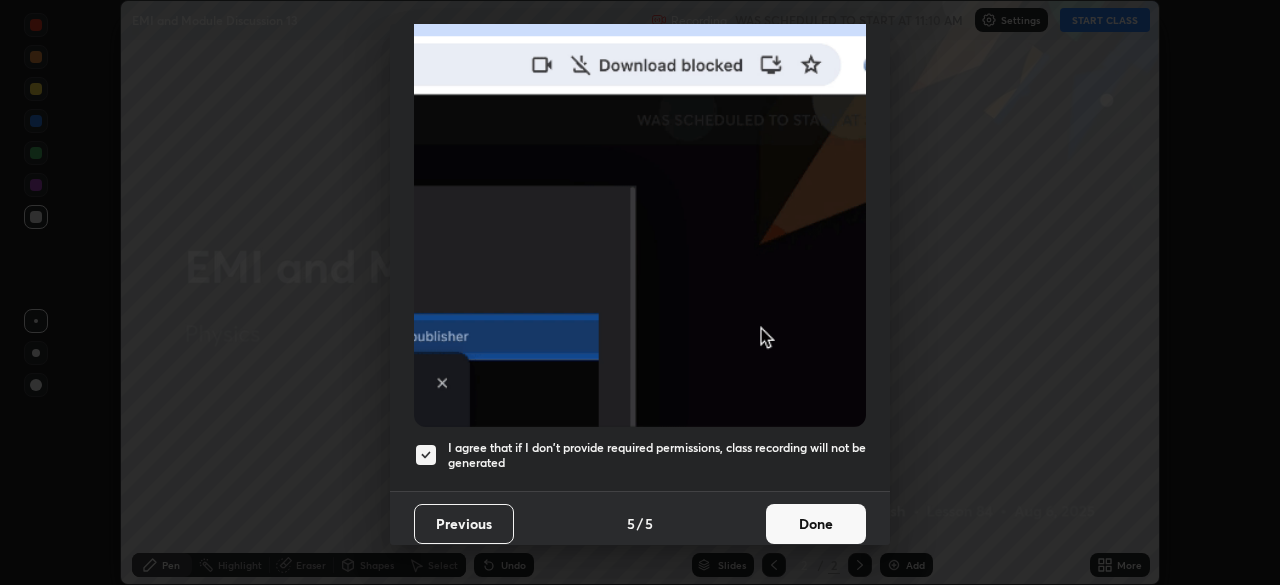 click on "Done" at bounding box center (816, 524) 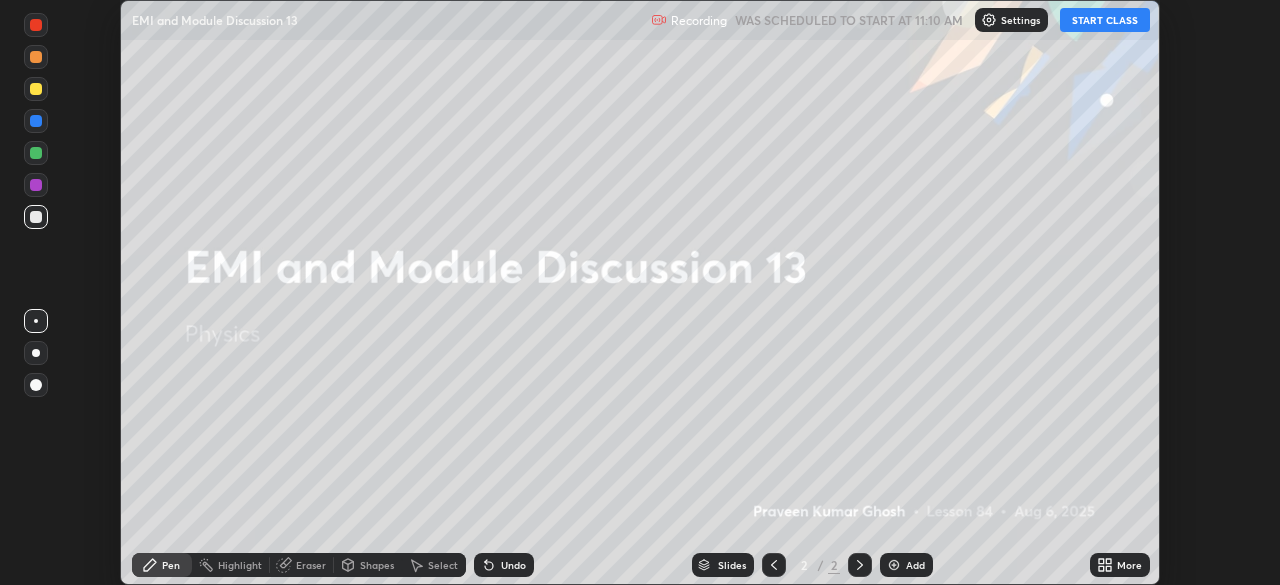 click on "START CLASS" at bounding box center (1105, 20) 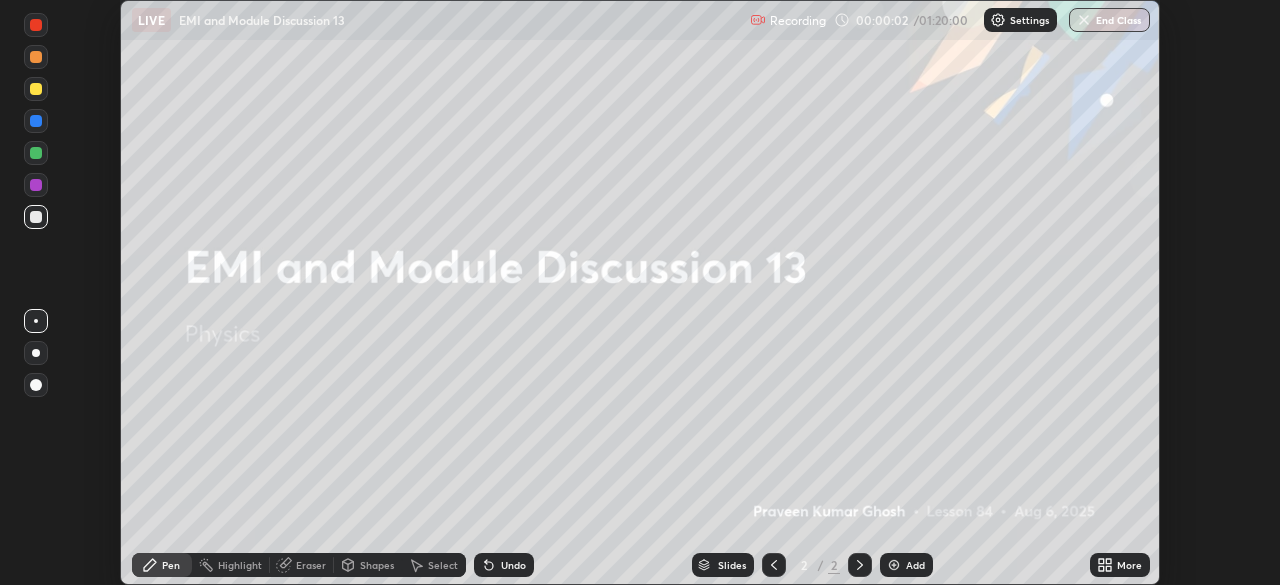 click on "Add" at bounding box center (915, 565) 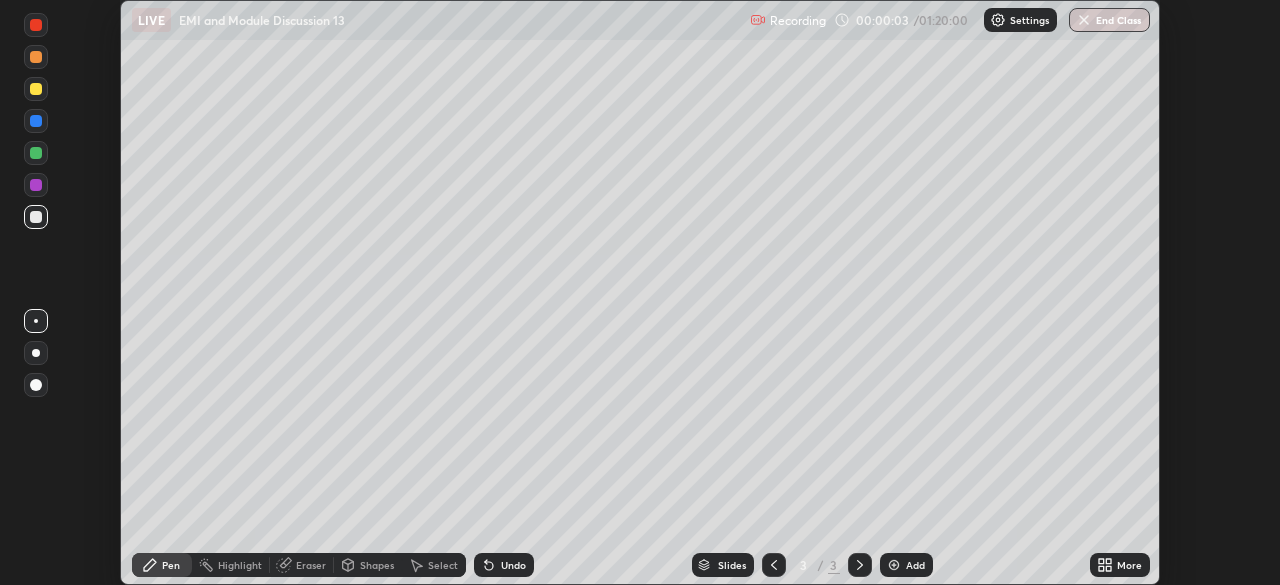 click 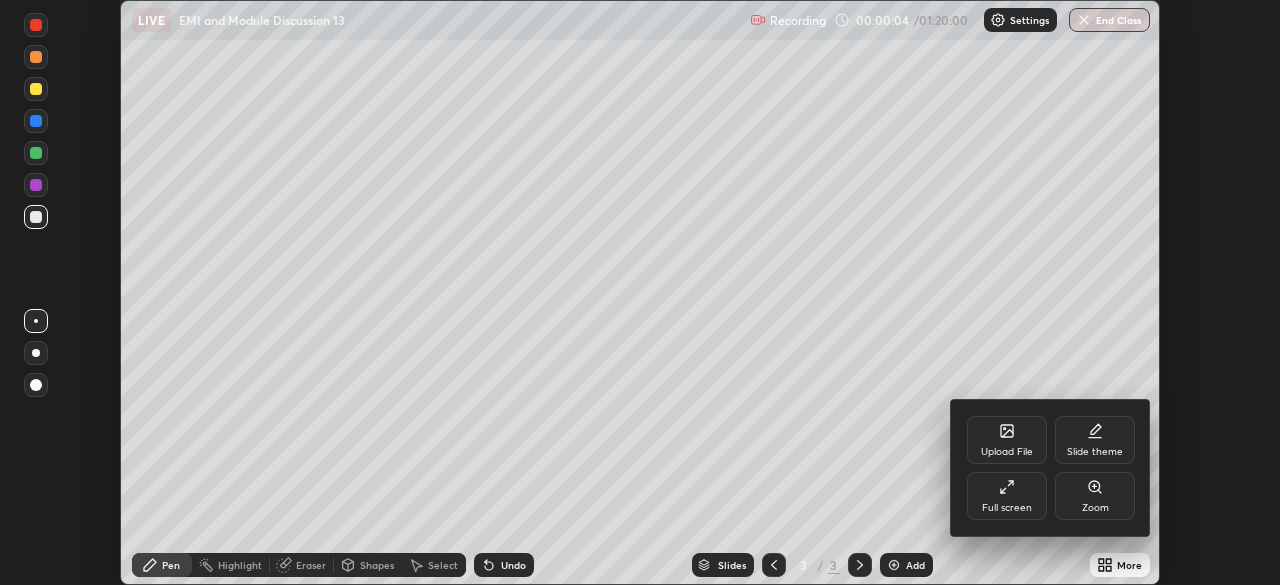 click 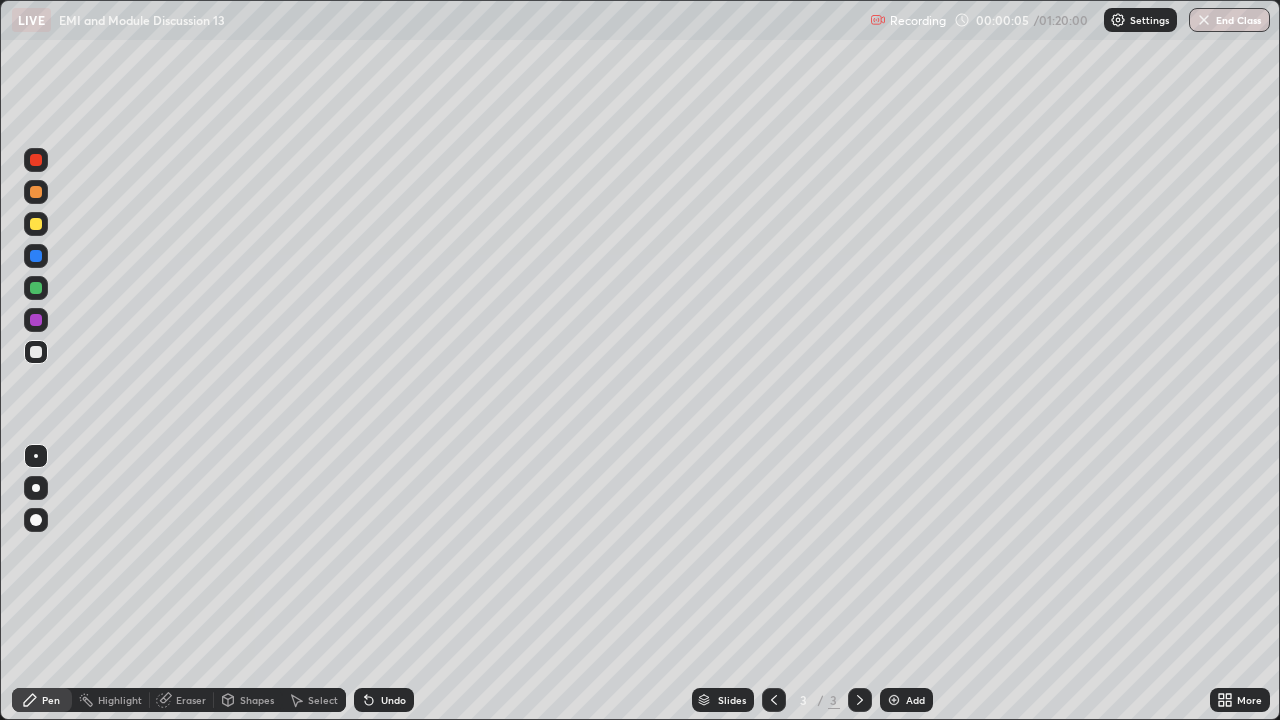 scroll, scrollTop: 99280, scrollLeft: 98720, axis: both 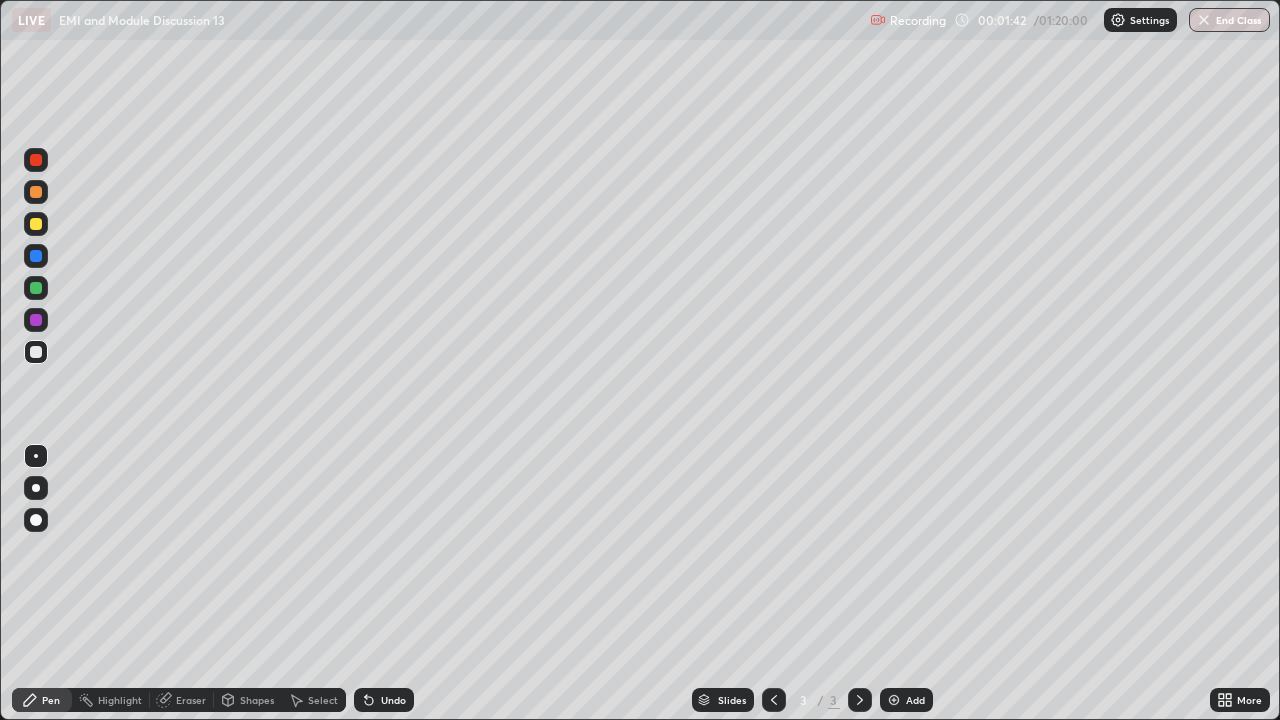 click on "Undo" at bounding box center [393, 700] 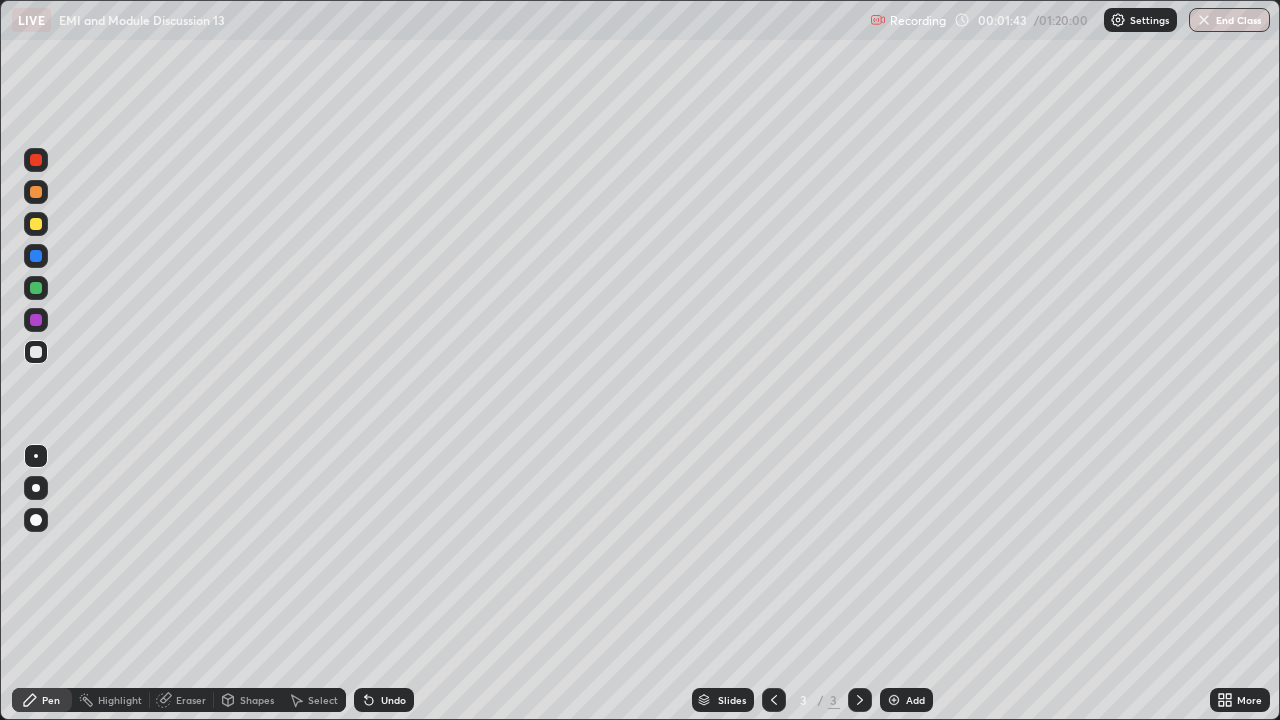 click on "Undo" at bounding box center [393, 700] 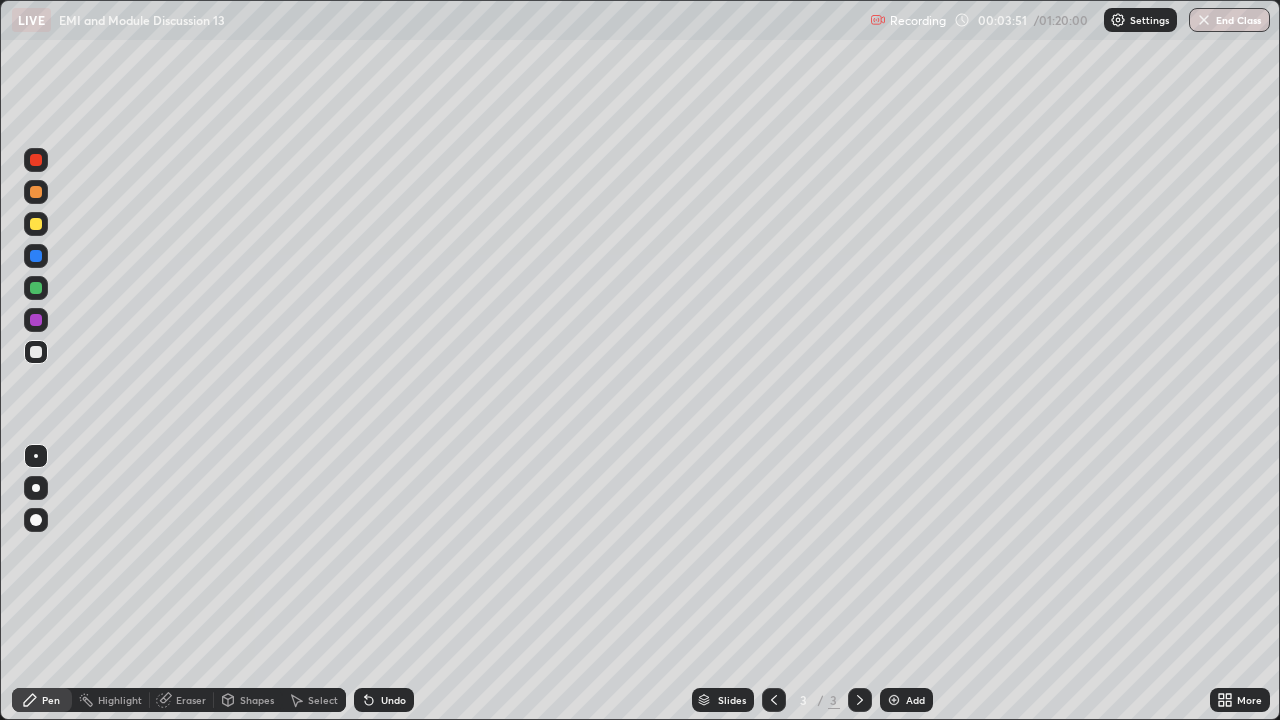 click at bounding box center (36, 224) 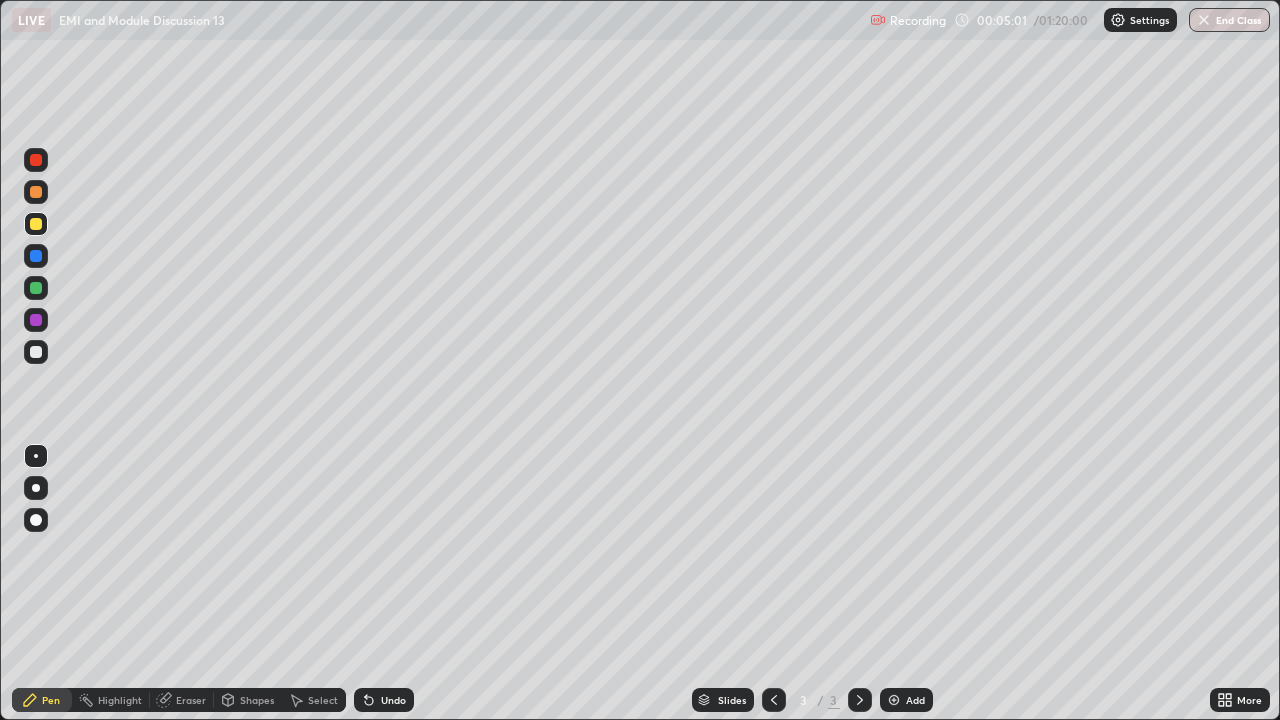 click at bounding box center [36, 352] 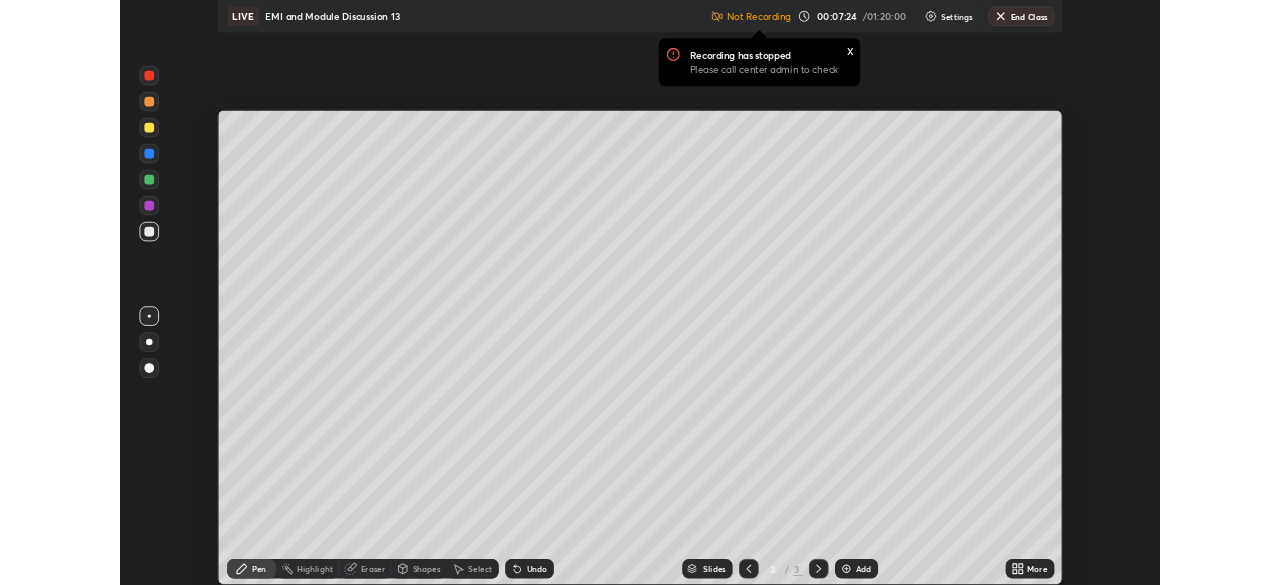 scroll, scrollTop: 585, scrollLeft: 1280, axis: both 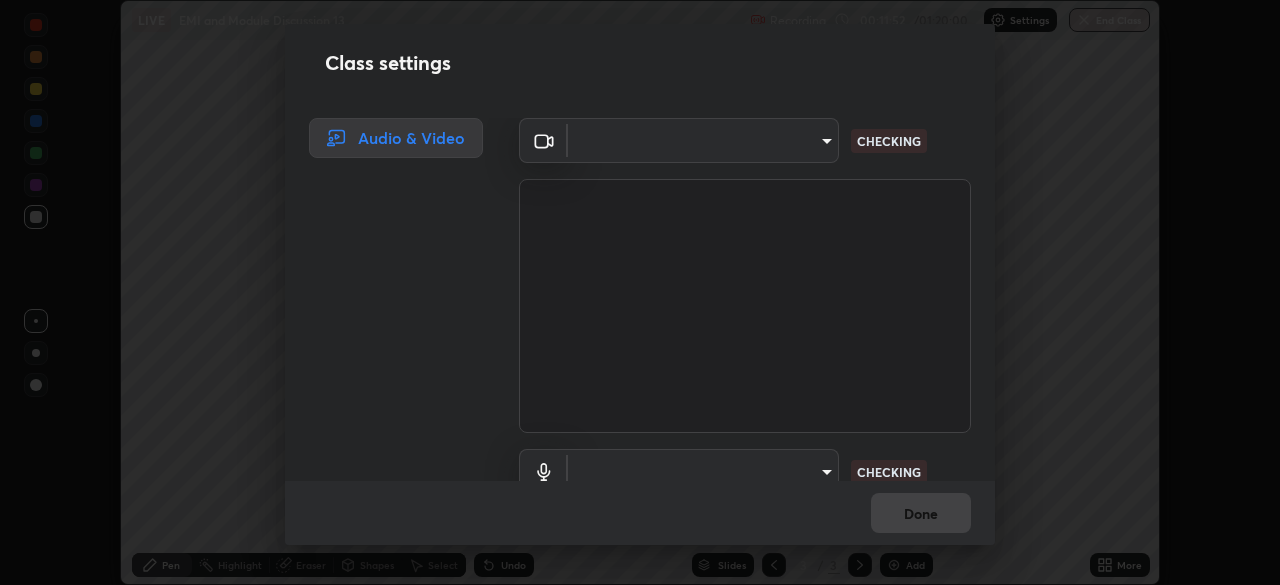 type on "06c5cd4968a6d49727577812bc232b22e688cf7eece95ef343837a2f38e15e01" 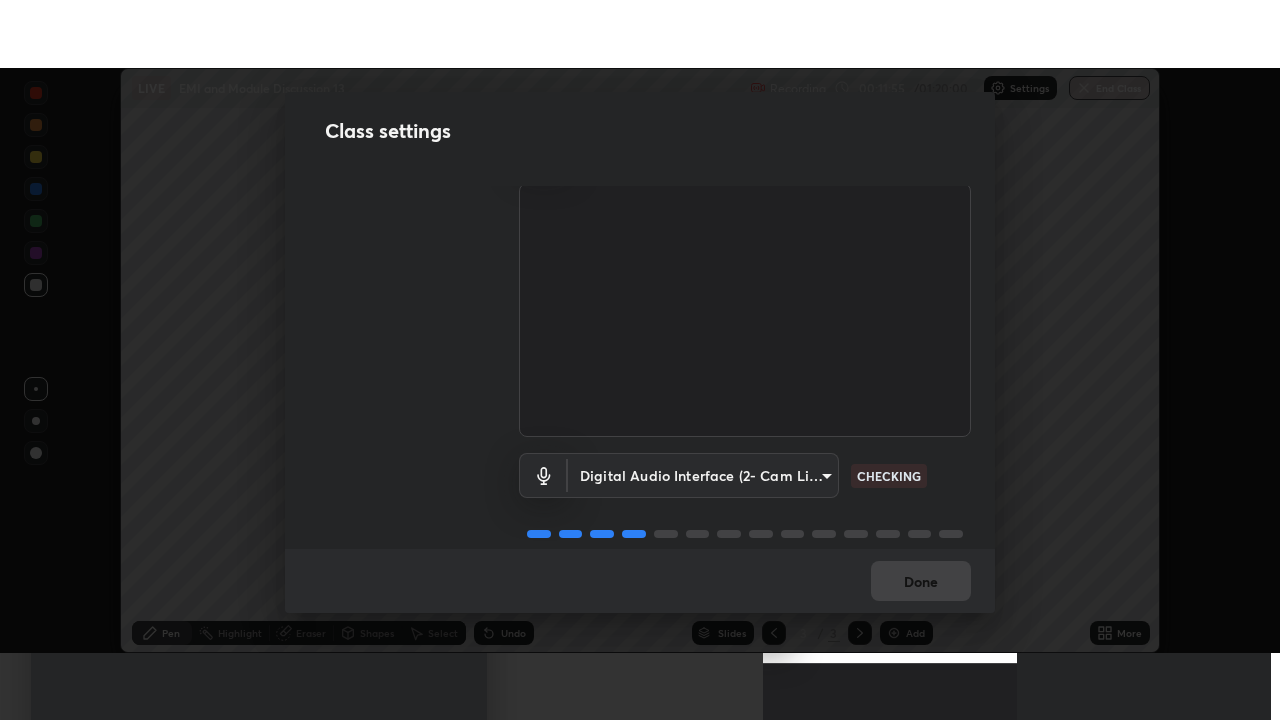 scroll, scrollTop: 91, scrollLeft: 0, axis: vertical 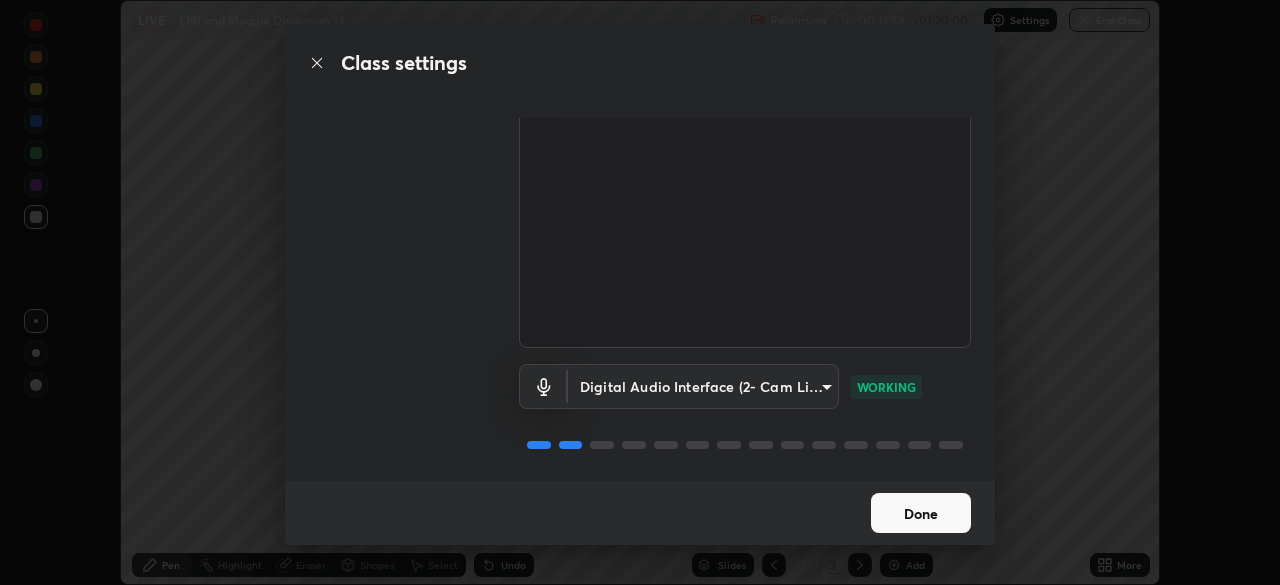 click on "Done" at bounding box center (921, 513) 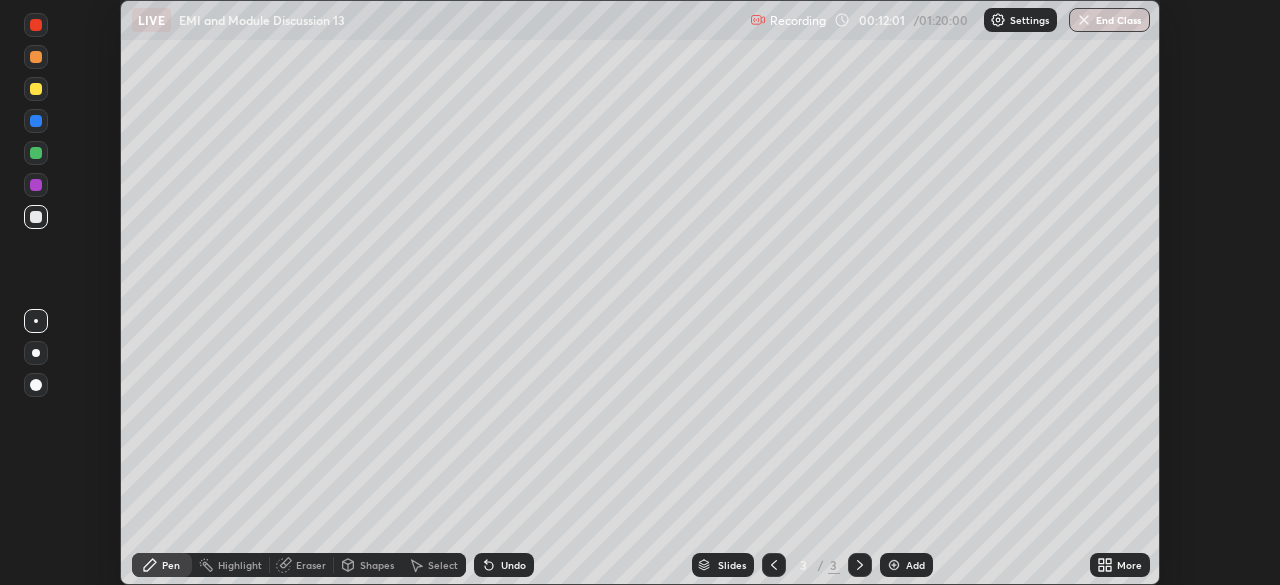 click on "More" at bounding box center [1129, 565] 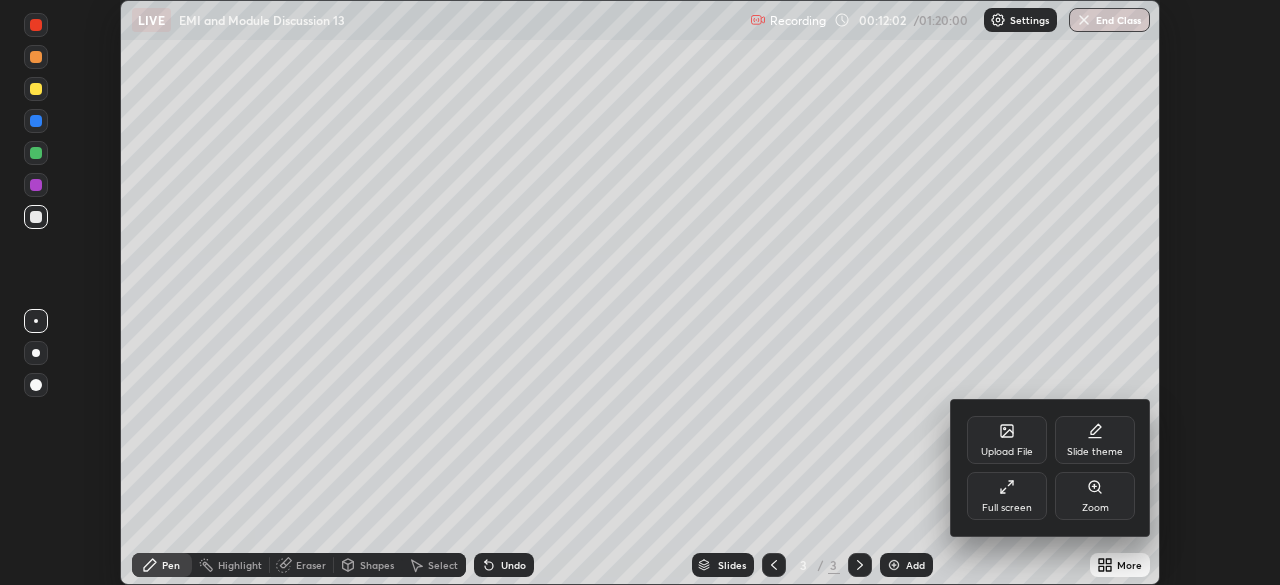 click 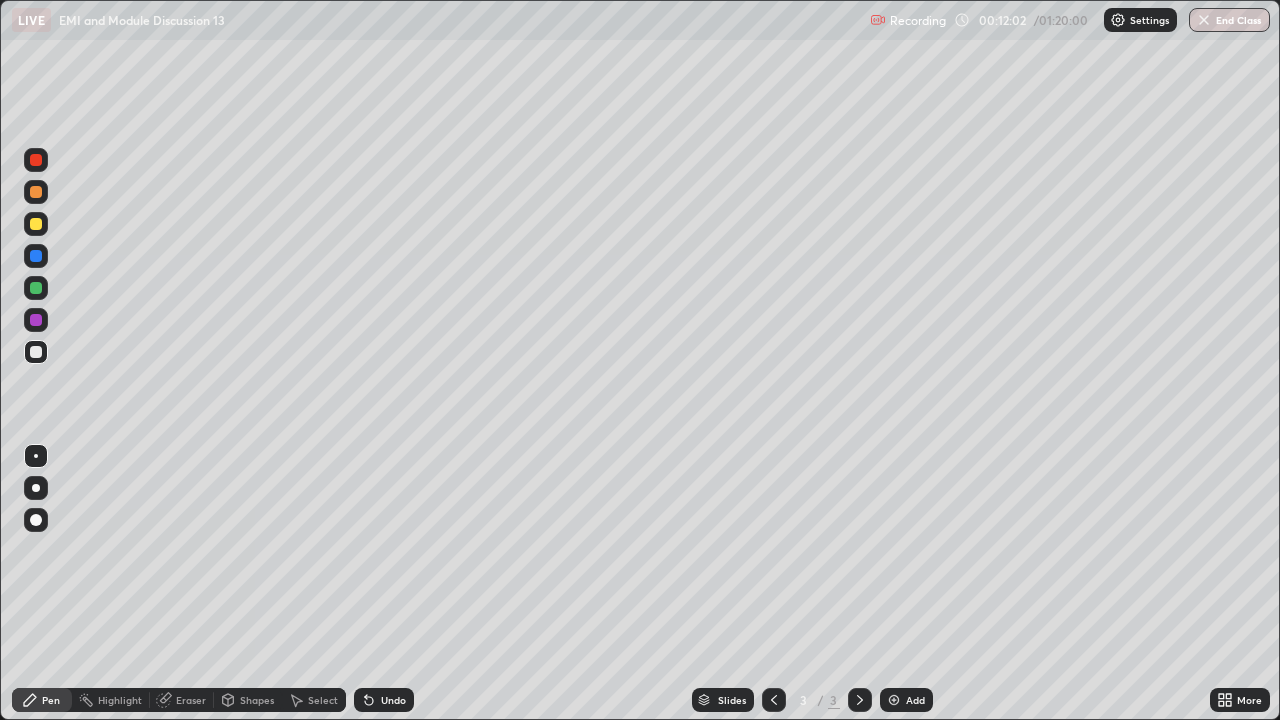 scroll, scrollTop: 99280, scrollLeft: 98720, axis: both 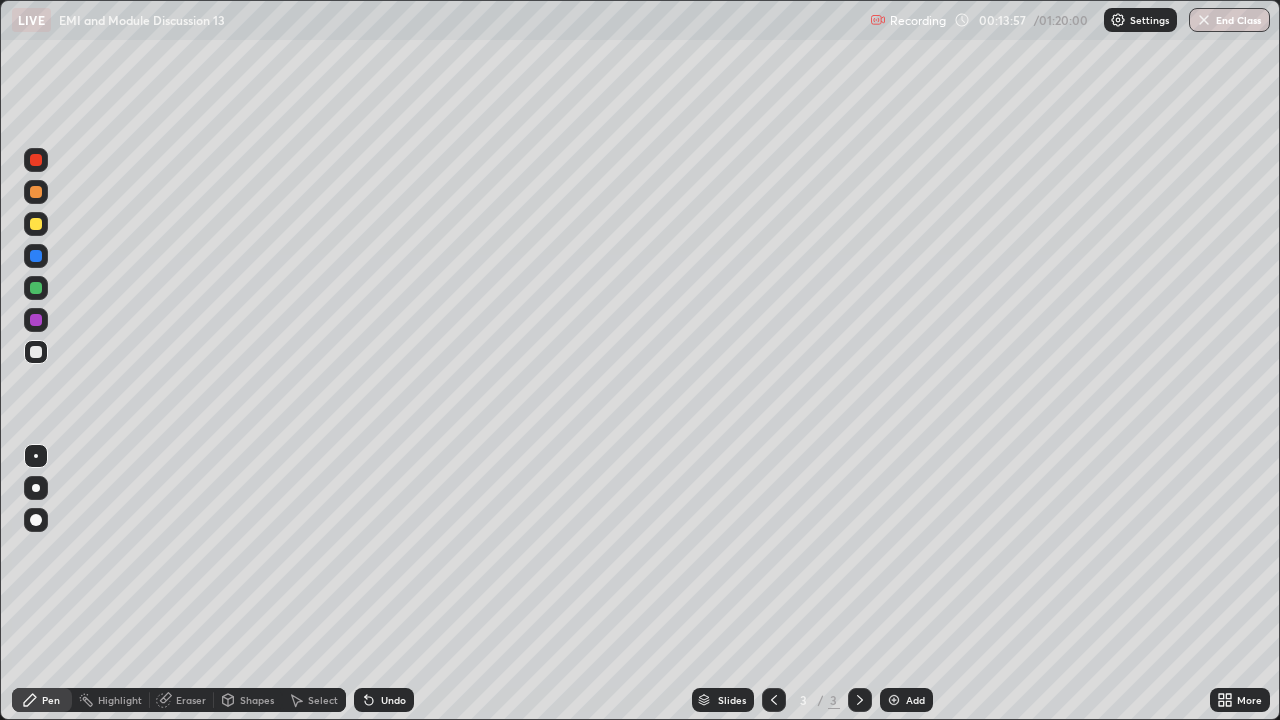 click at bounding box center (36, 192) 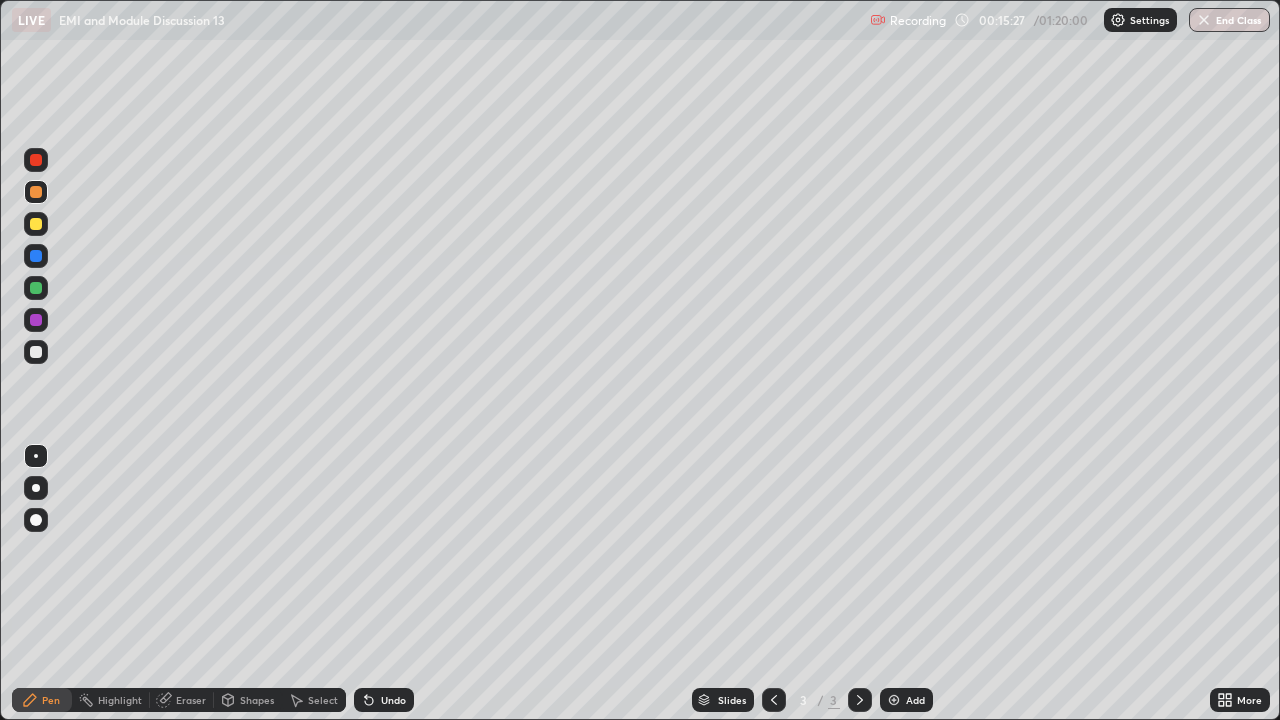 click on "Add" at bounding box center (915, 700) 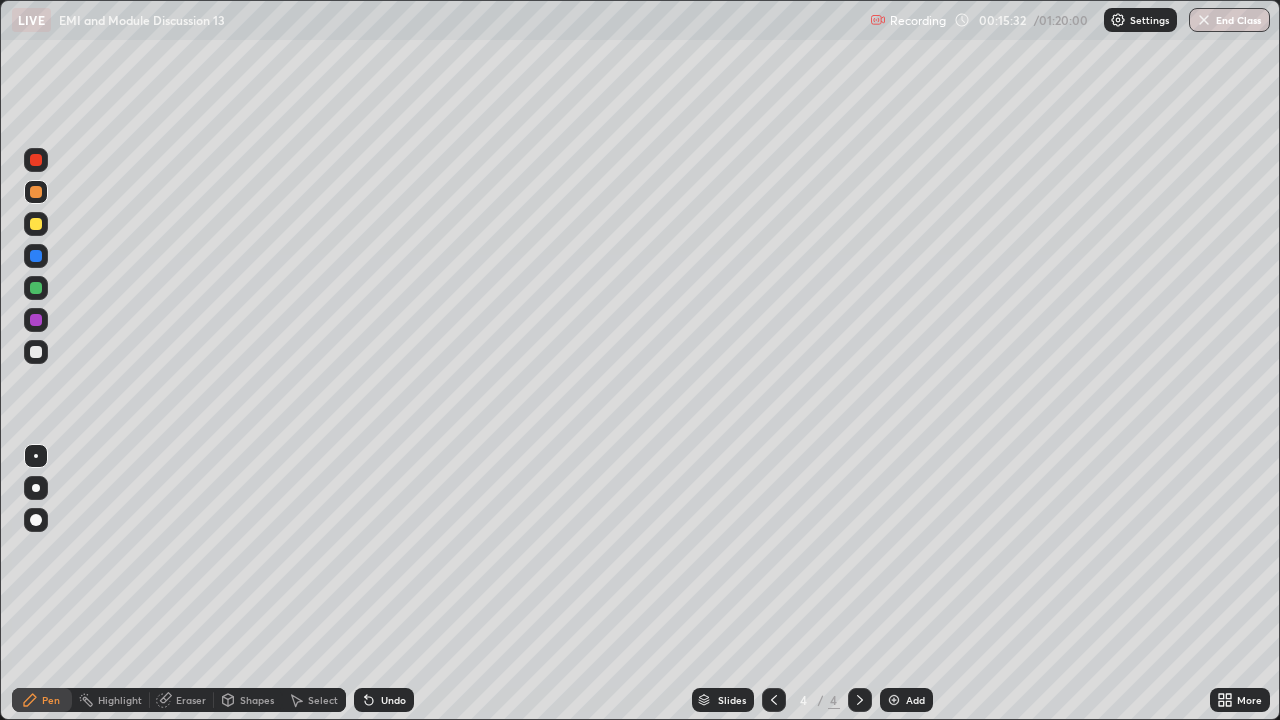 click 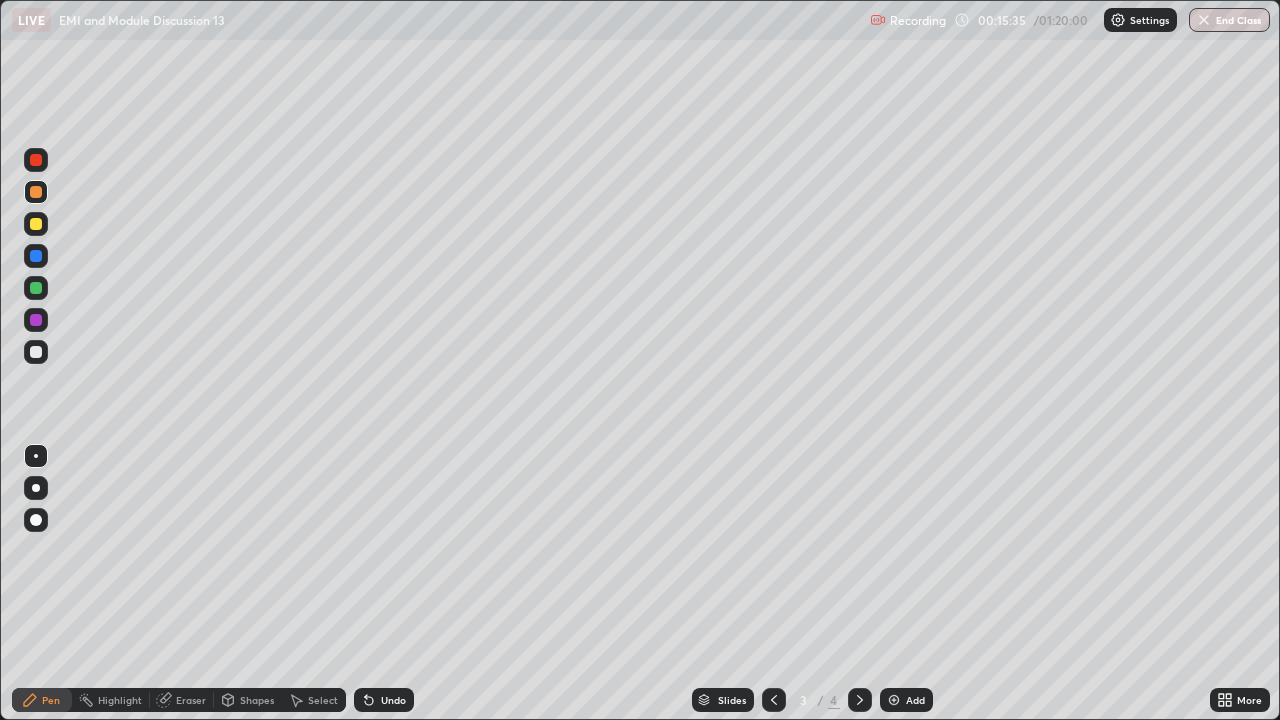 click 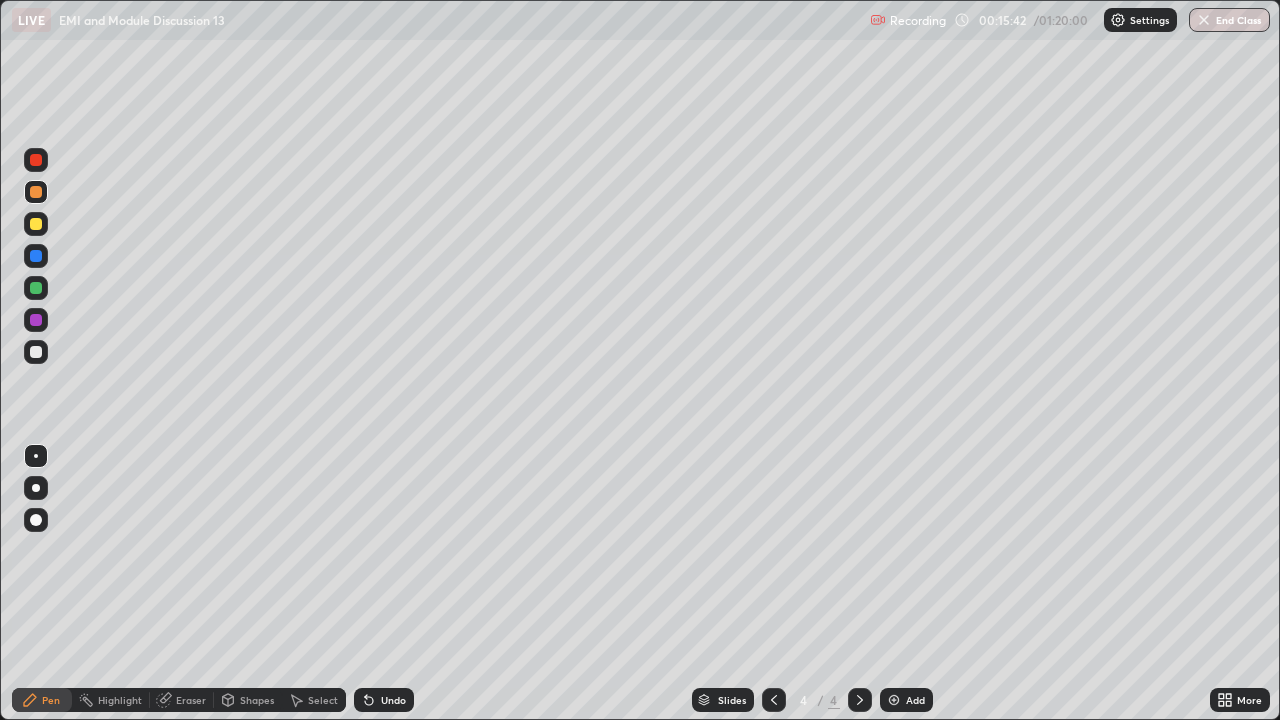 click 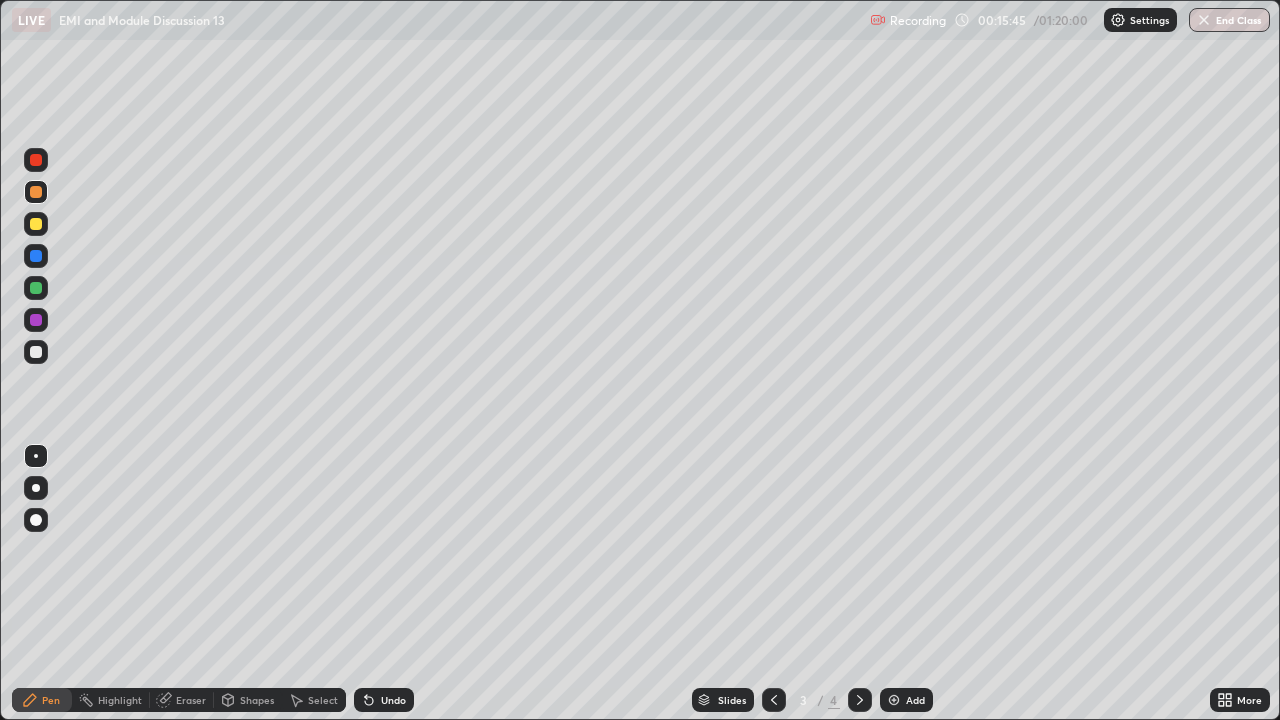 click 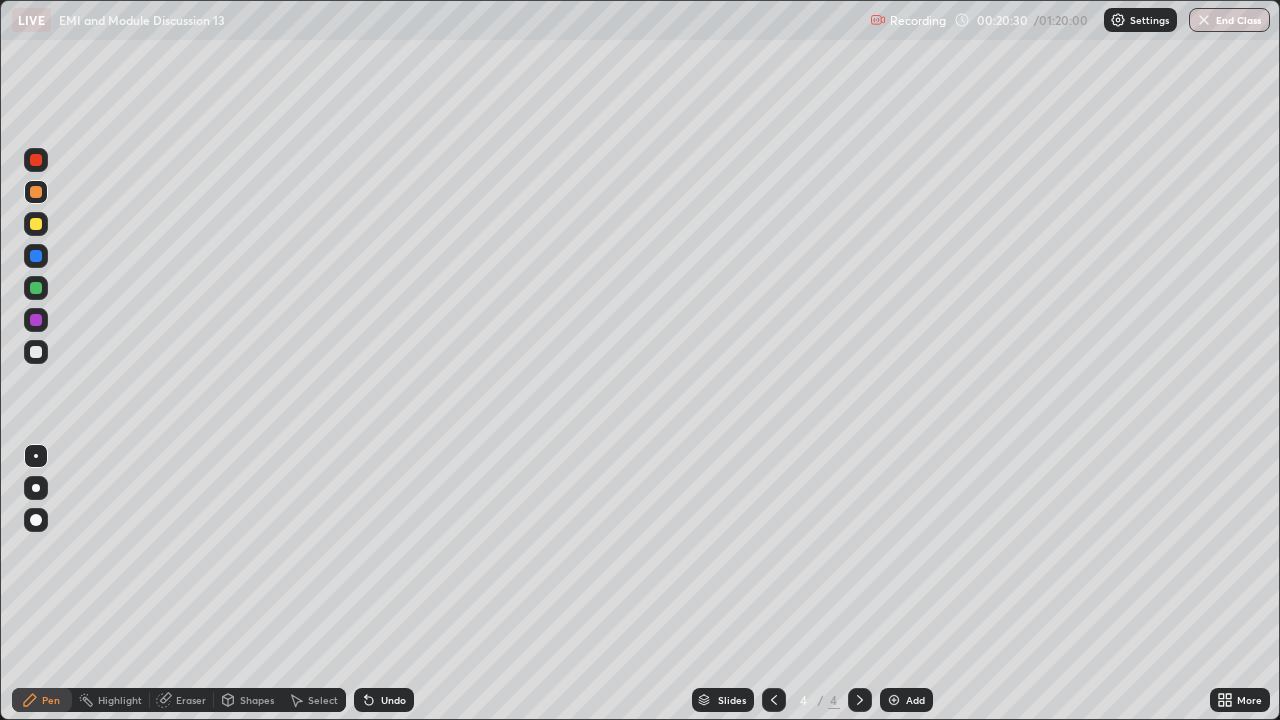 click on "Add" at bounding box center [915, 700] 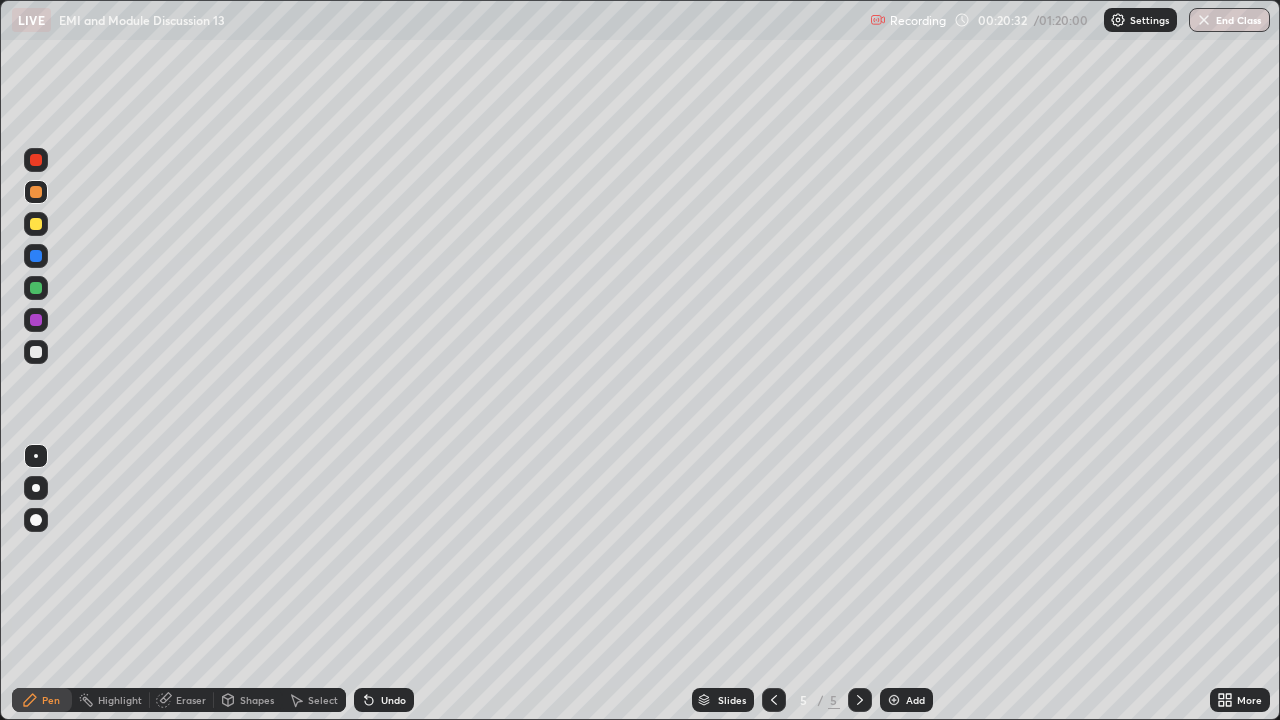 click at bounding box center [36, 352] 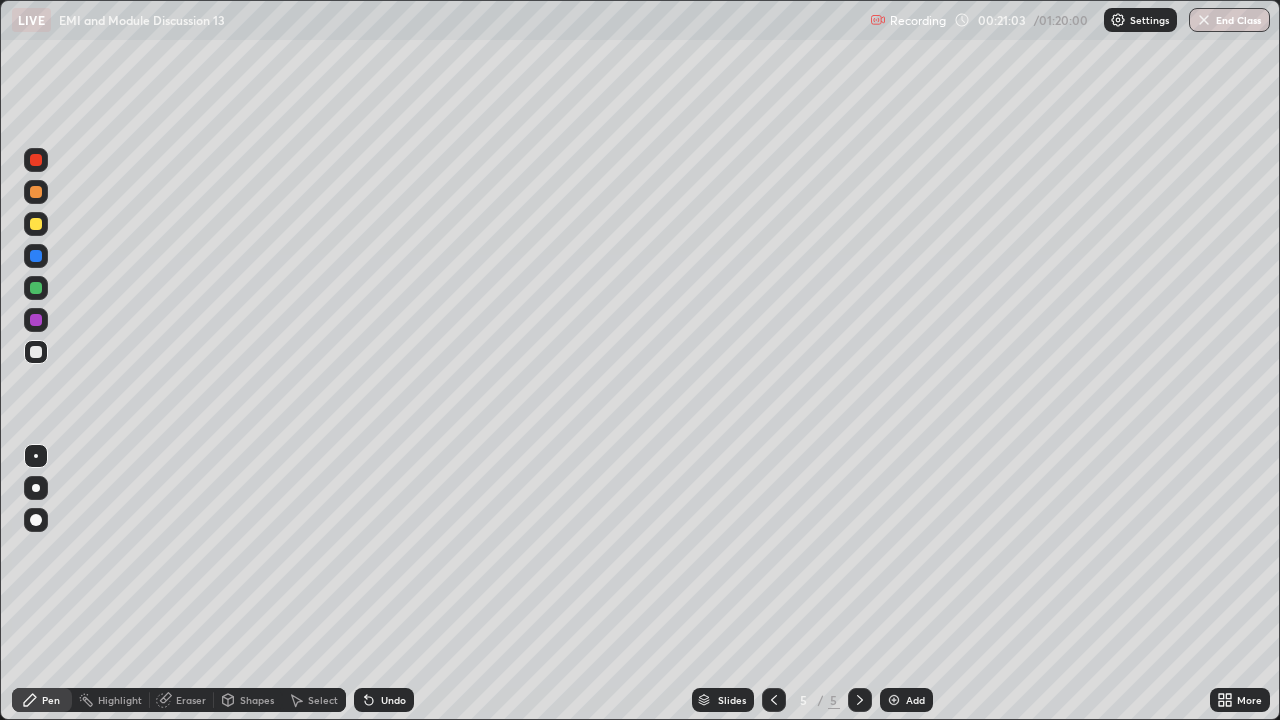 click at bounding box center [36, 288] 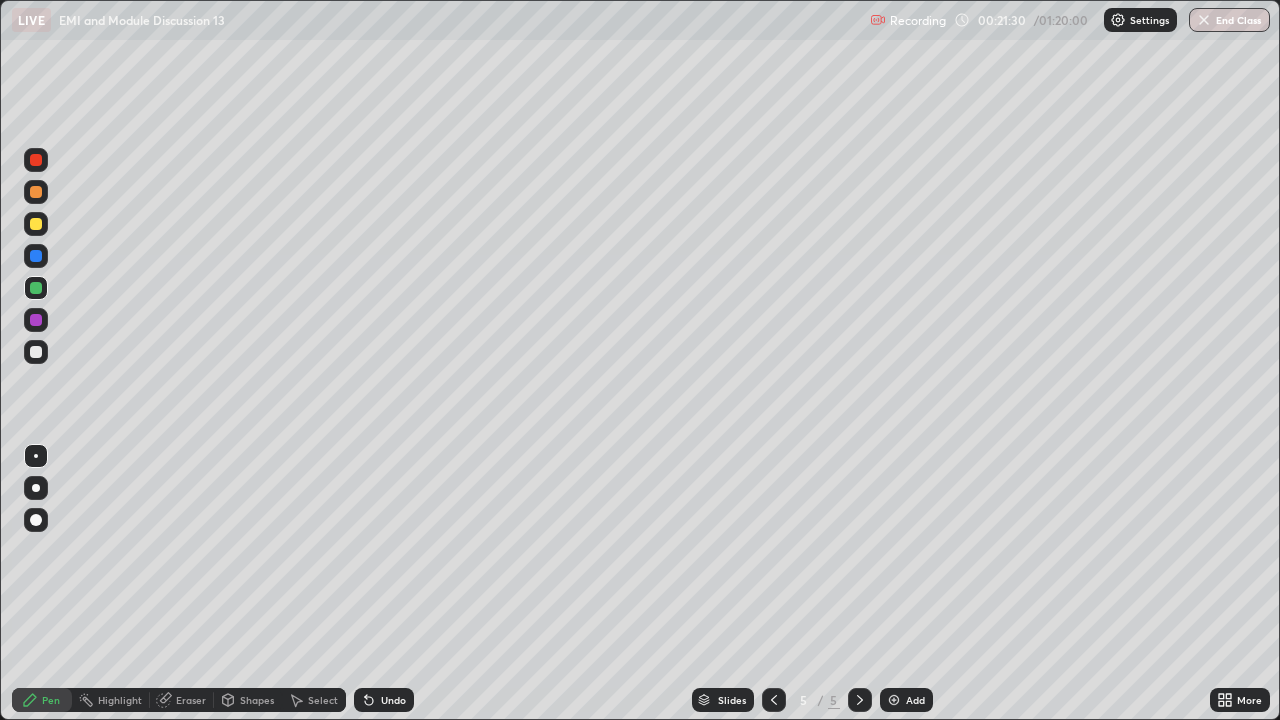 click at bounding box center [36, 192] 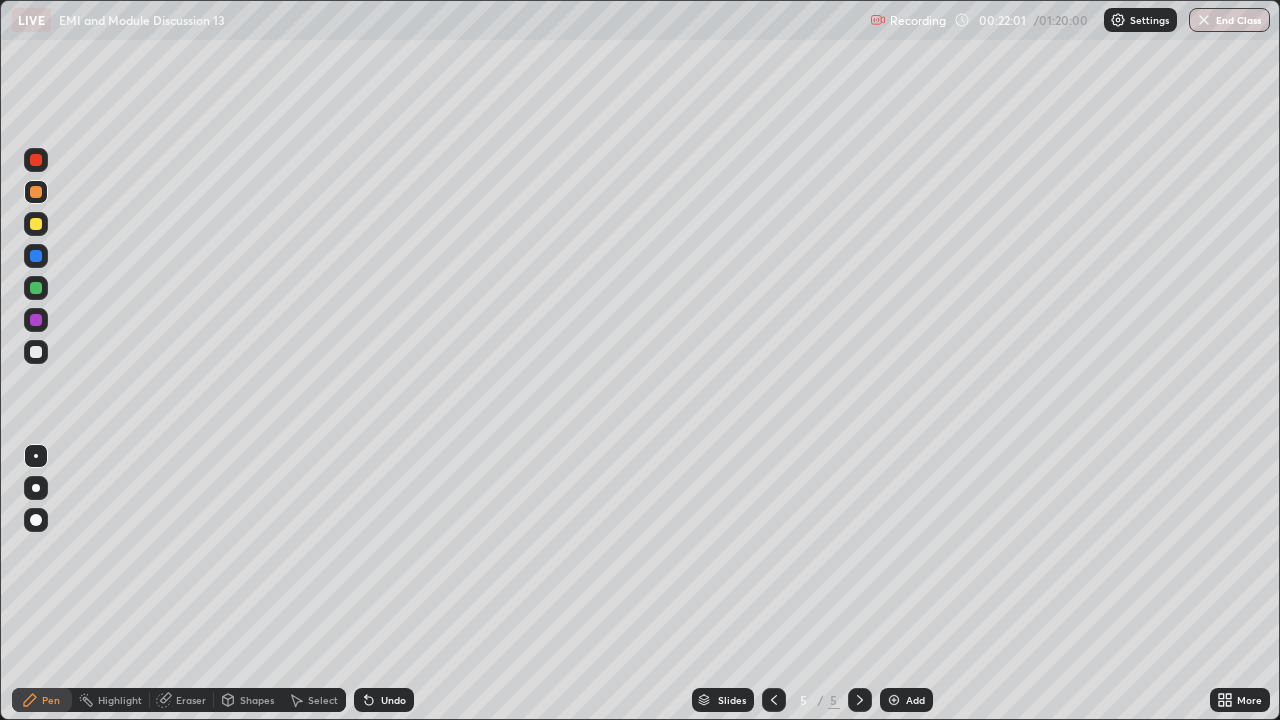 click at bounding box center [36, 224] 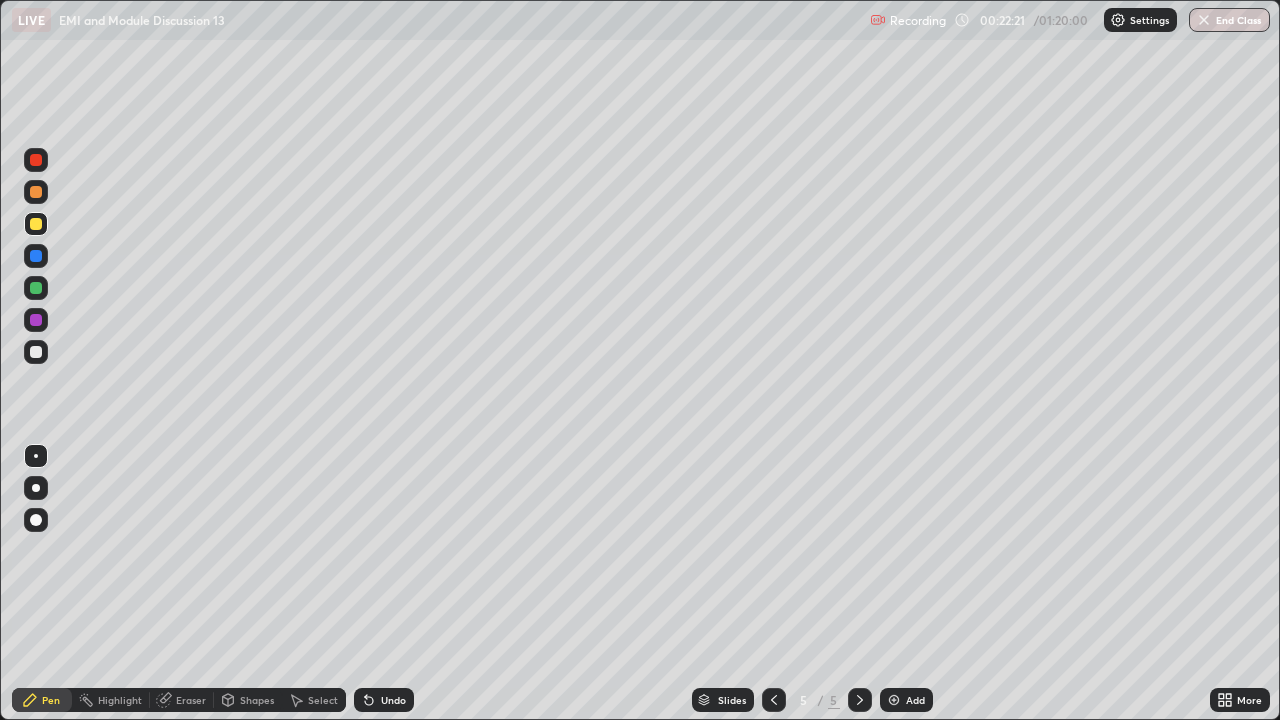 click at bounding box center [36, 288] 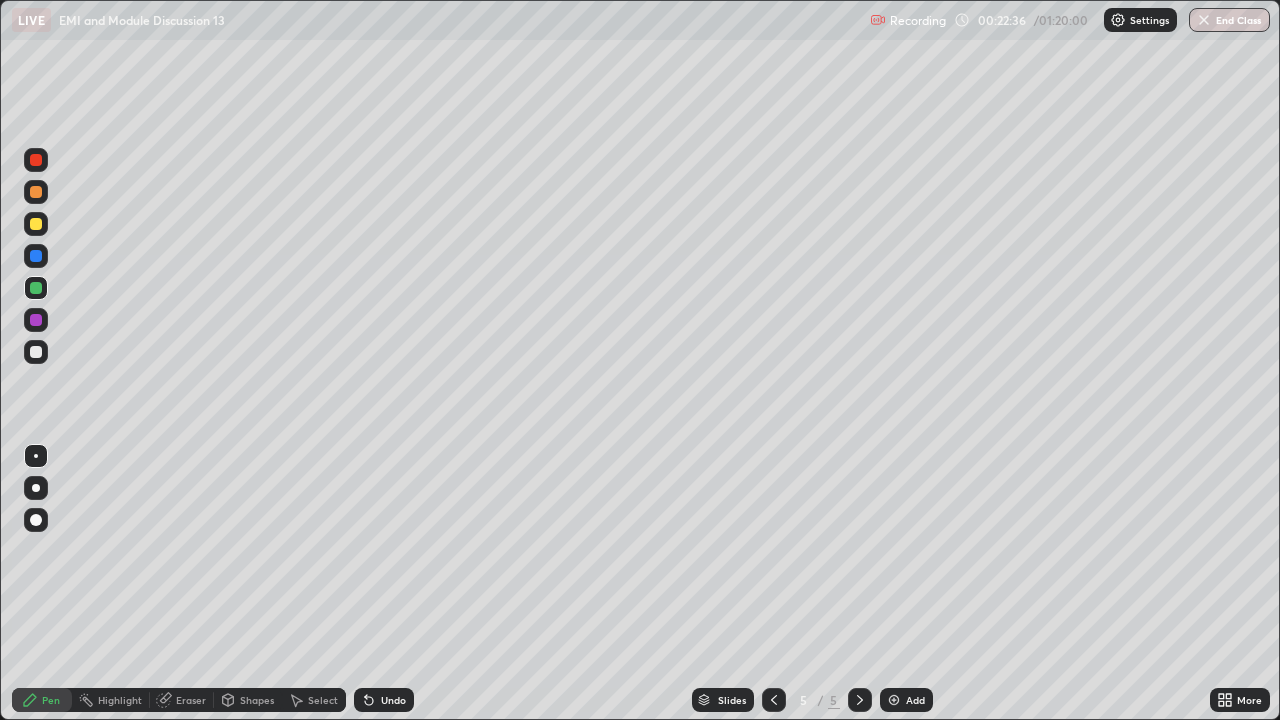 click at bounding box center (36, 224) 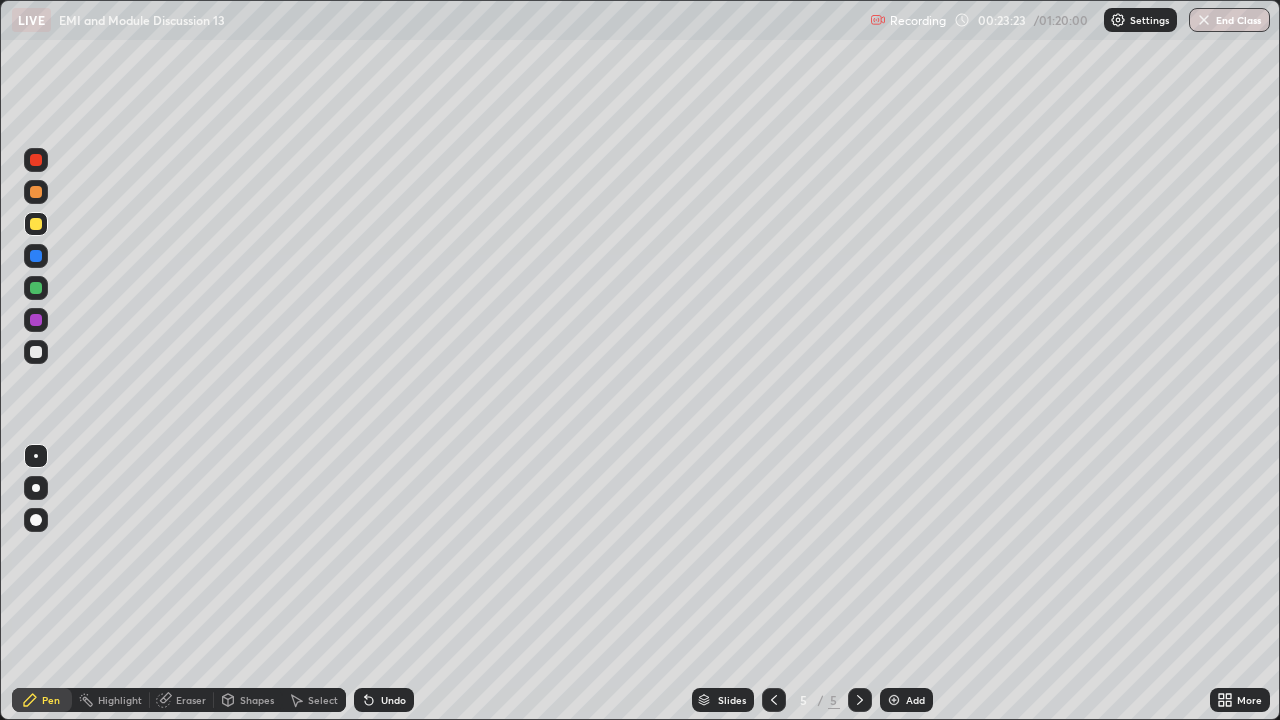 click at bounding box center [36, 288] 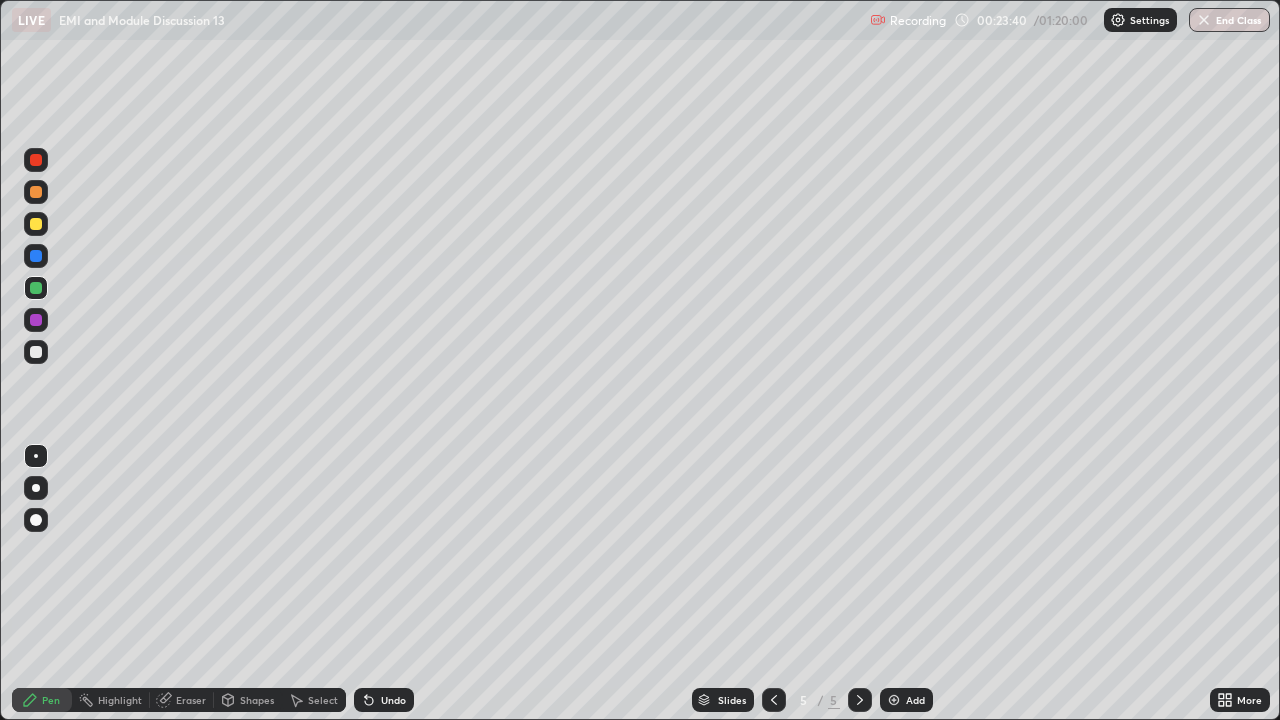 click at bounding box center [36, 352] 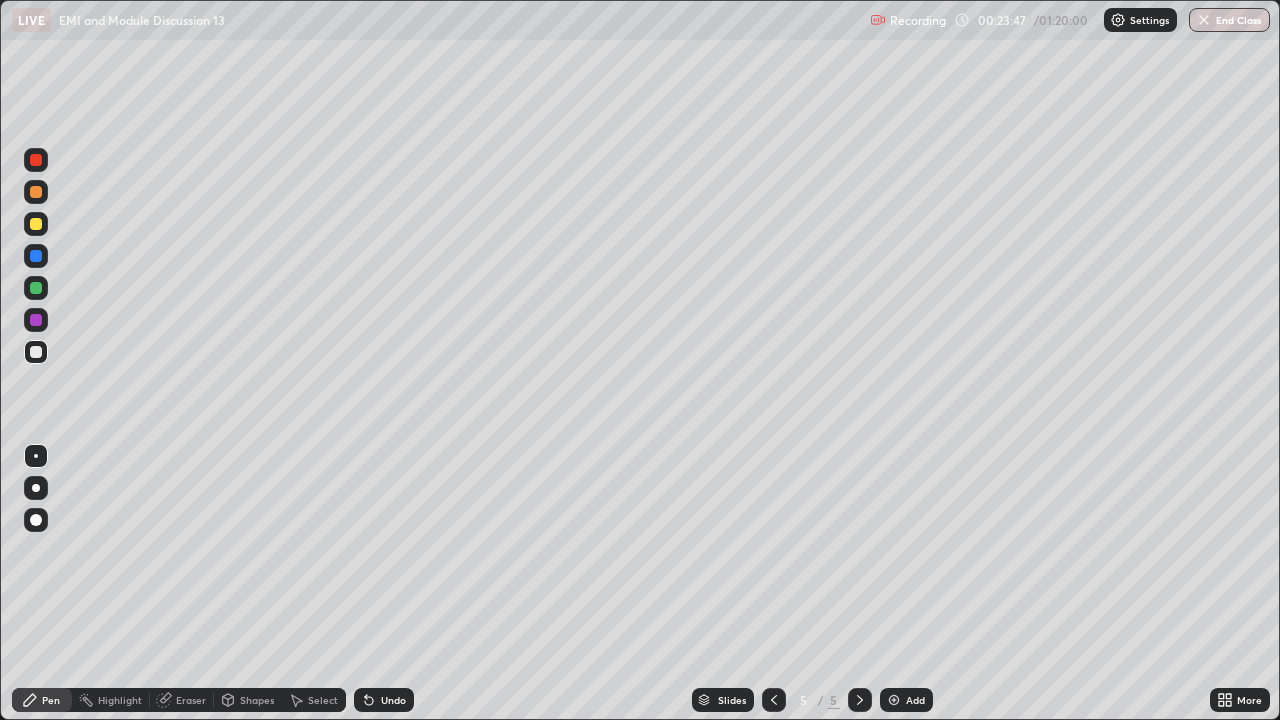 click at bounding box center (36, 192) 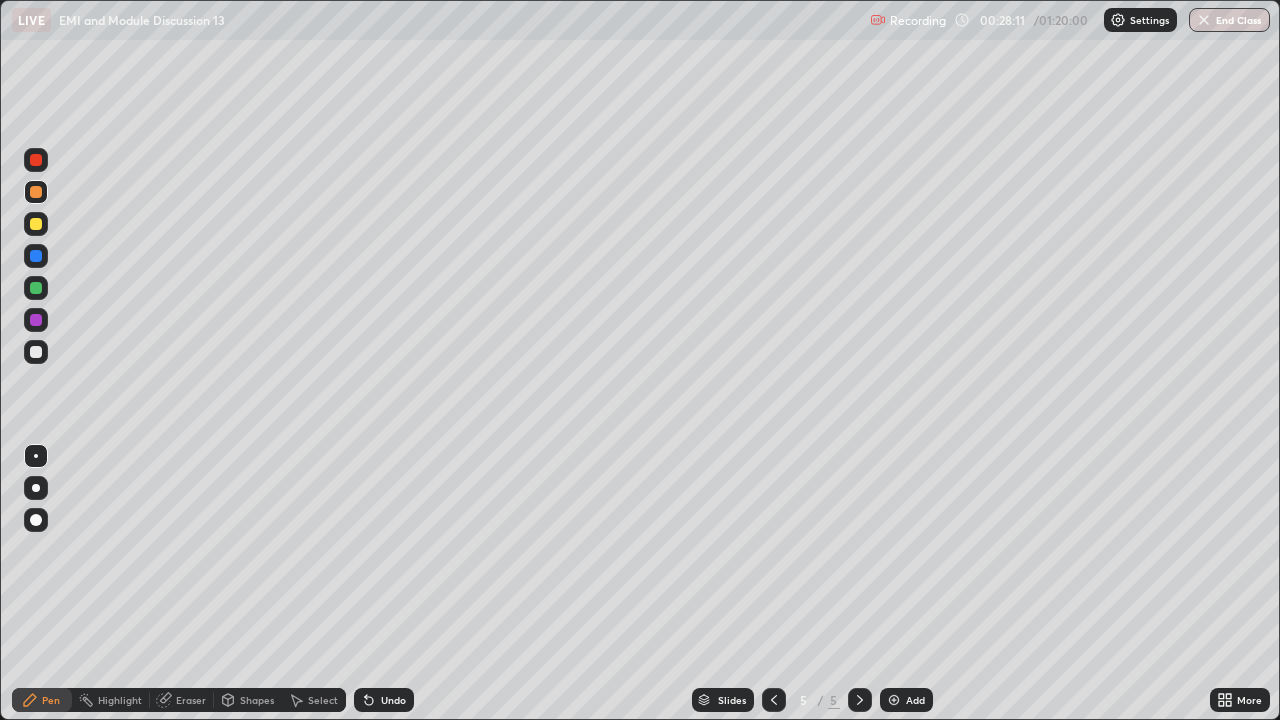 click on "Eraser" at bounding box center (191, 700) 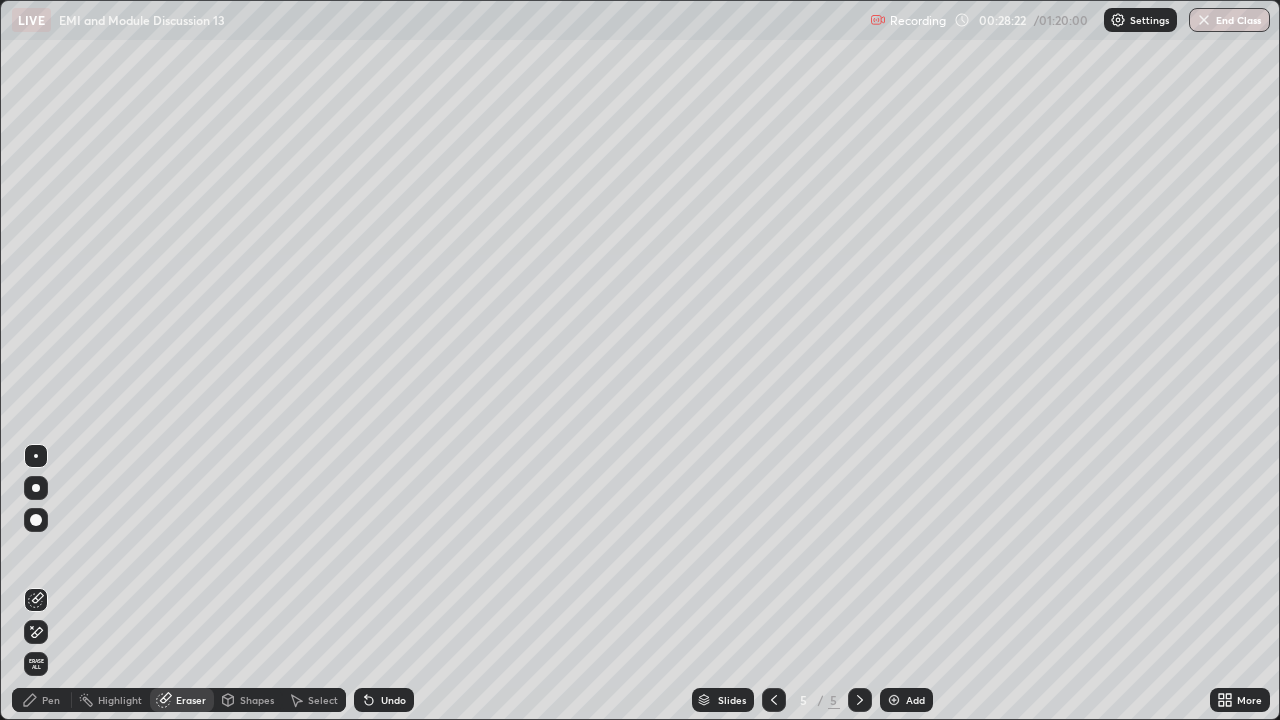 click on "Pen" at bounding box center [51, 700] 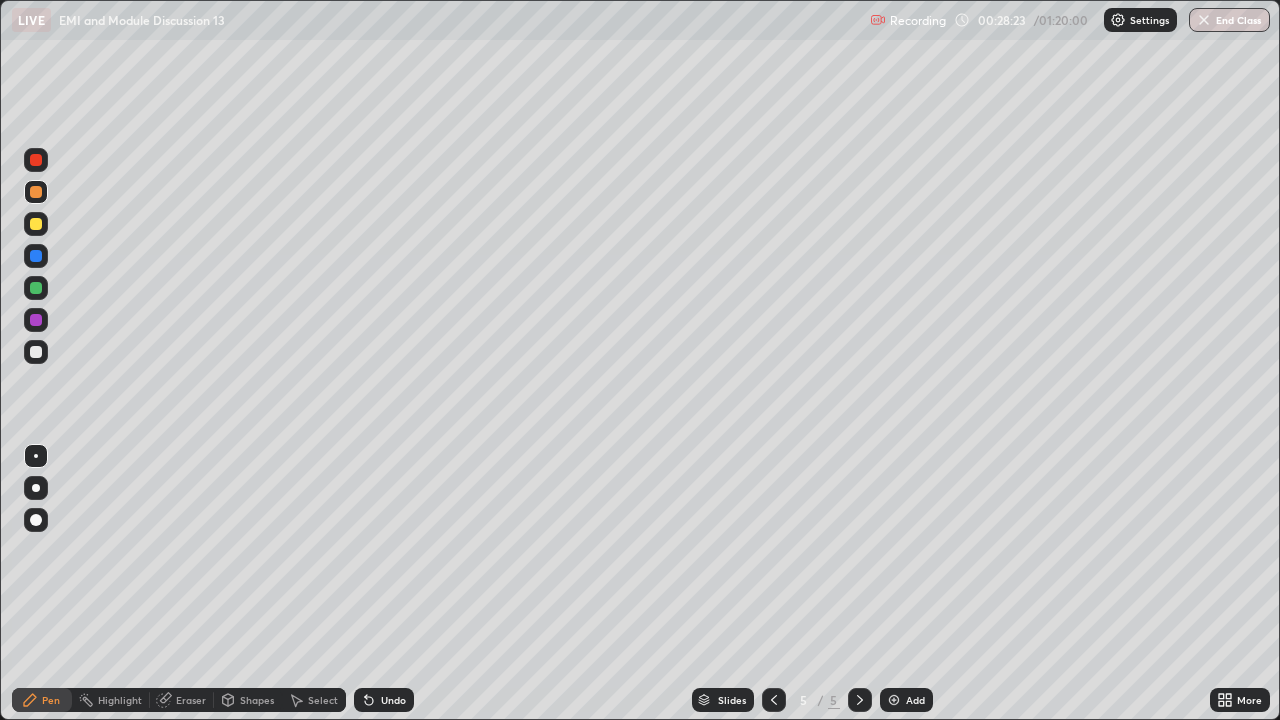 click at bounding box center (36, 352) 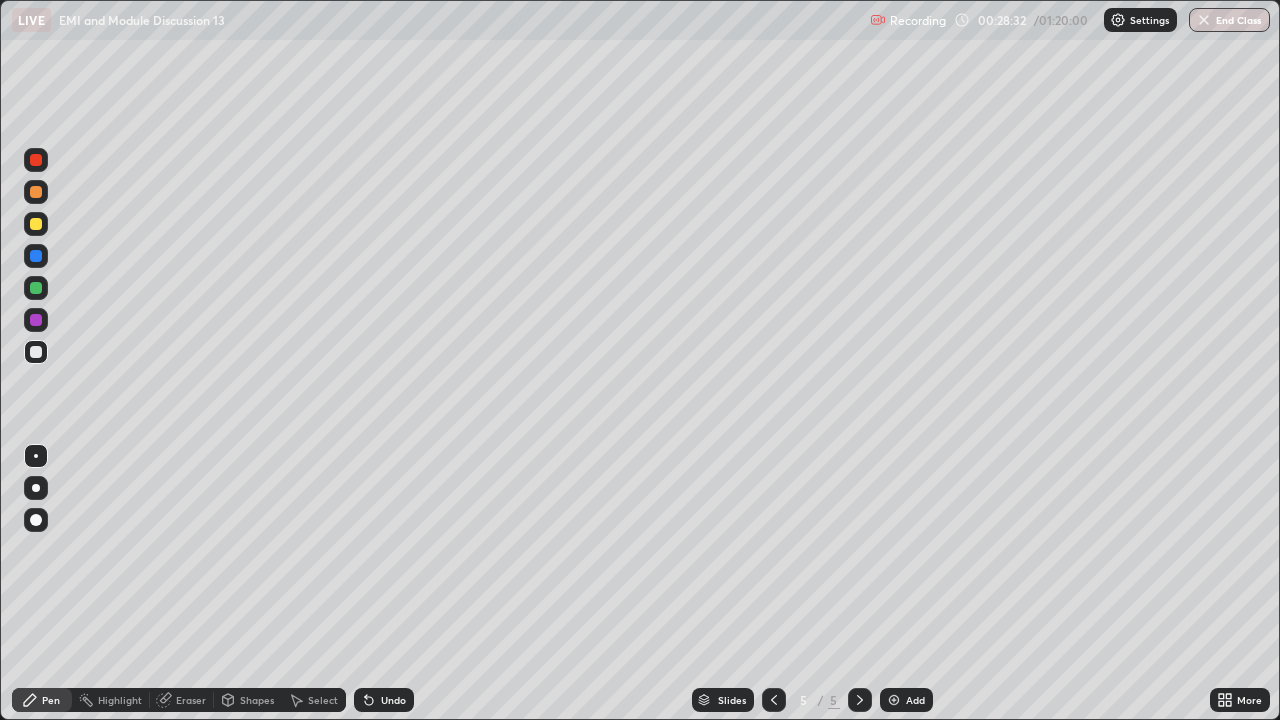click at bounding box center (36, 288) 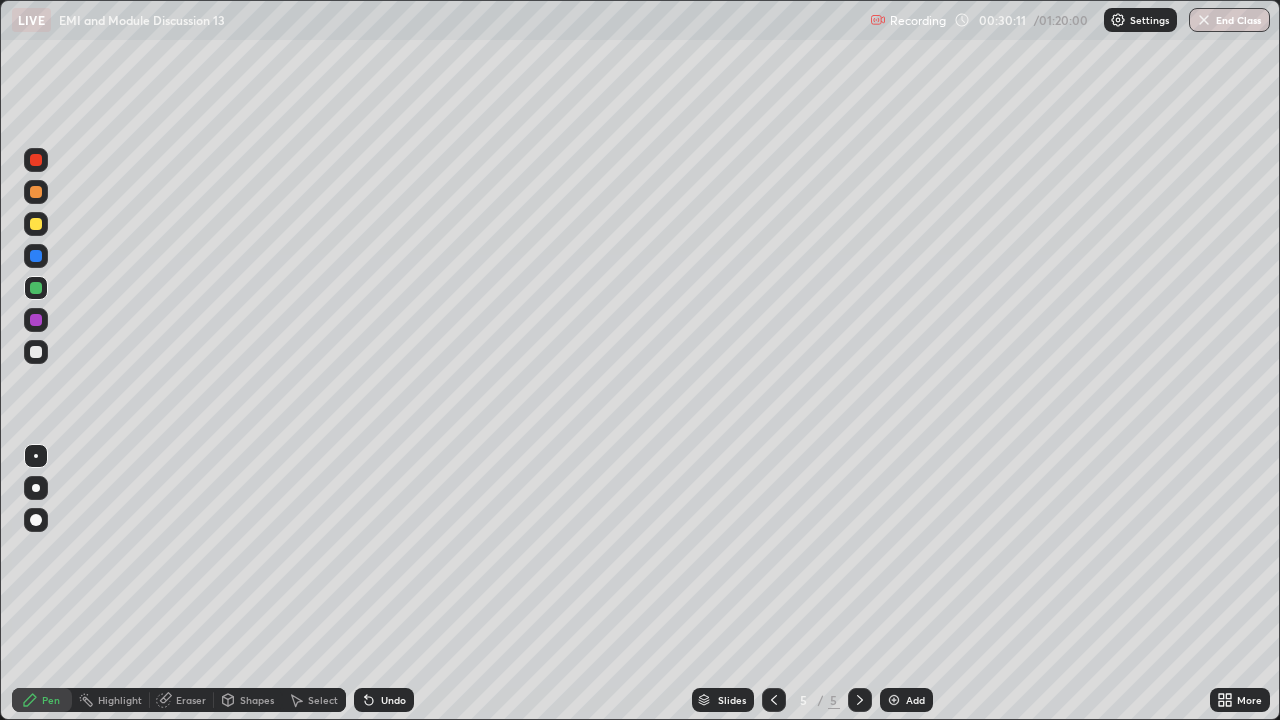 click at bounding box center (36, 352) 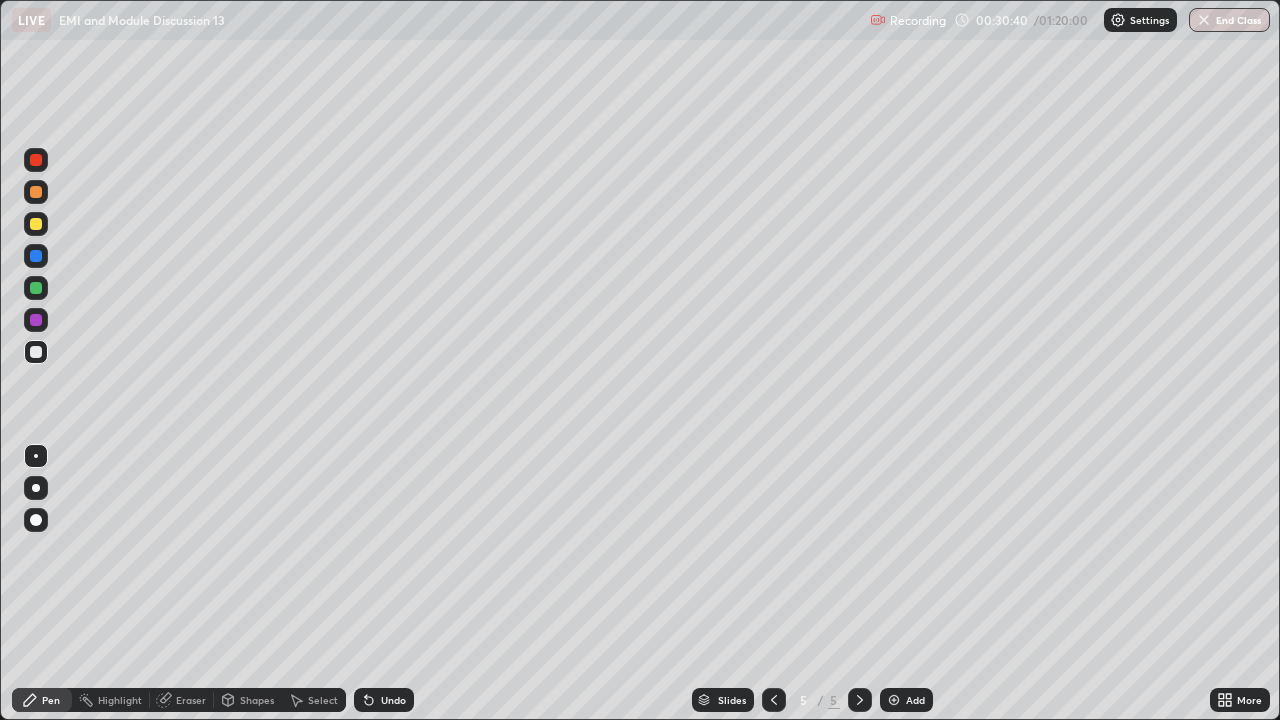 click at bounding box center [36, 224] 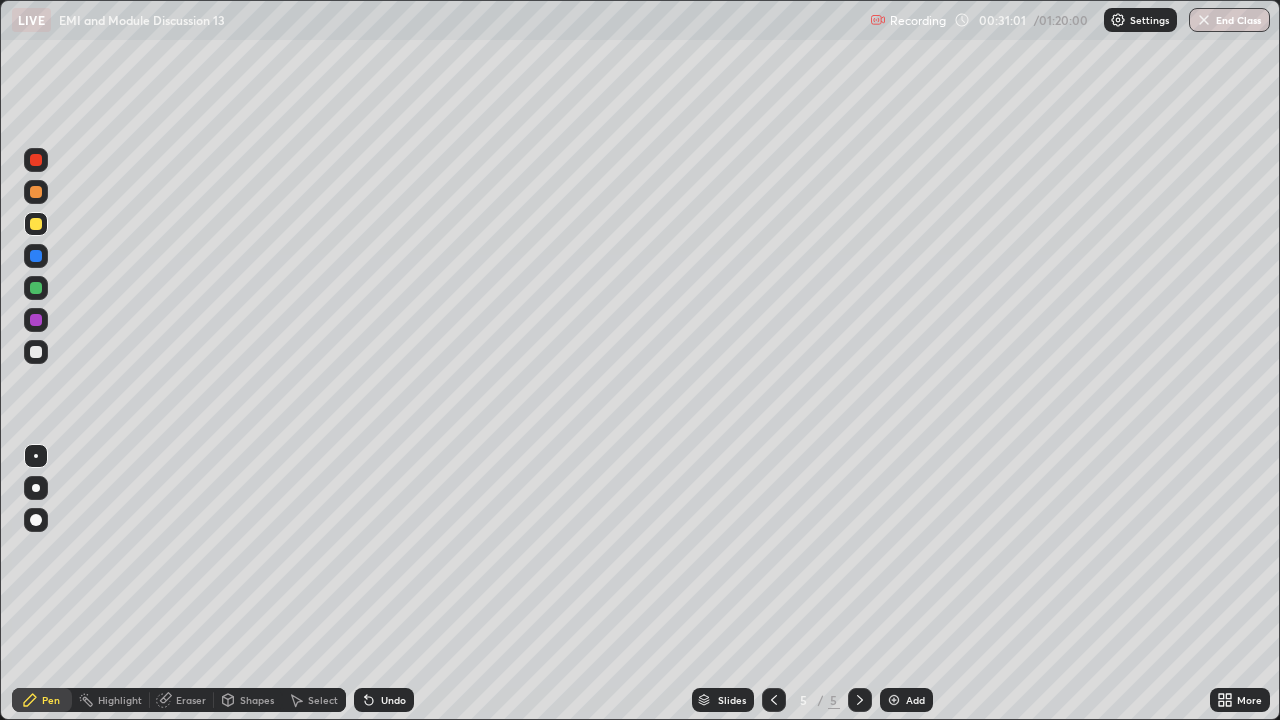 click at bounding box center [36, 160] 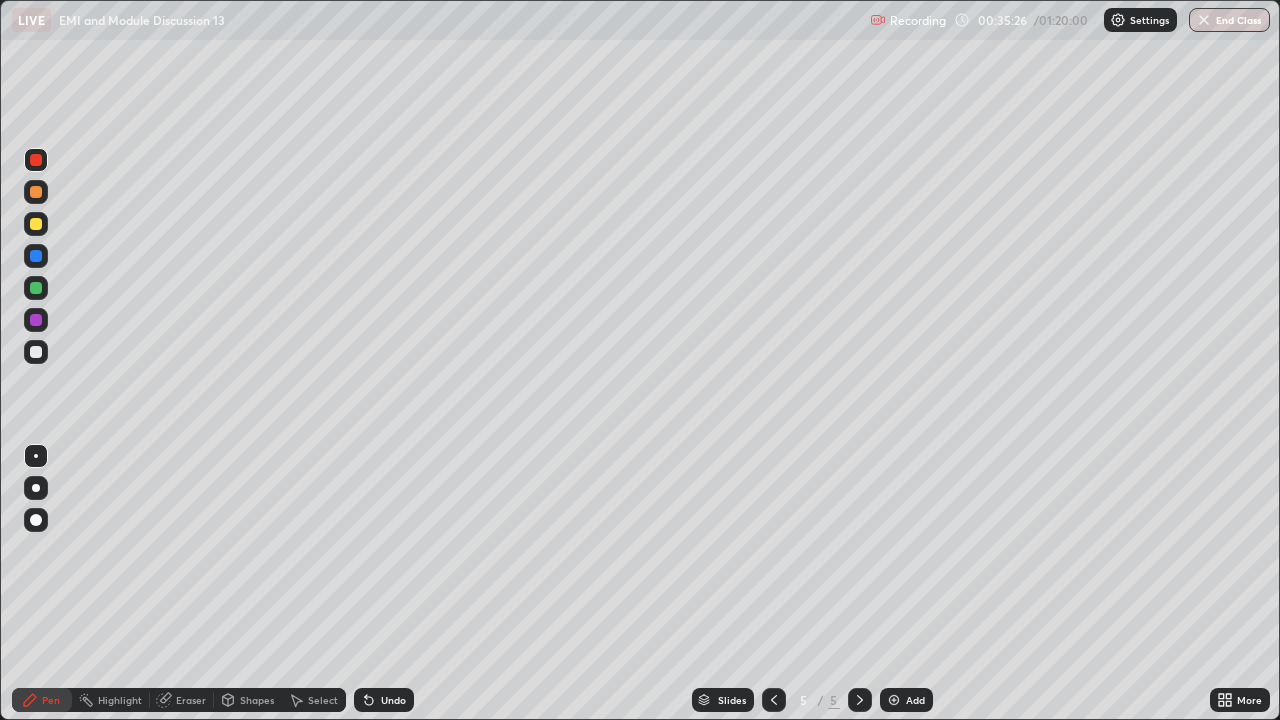 click on "Add" at bounding box center [915, 700] 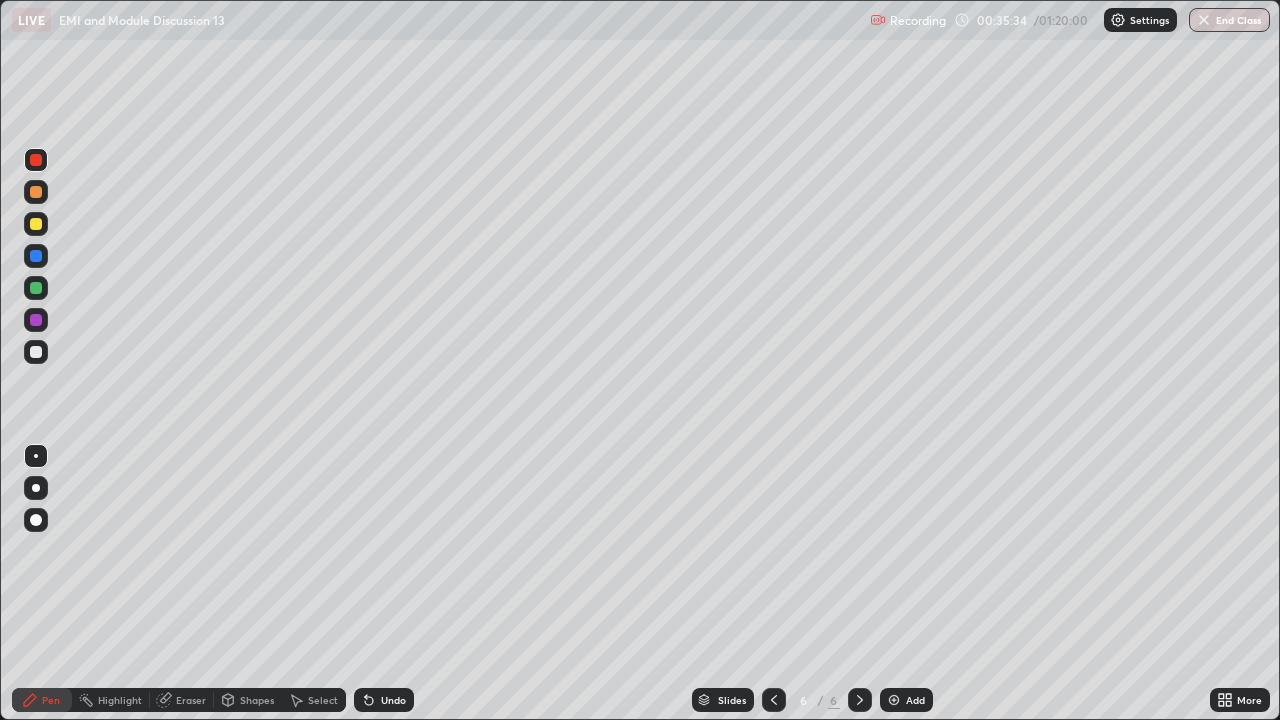 click at bounding box center [36, 352] 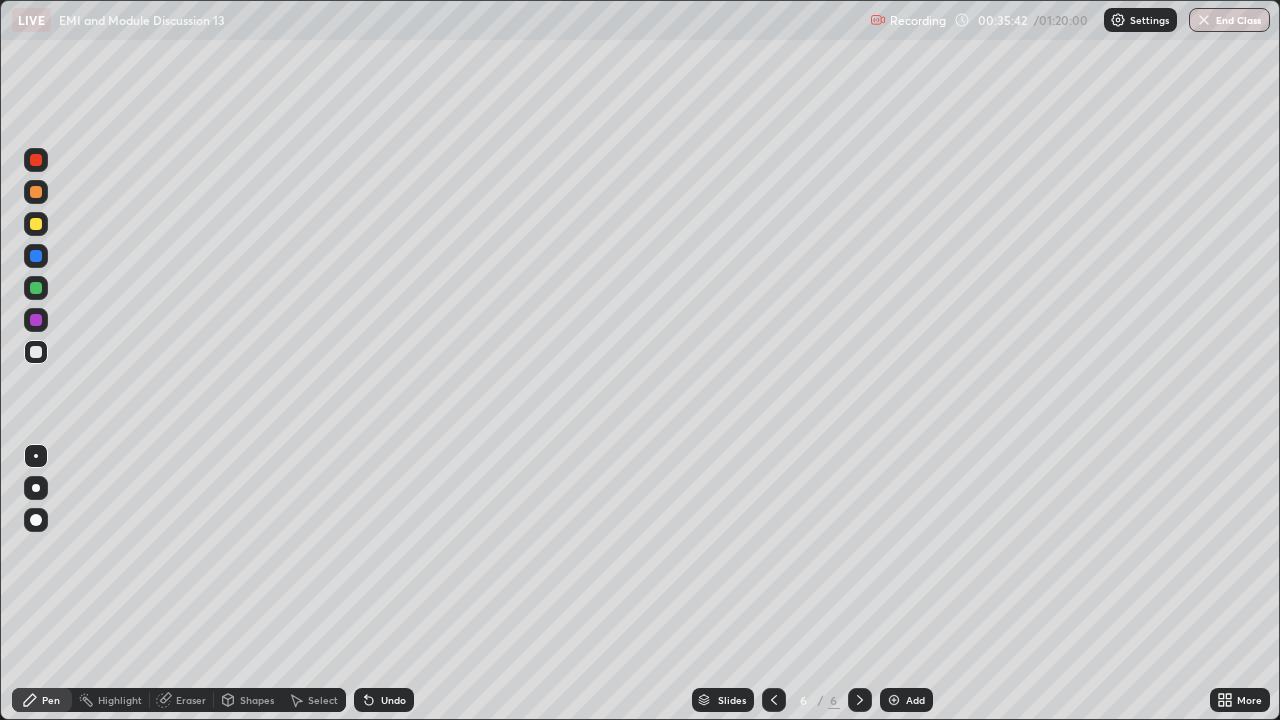click at bounding box center [36, 288] 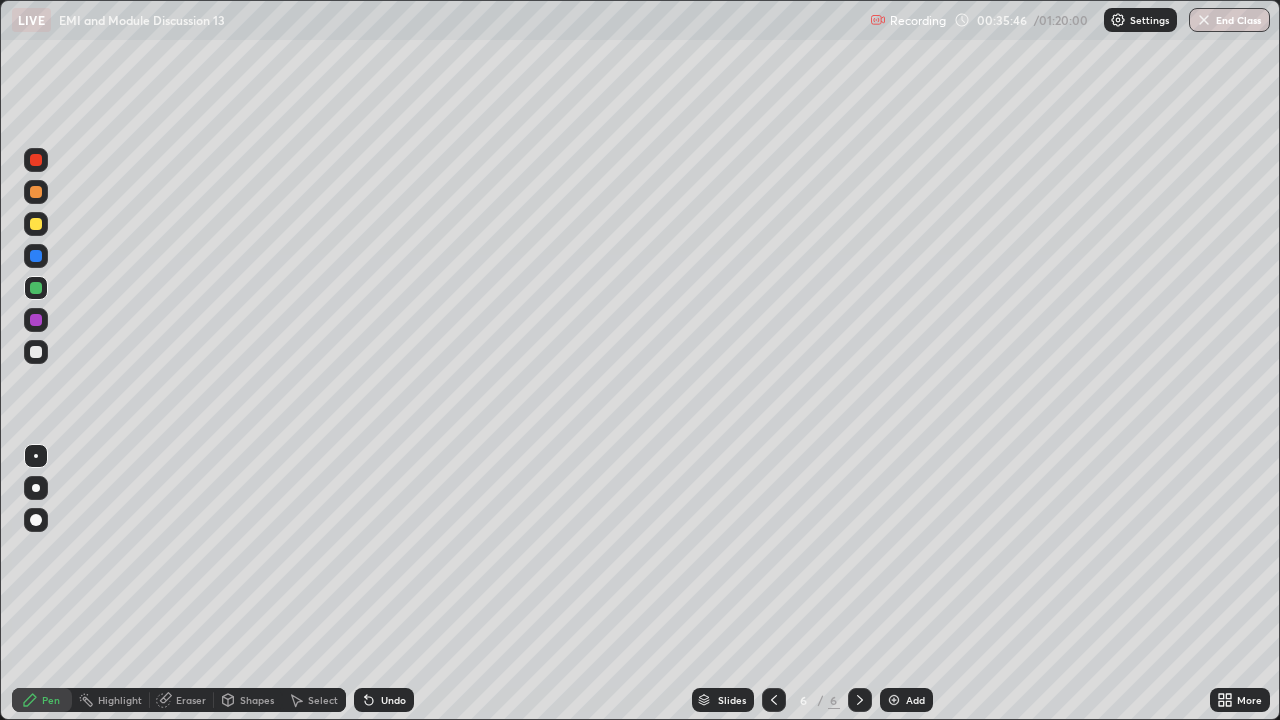 click at bounding box center [36, 224] 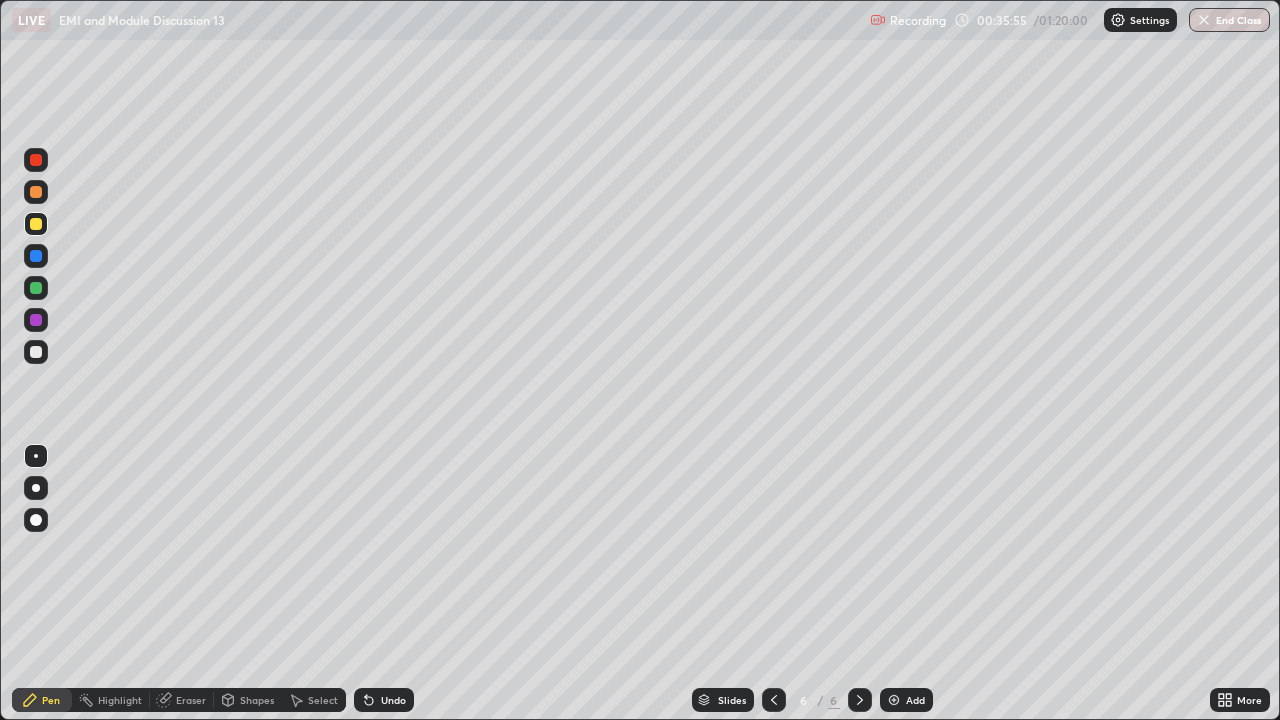 click at bounding box center (36, 352) 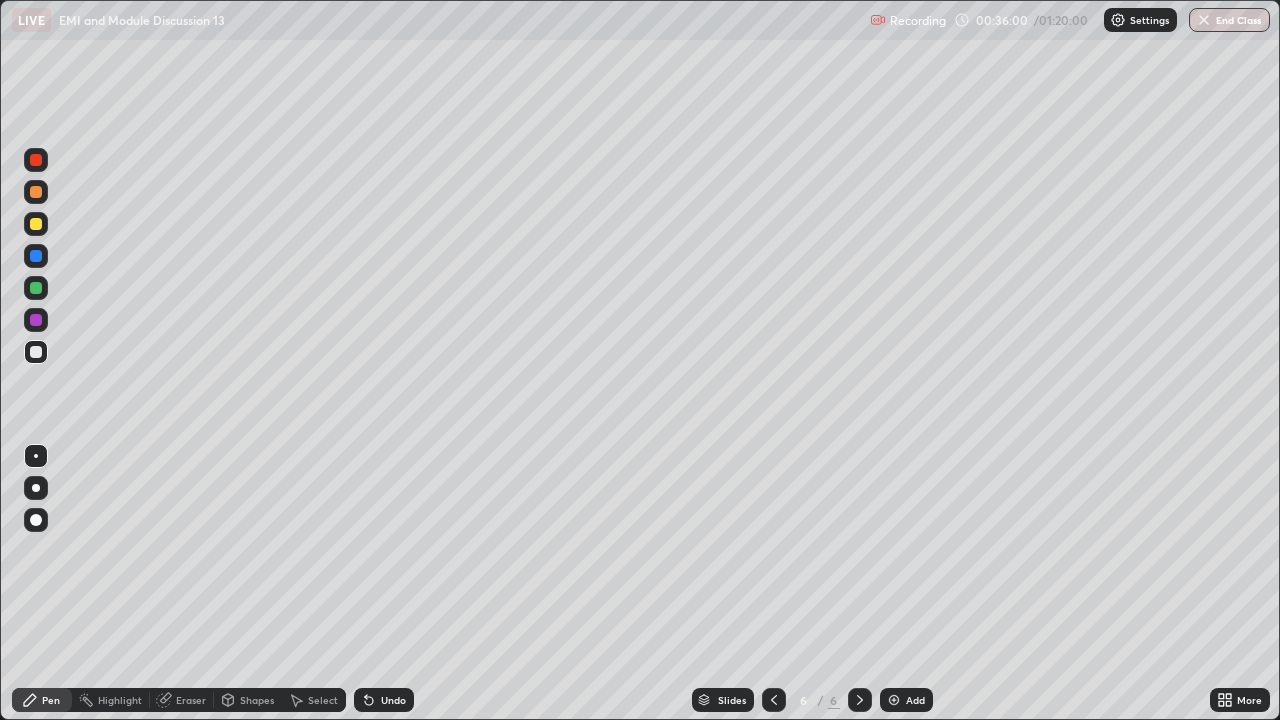 click at bounding box center [36, 224] 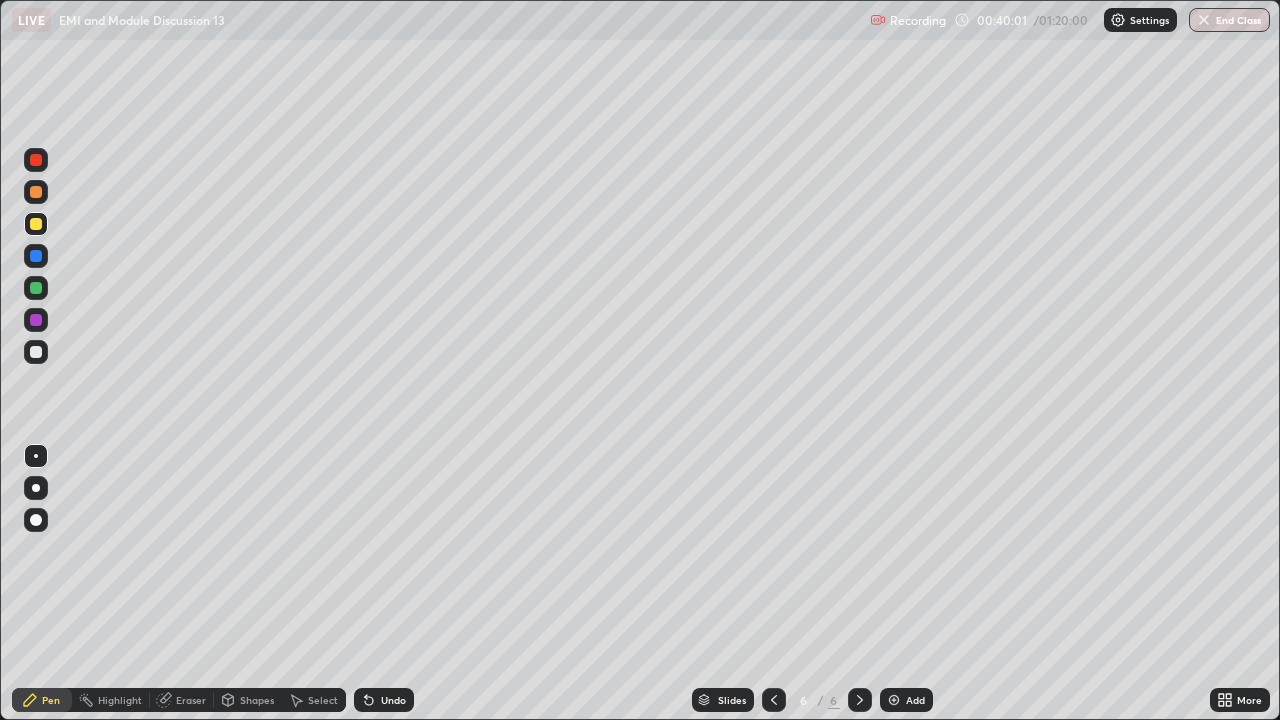 click at bounding box center (36, 320) 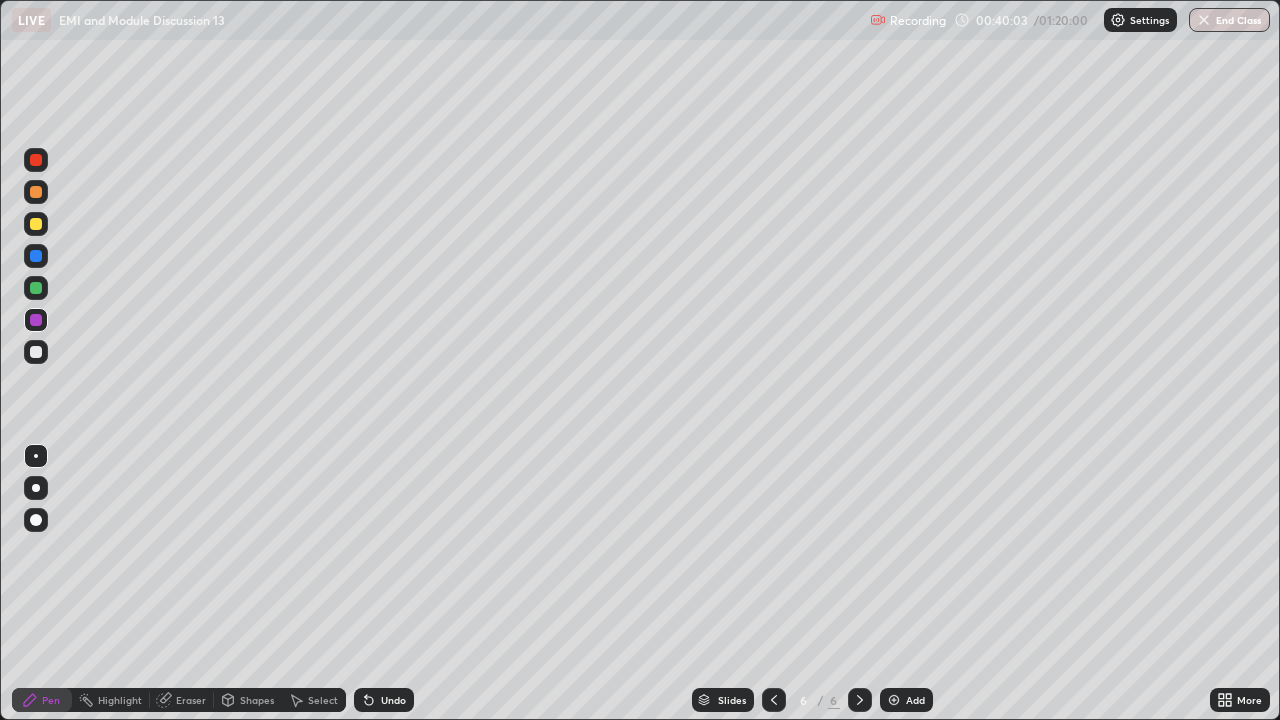 click at bounding box center (36, 224) 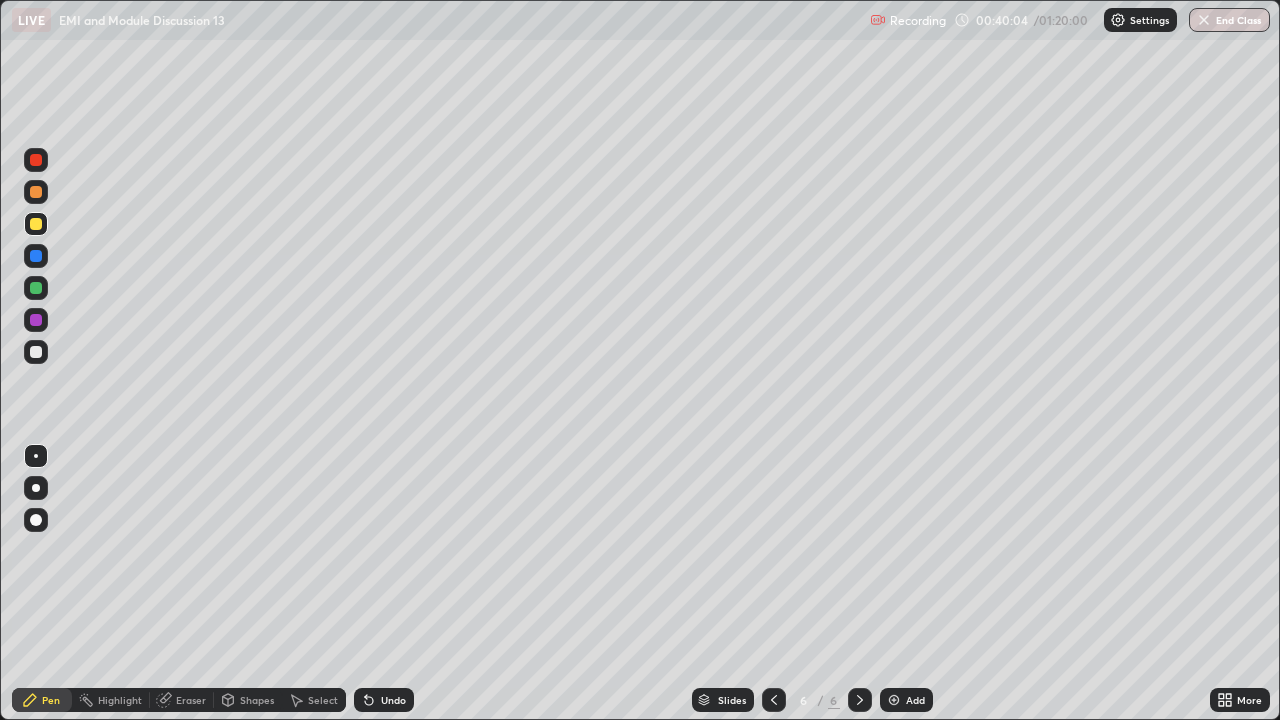 click at bounding box center (36, 352) 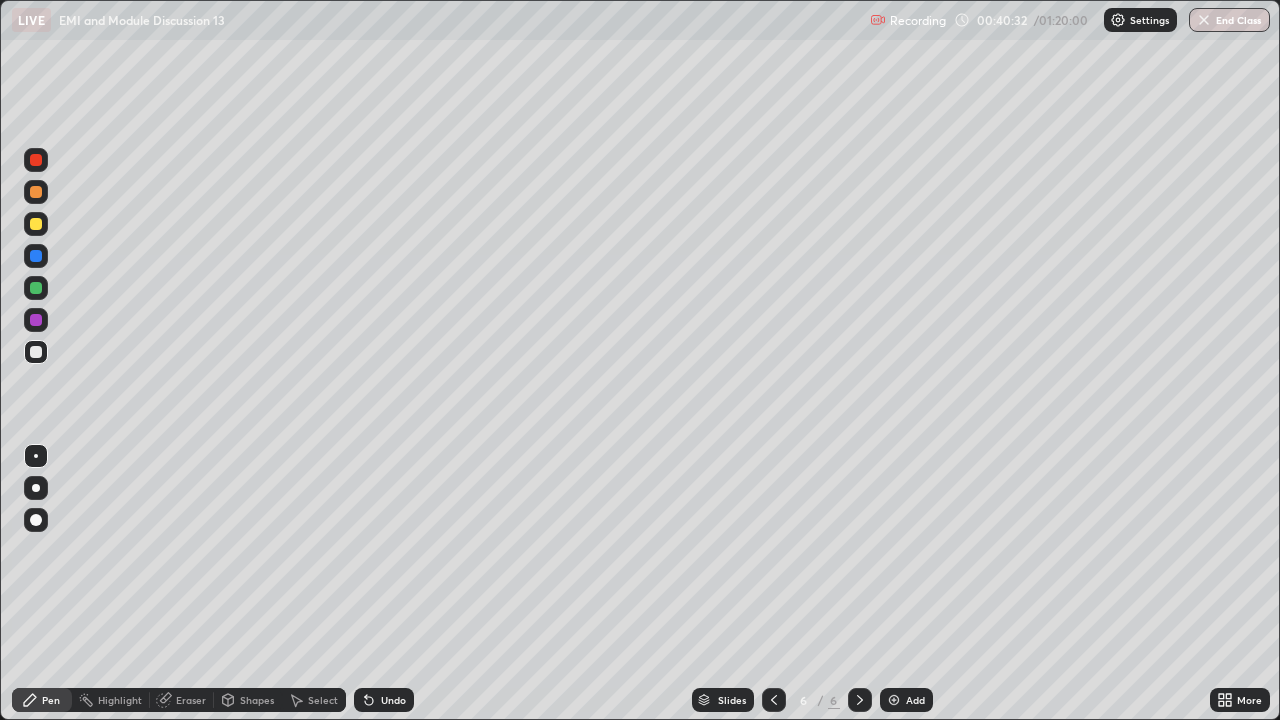 click at bounding box center [36, 288] 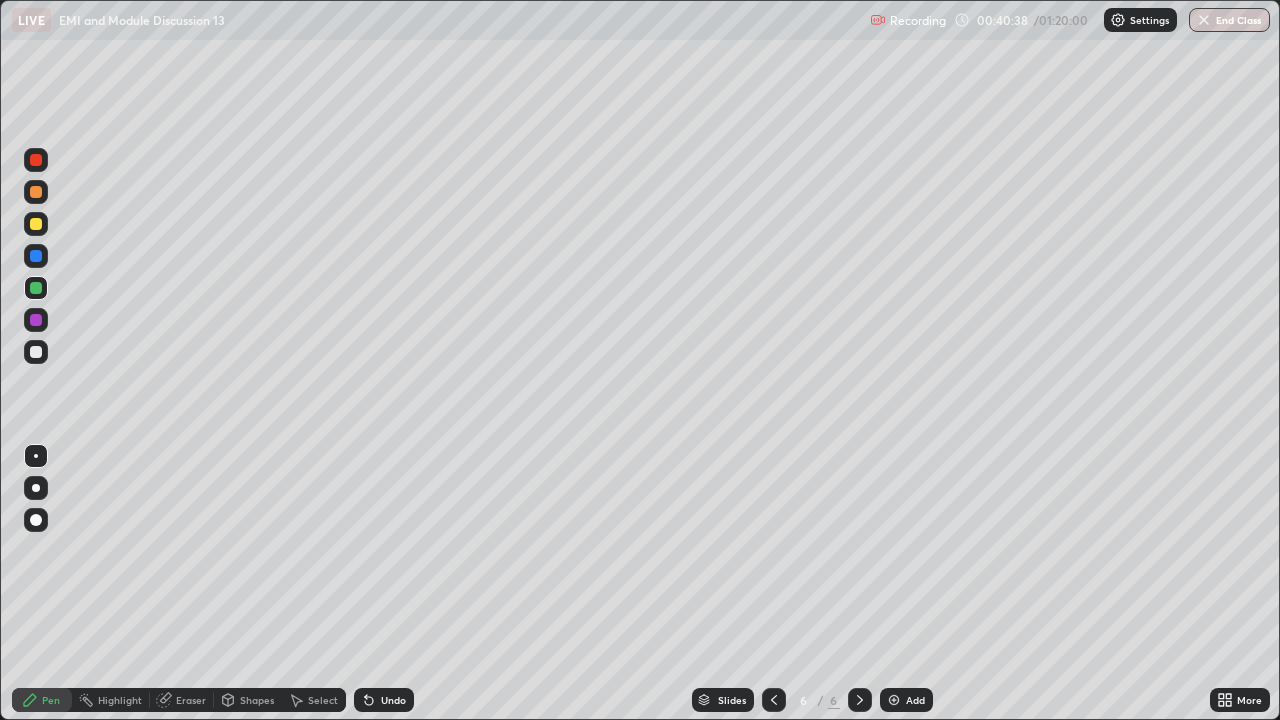 click on "Undo" at bounding box center [393, 700] 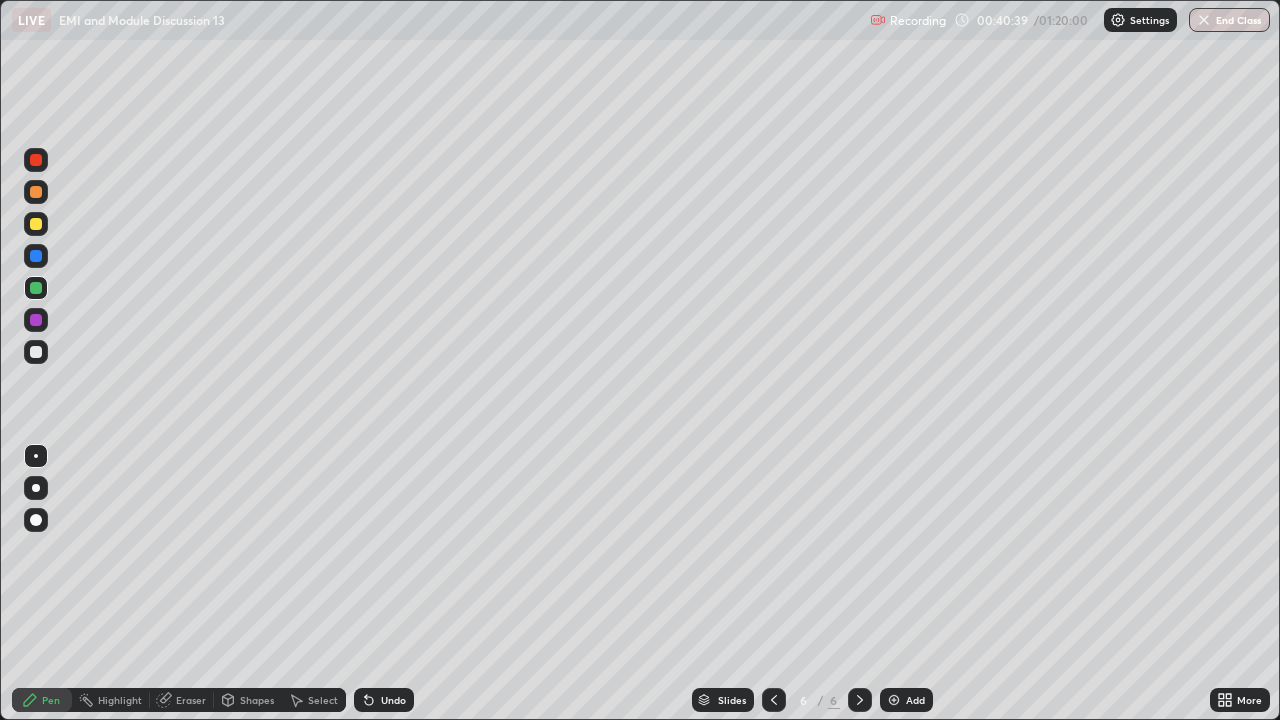 click at bounding box center [36, 192] 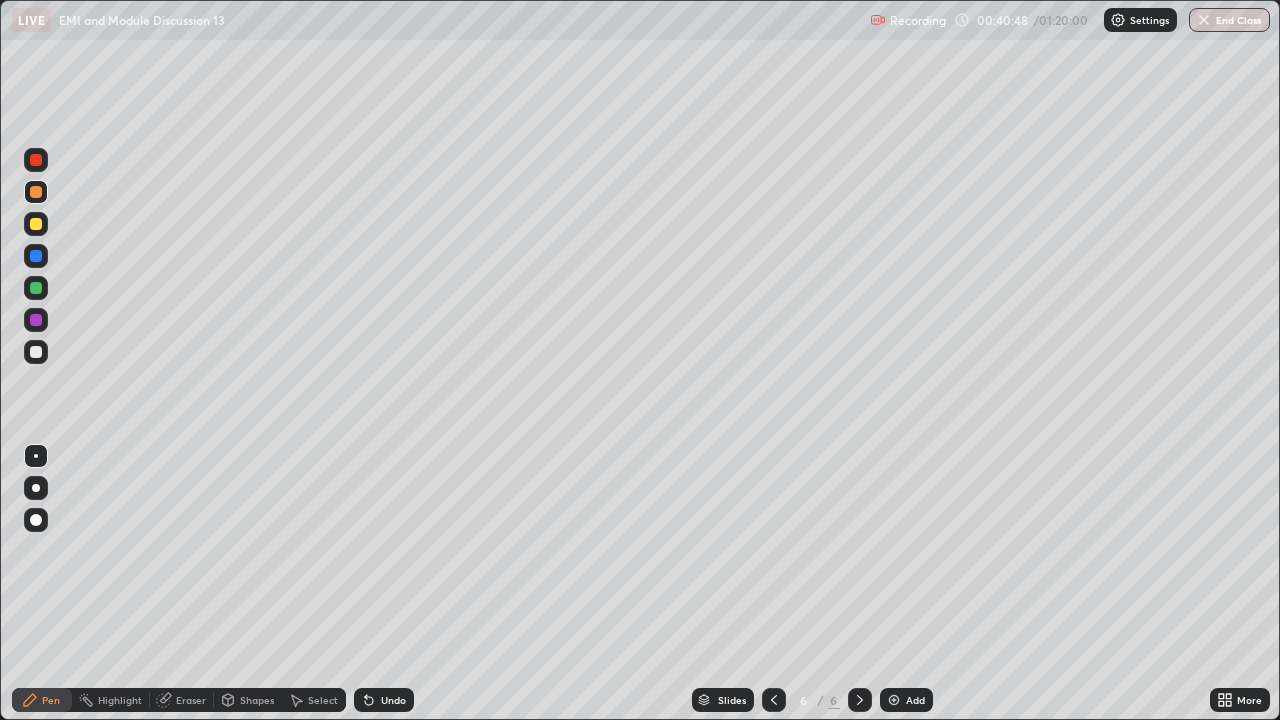 click at bounding box center [36, 160] 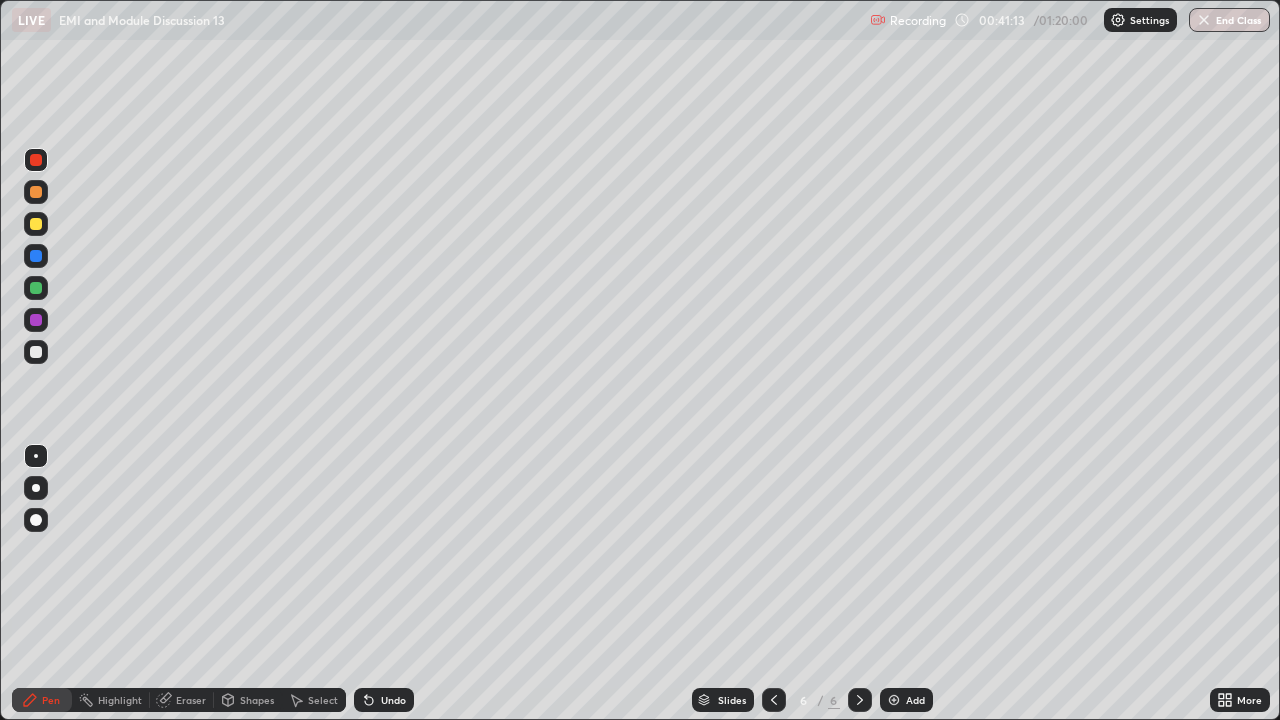 click at bounding box center [36, 352] 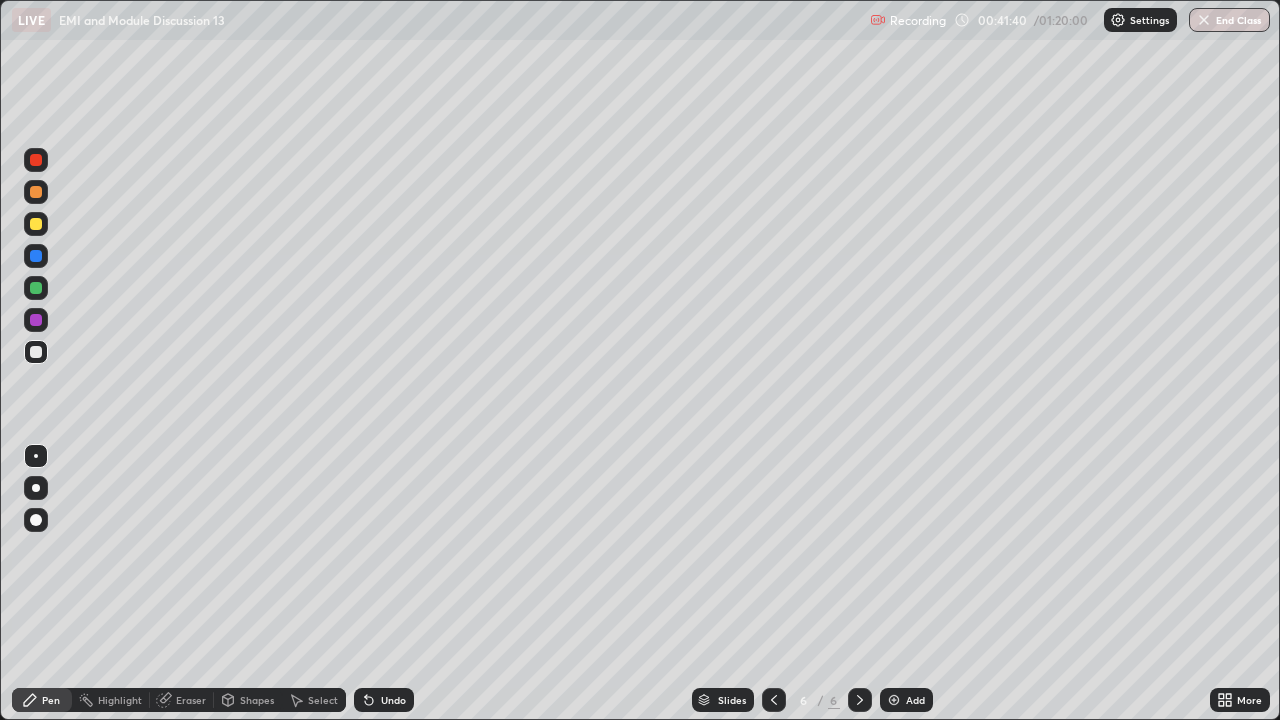 click at bounding box center (36, 288) 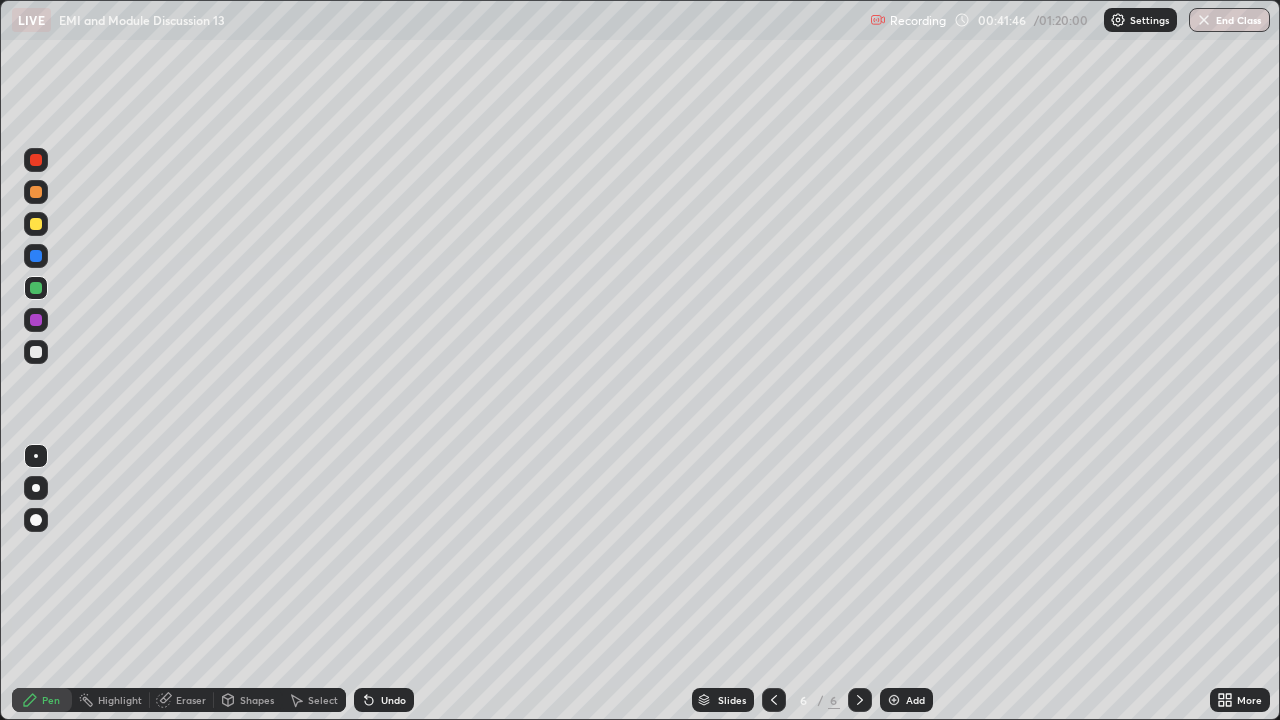 click at bounding box center (36, 352) 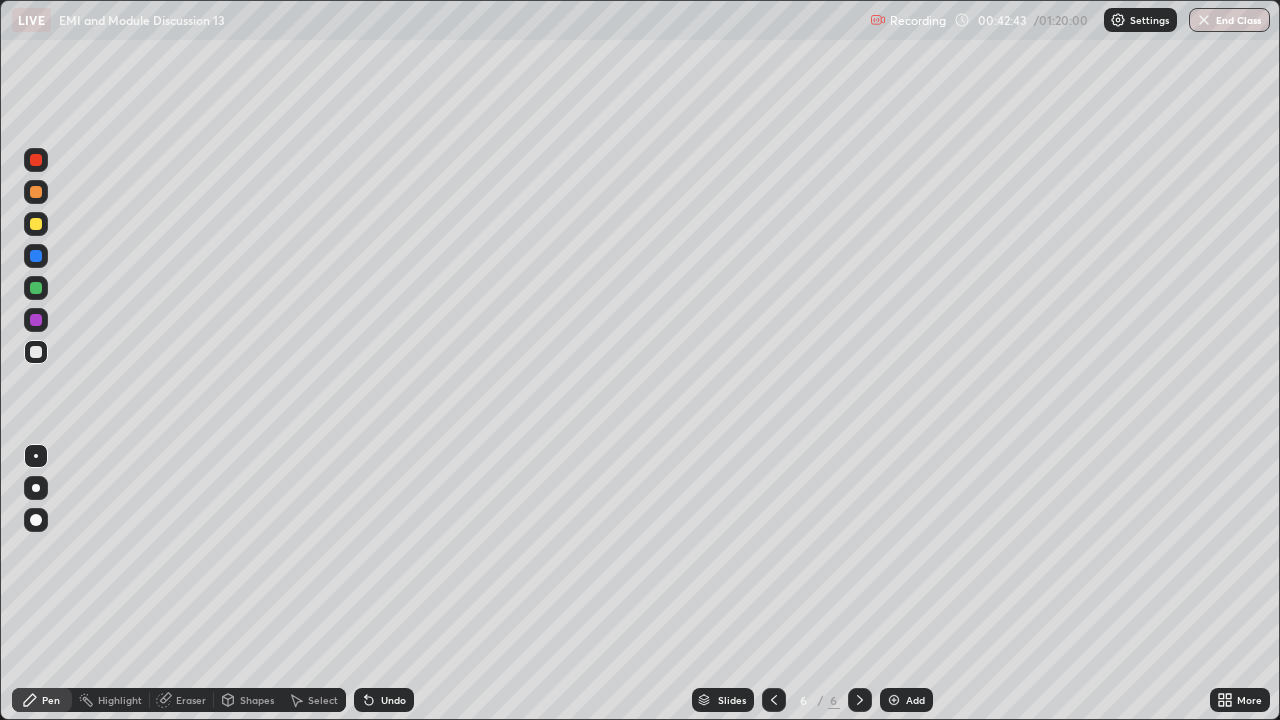 click at bounding box center [36, 224] 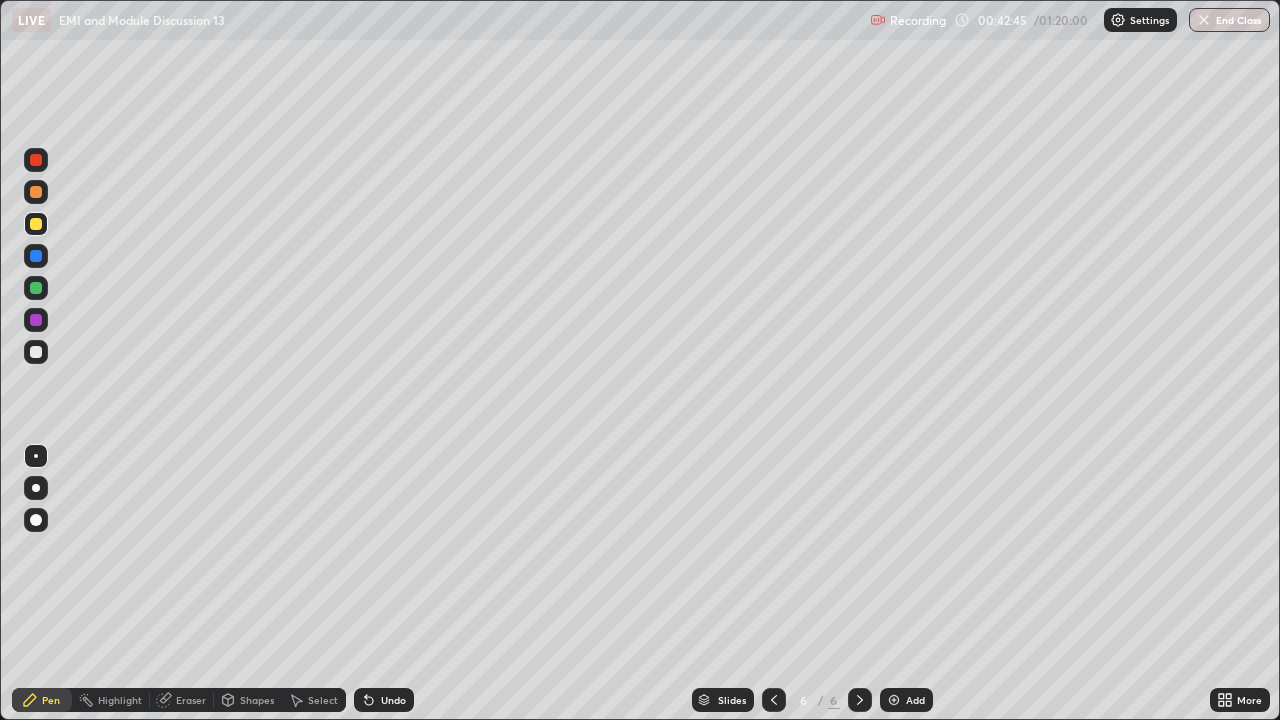 click on "Eraser" at bounding box center [191, 700] 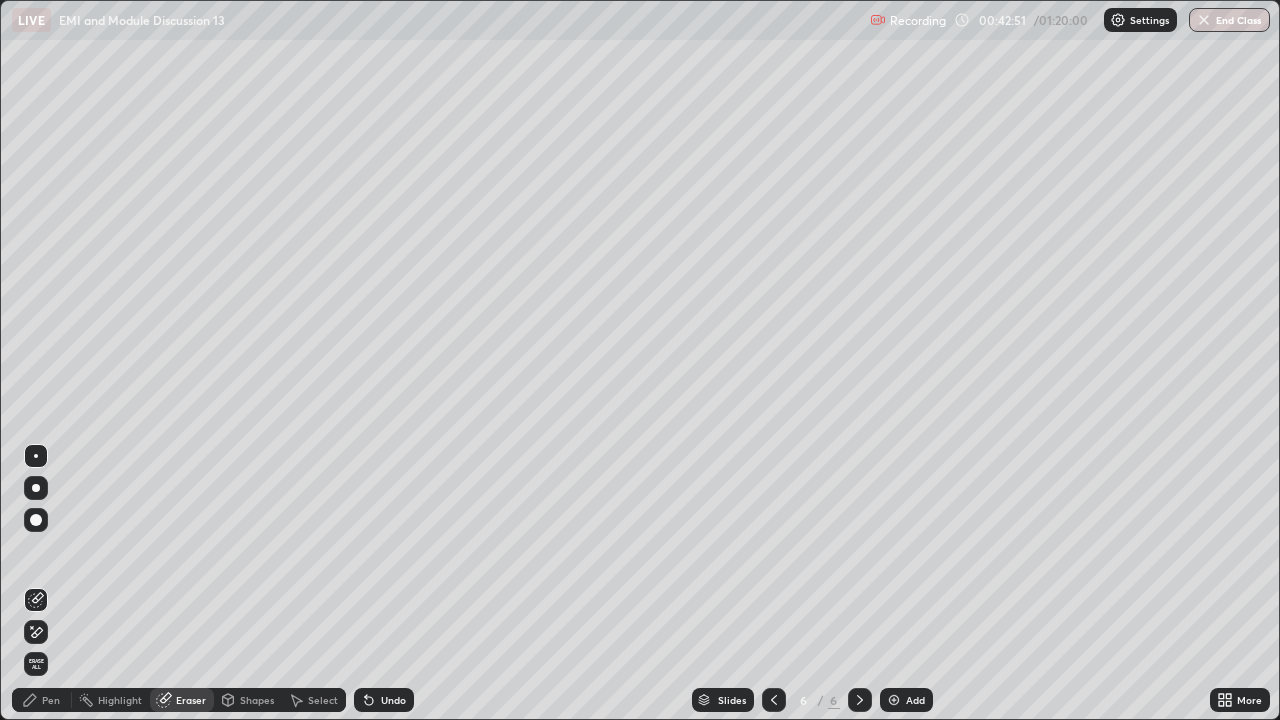 click on "Pen" at bounding box center [51, 700] 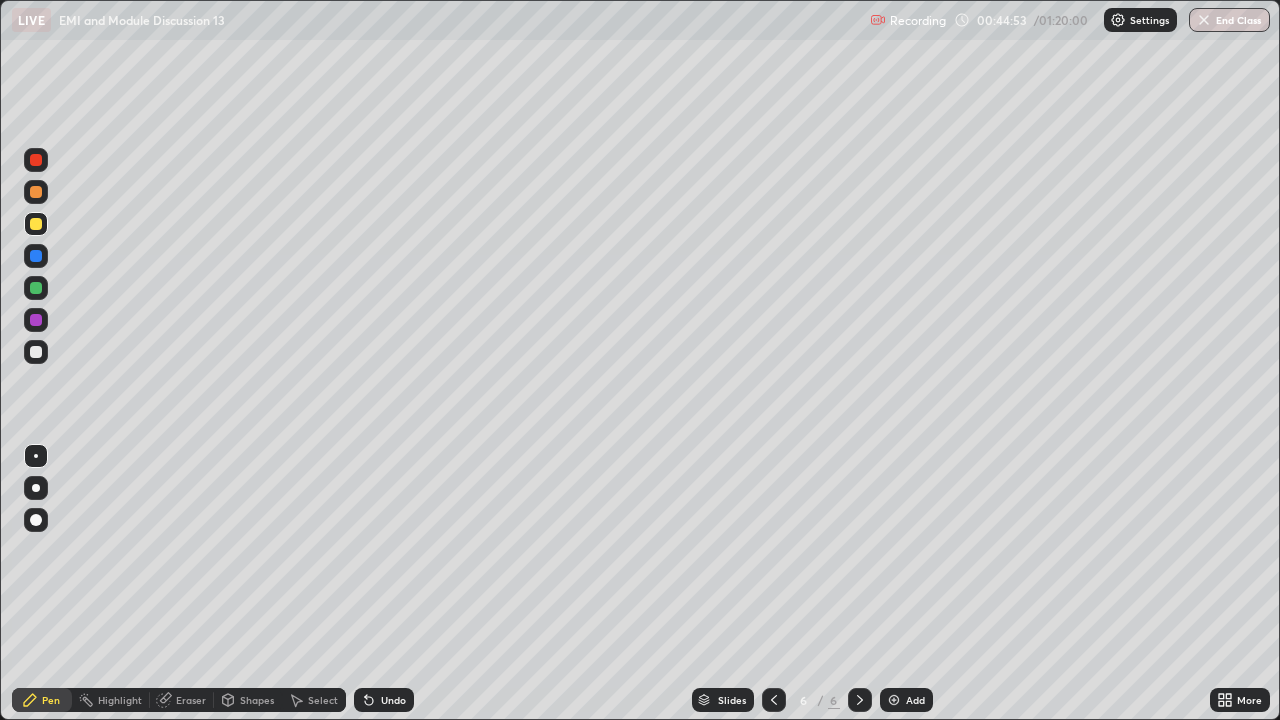 click on "Select" at bounding box center [323, 700] 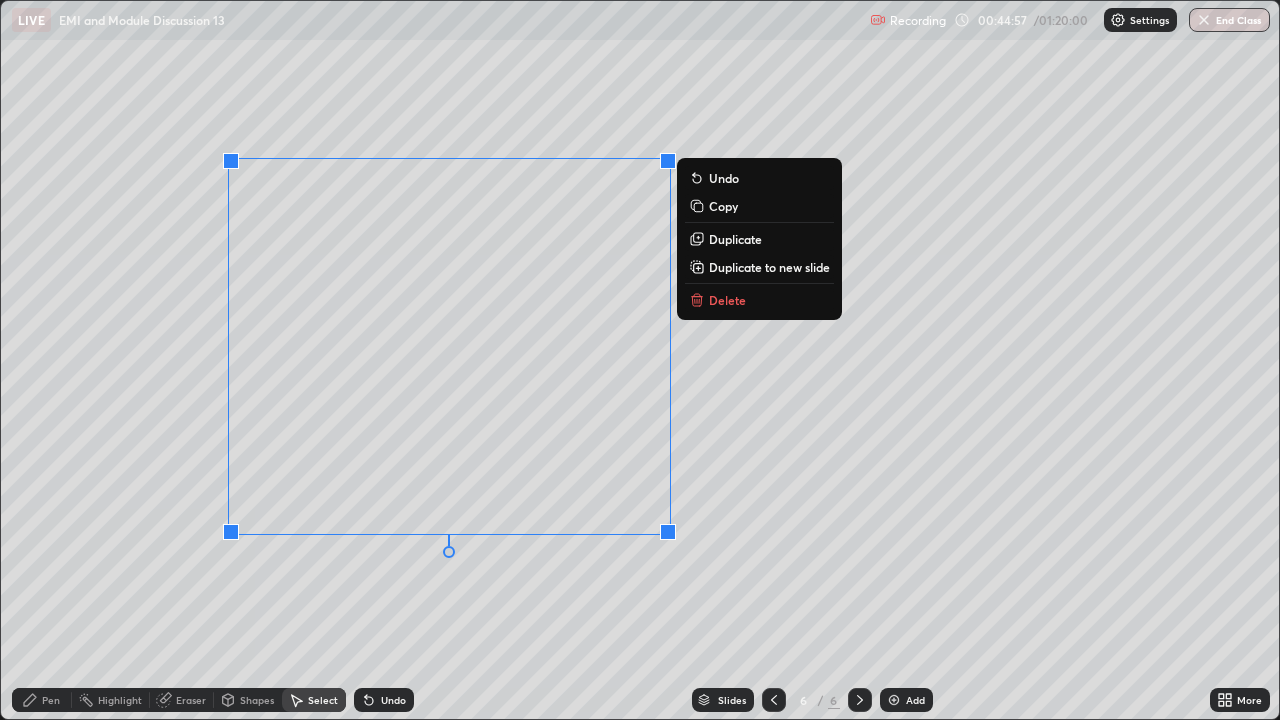 click on "Delete" at bounding box center (727, 300) 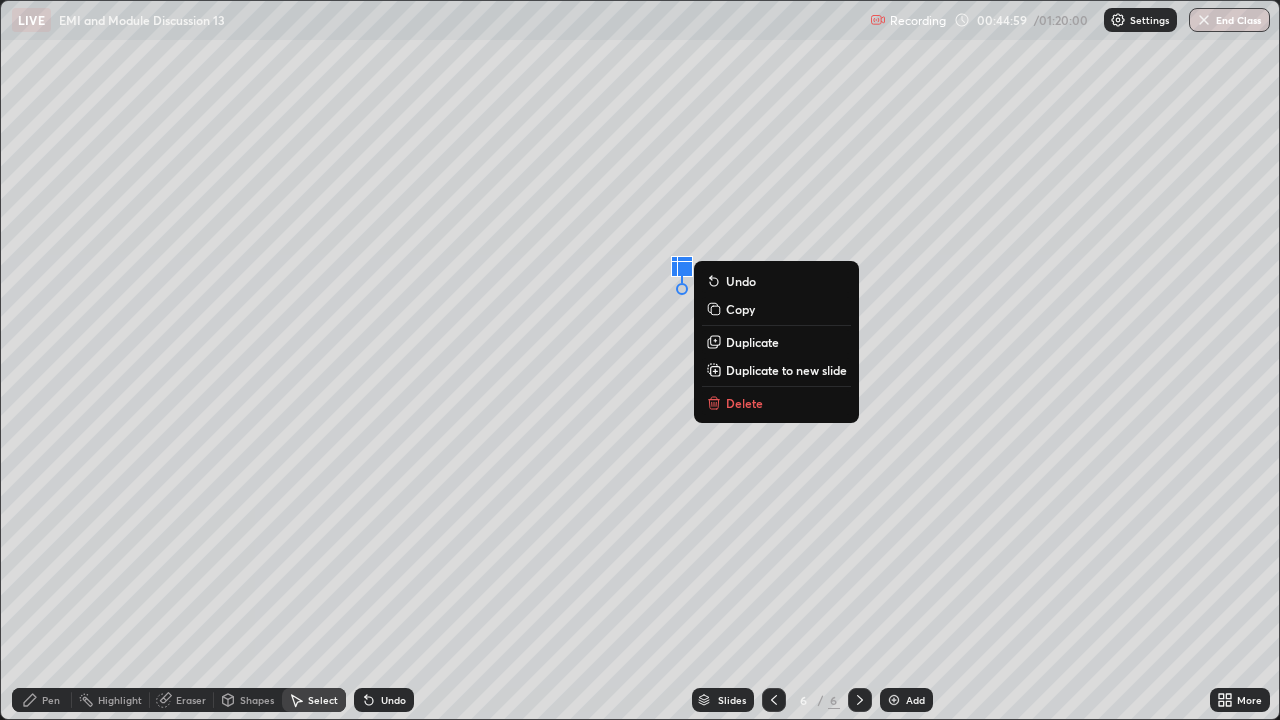 click on "Delete" at bounding box center [744, 403] 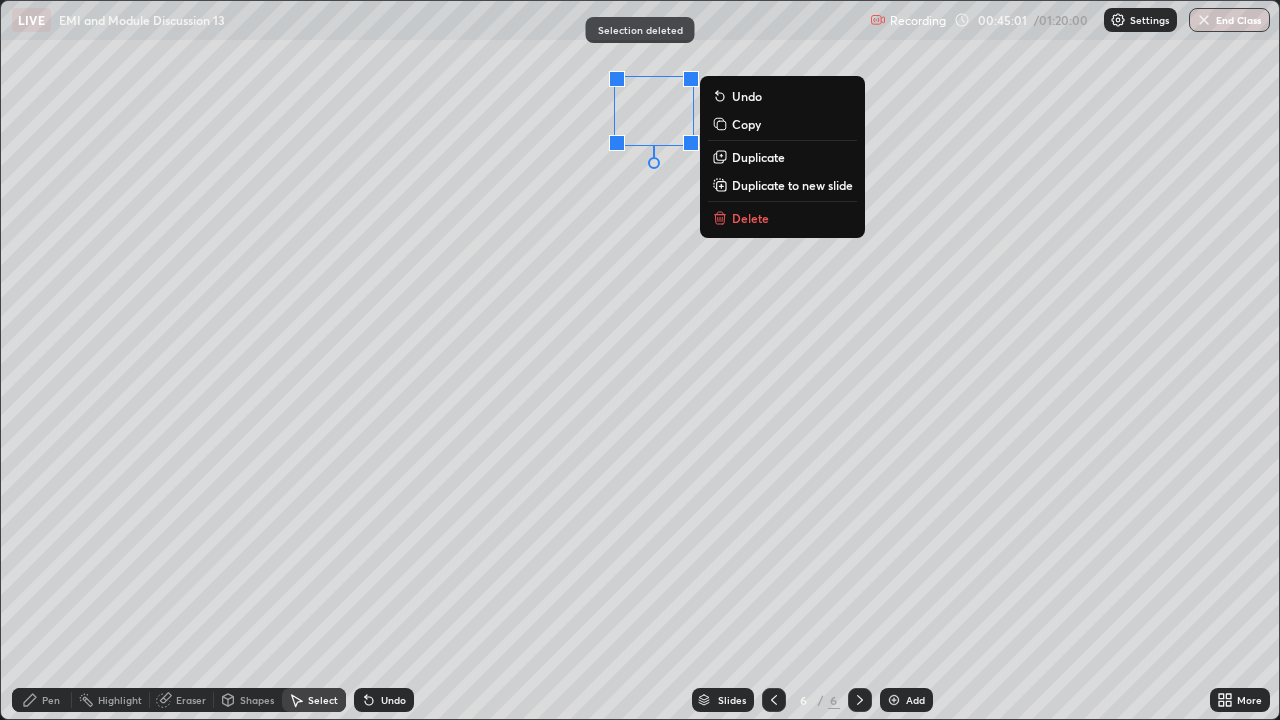 click on "Delete" at bounding box center [750, 218] 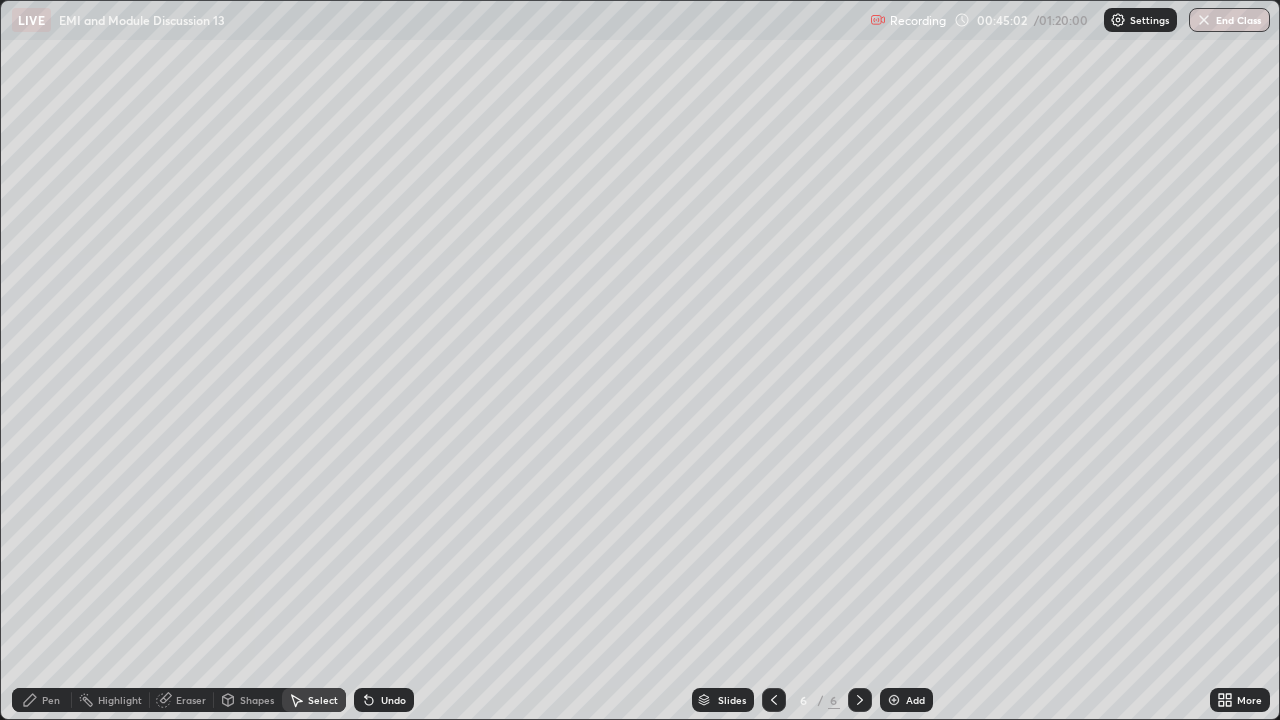 click on "Pen" at bounding box center [51, 700] 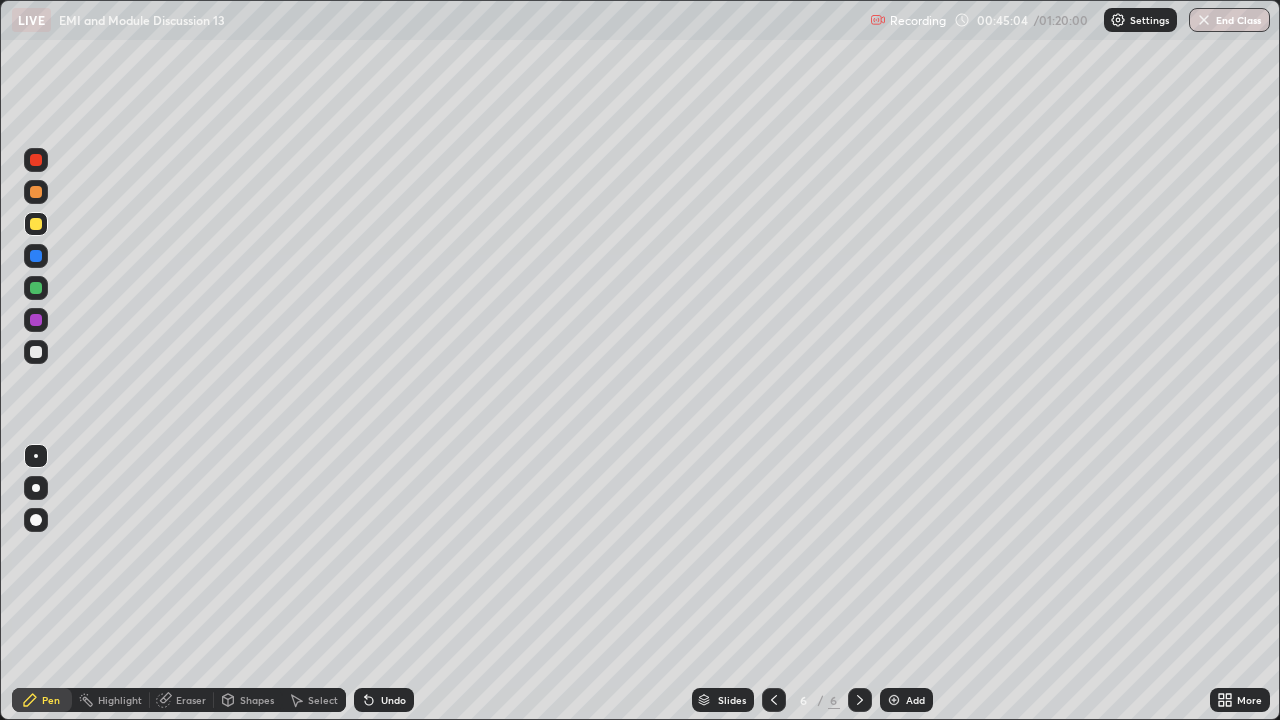 click at bounding box center [36, 352] 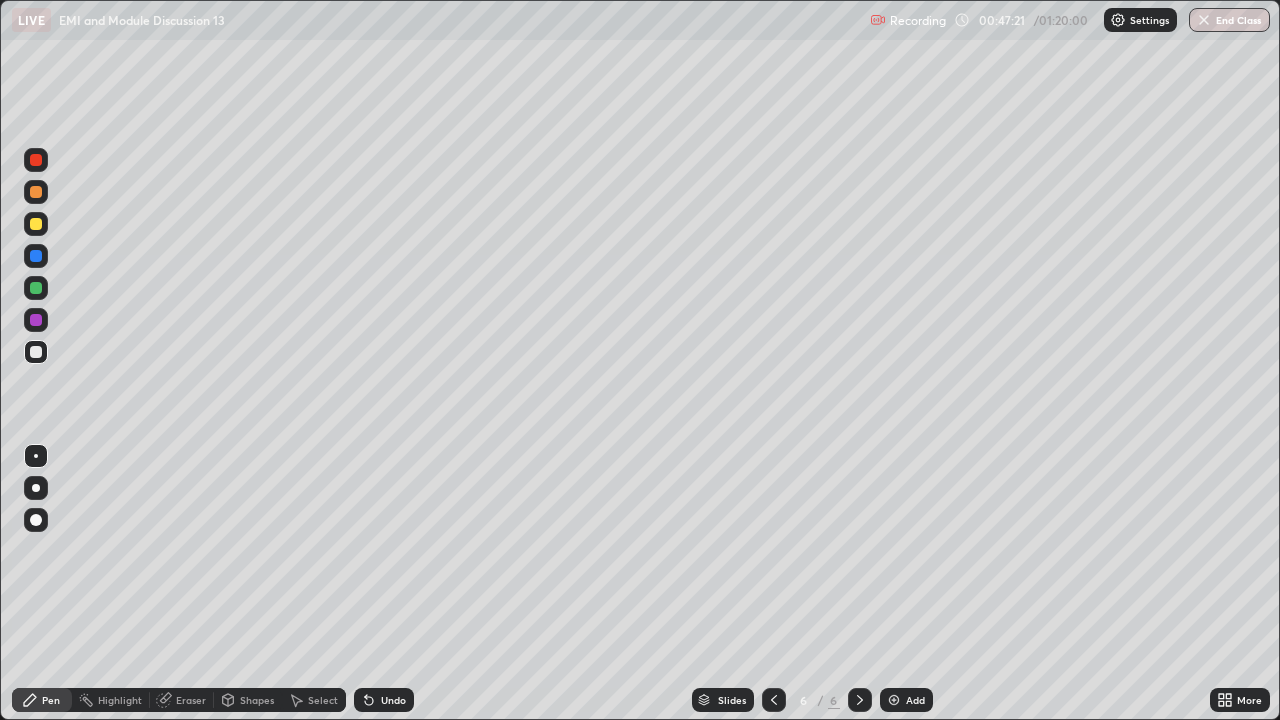 click on "Eraser" at bounding box center (191, 700) 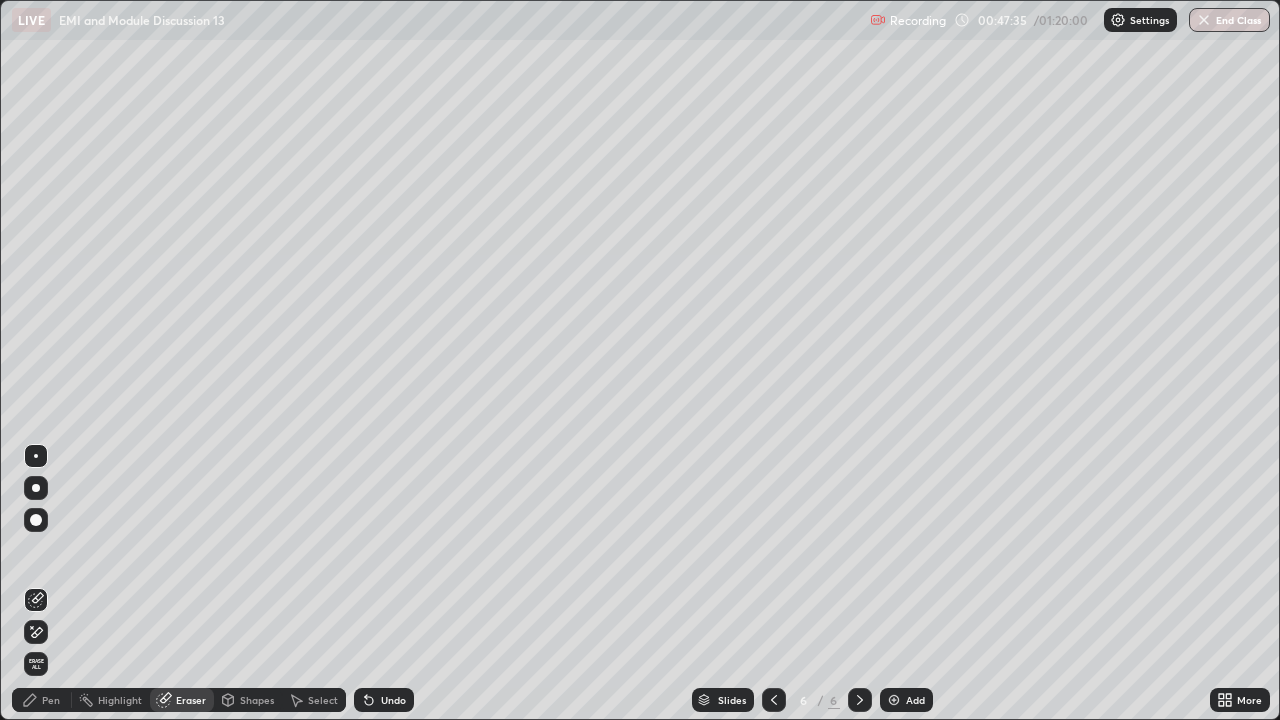 click on "Pen" at bounding box center [51, 700] 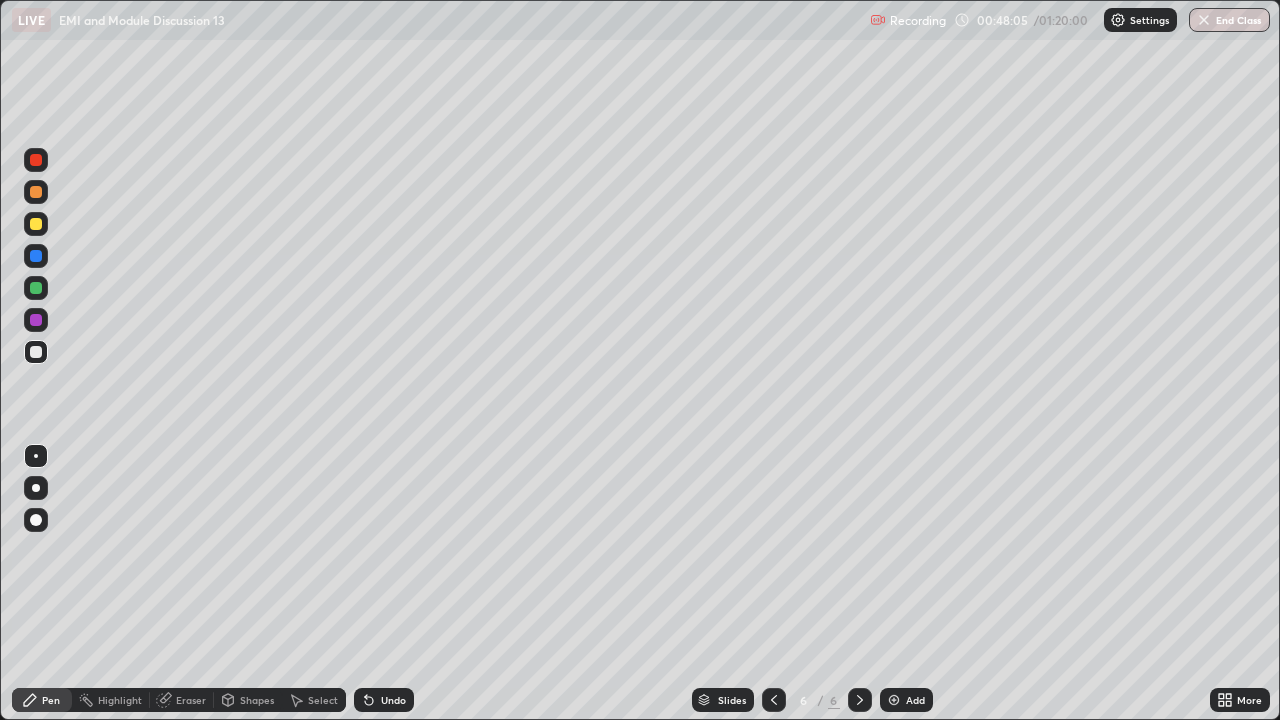 click on "Add" at bounding box center [915, 700] 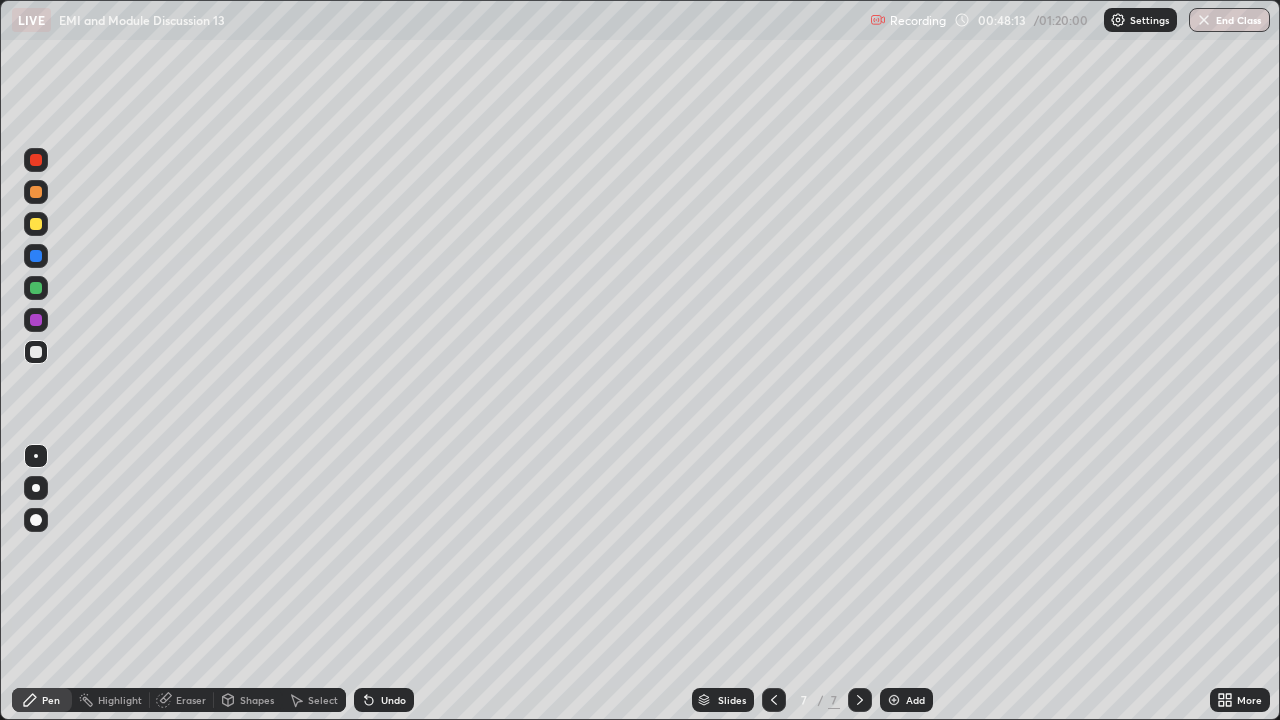 click at bounding box center [36, 288] 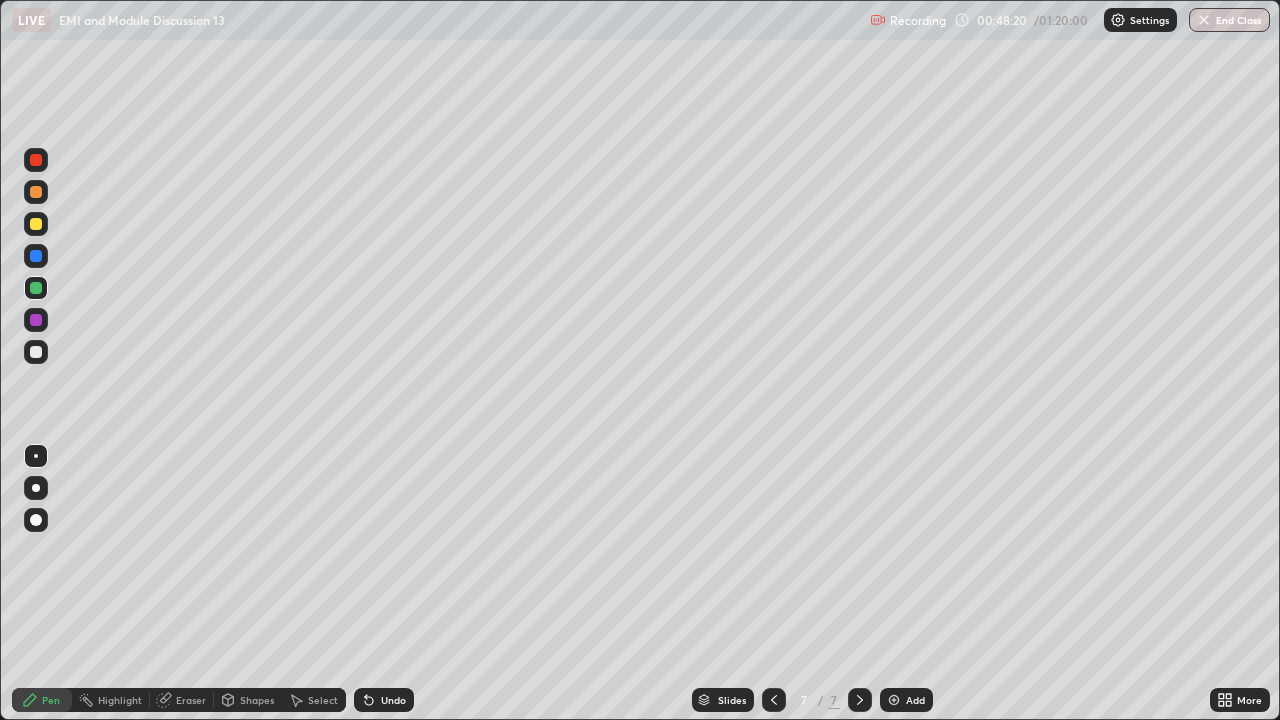 click at bounding box center (36, 224) 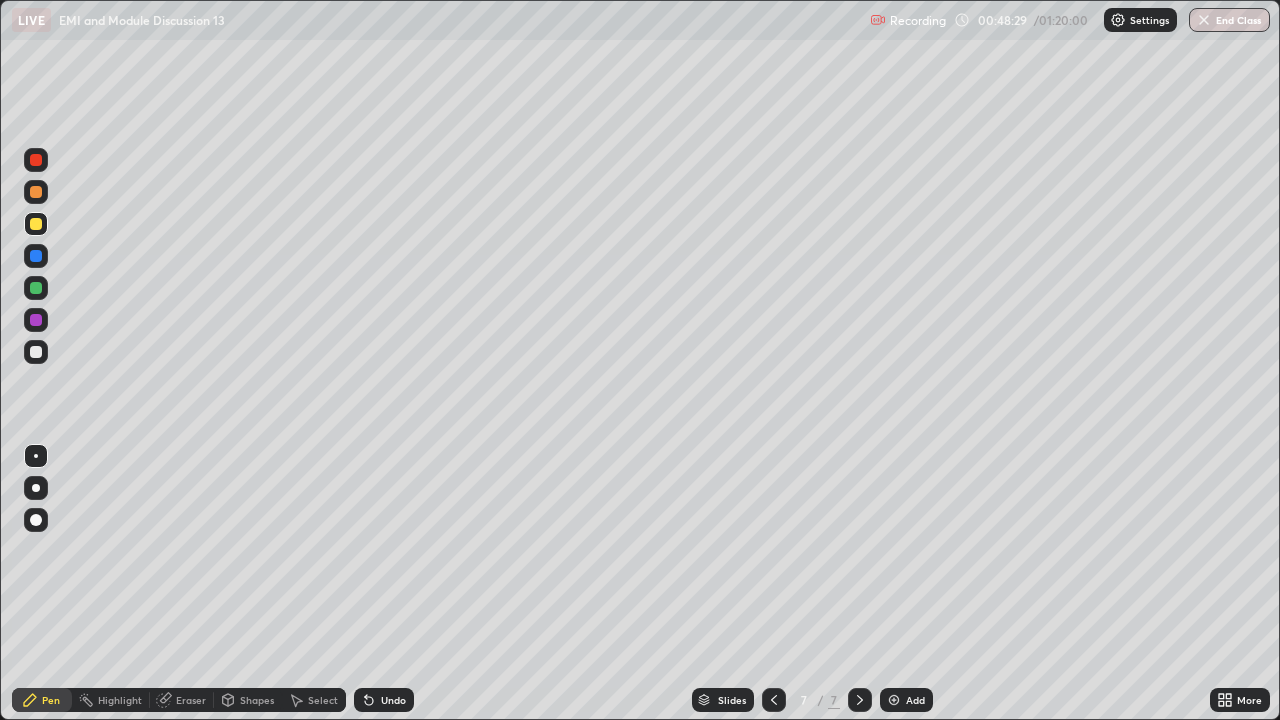 click at bounding box center (36, 352) 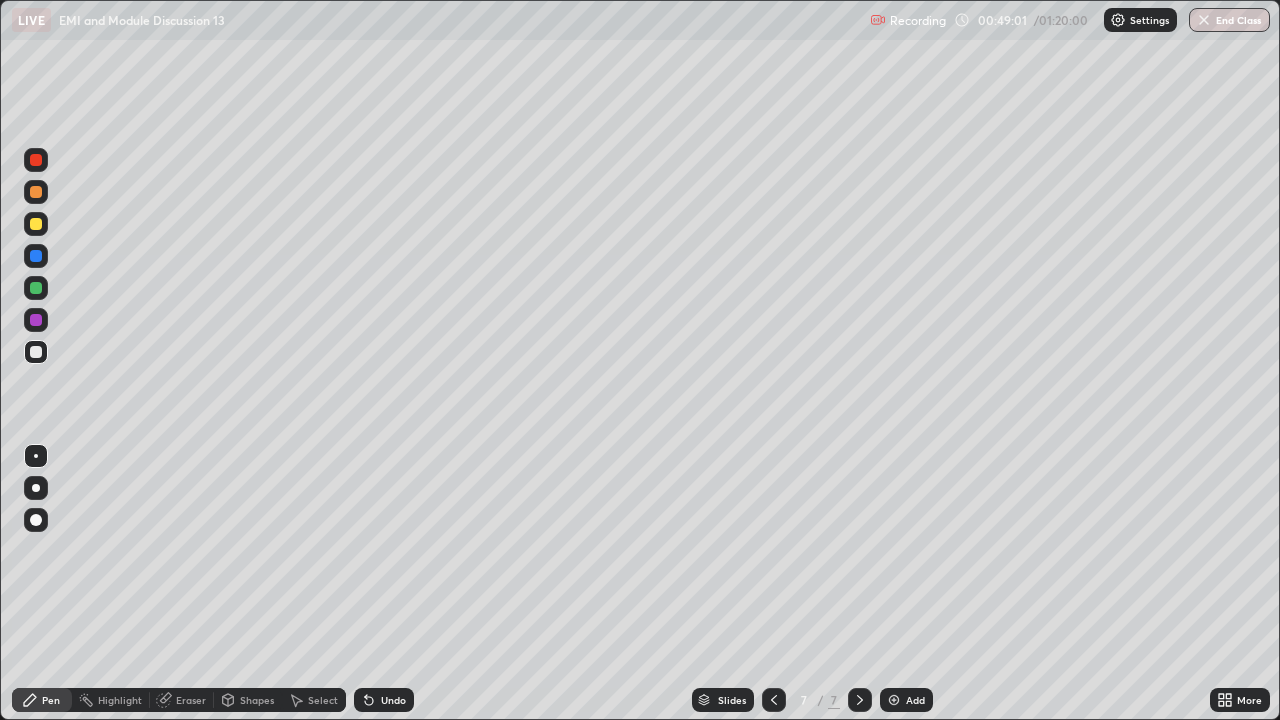 click at bounding box center [36, 192] 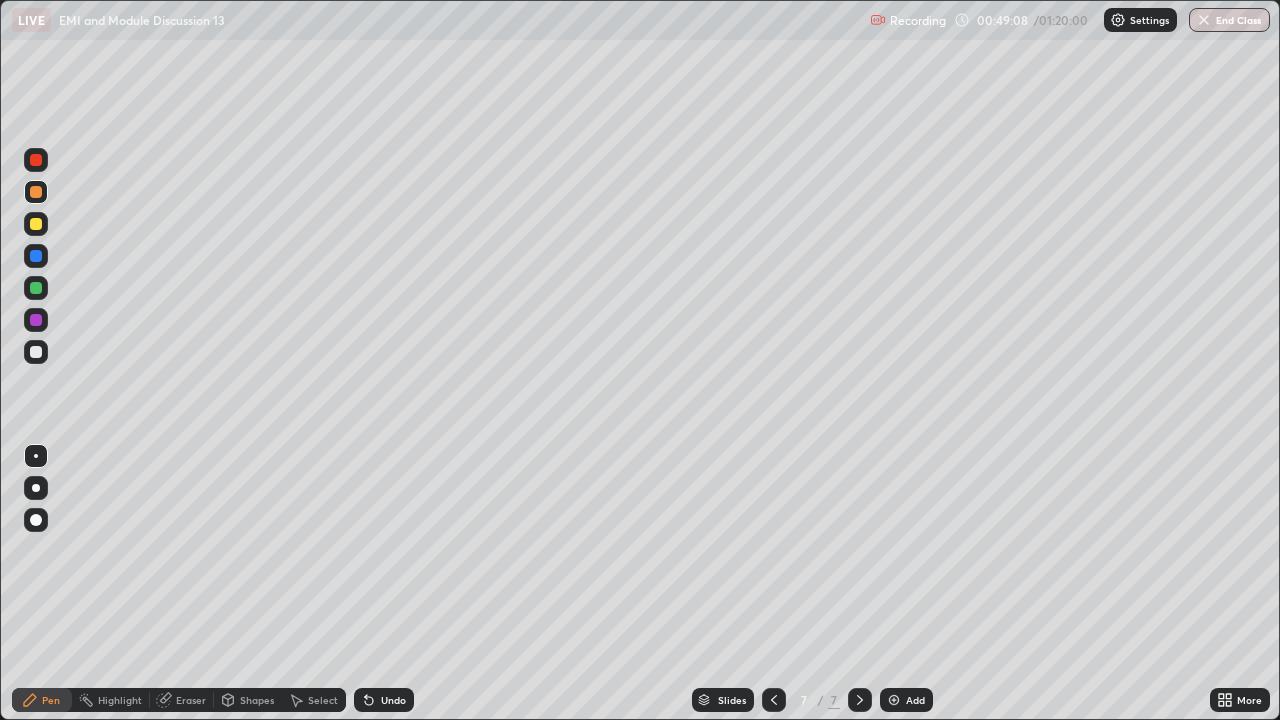 click at bounding box center (36, 320) 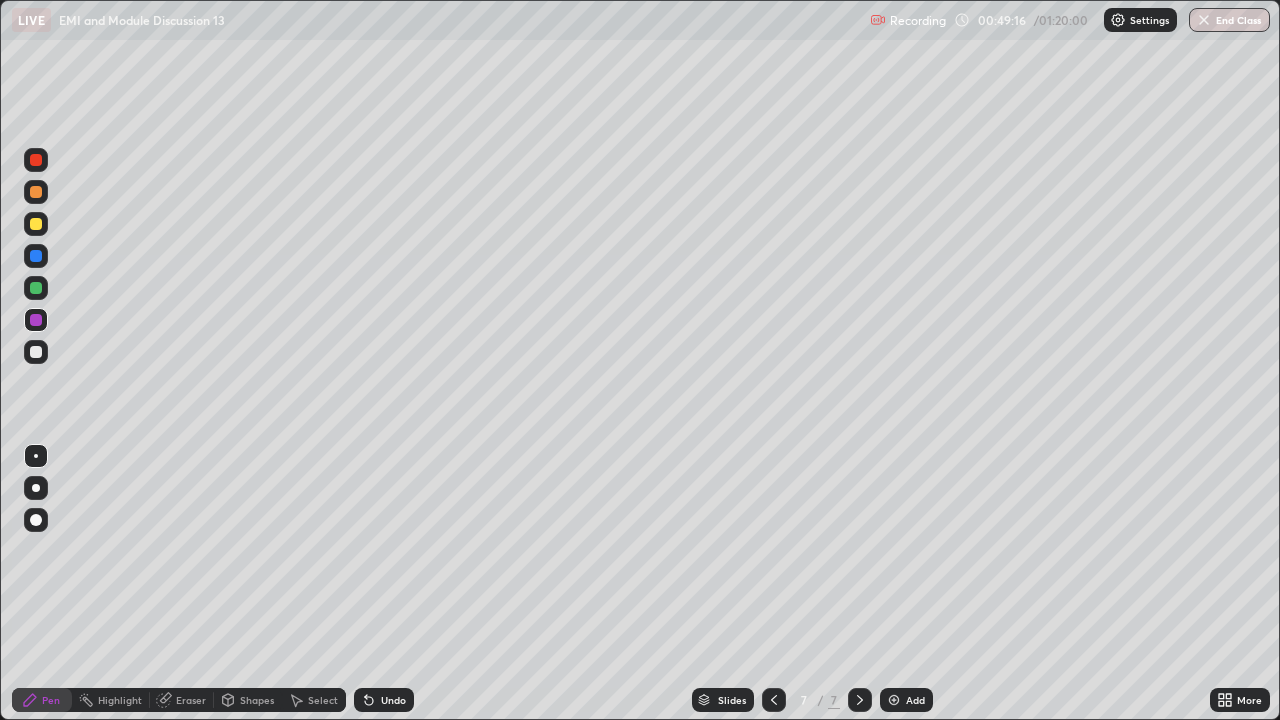 click on "Eraser" at bounding box center (191, 700) 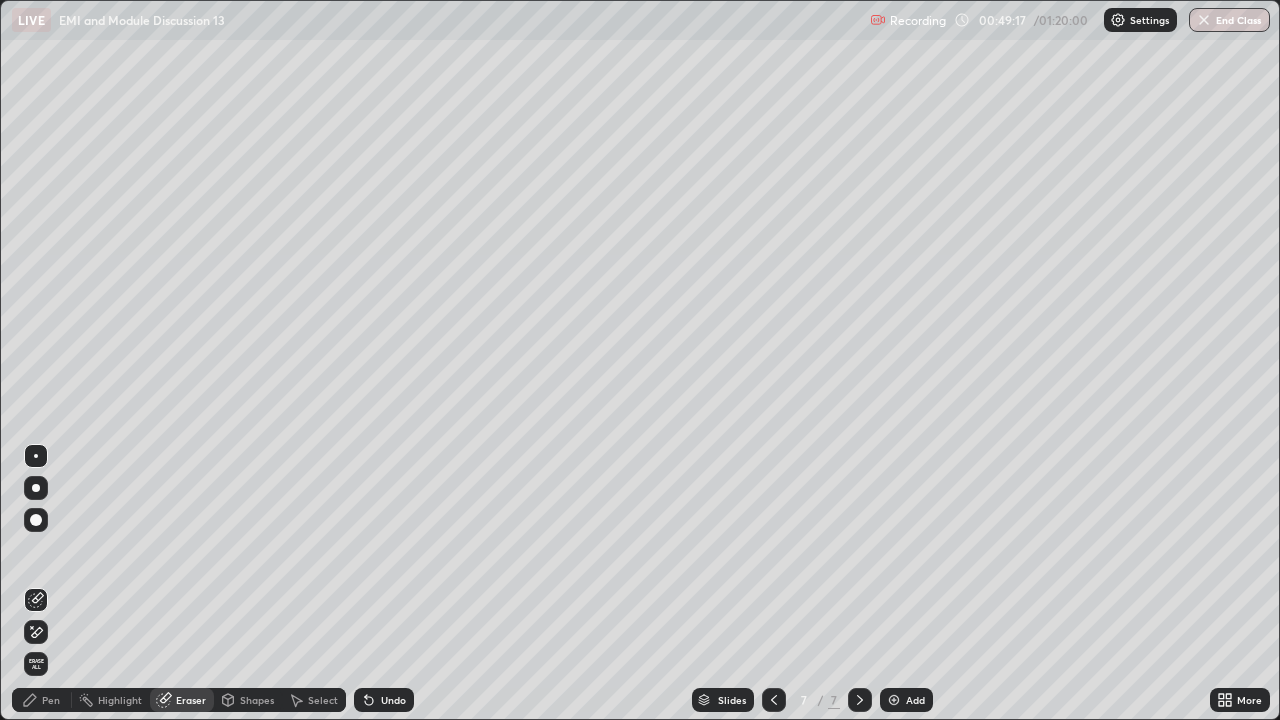 click on "Eraser" at bounding box center (191, 700) 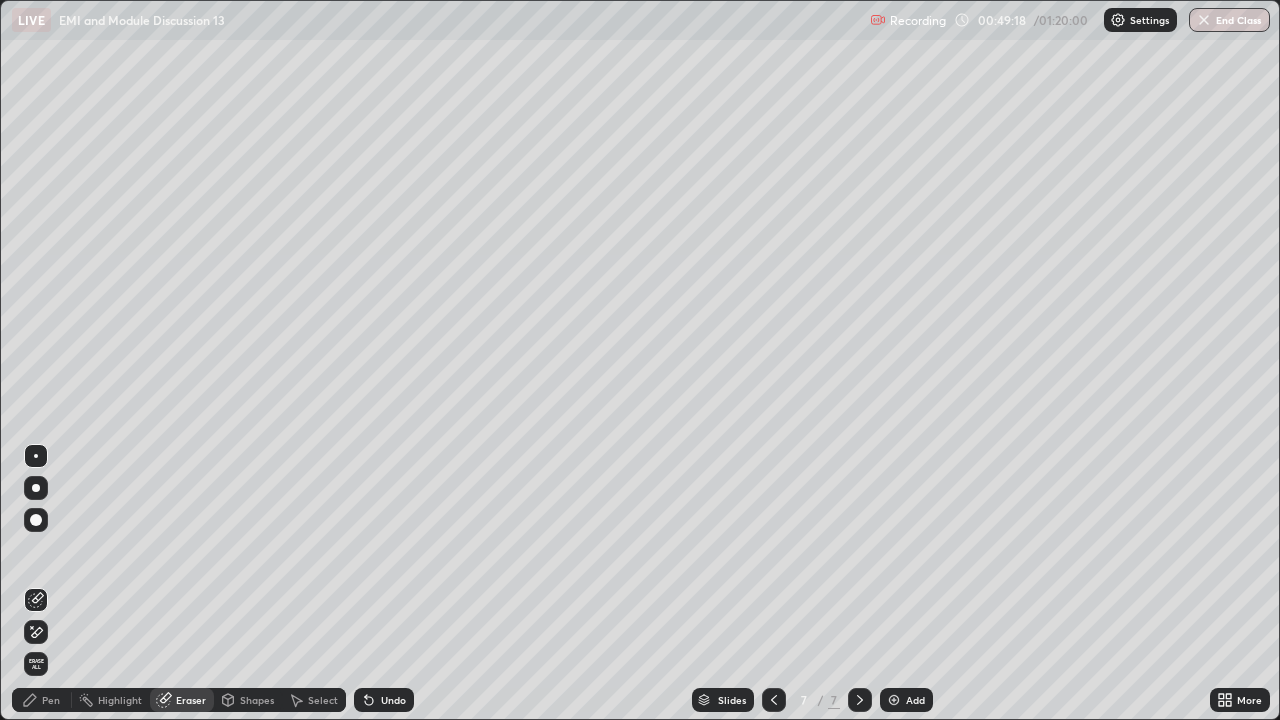 click on "Eraser" at bounding box center (191, 700) 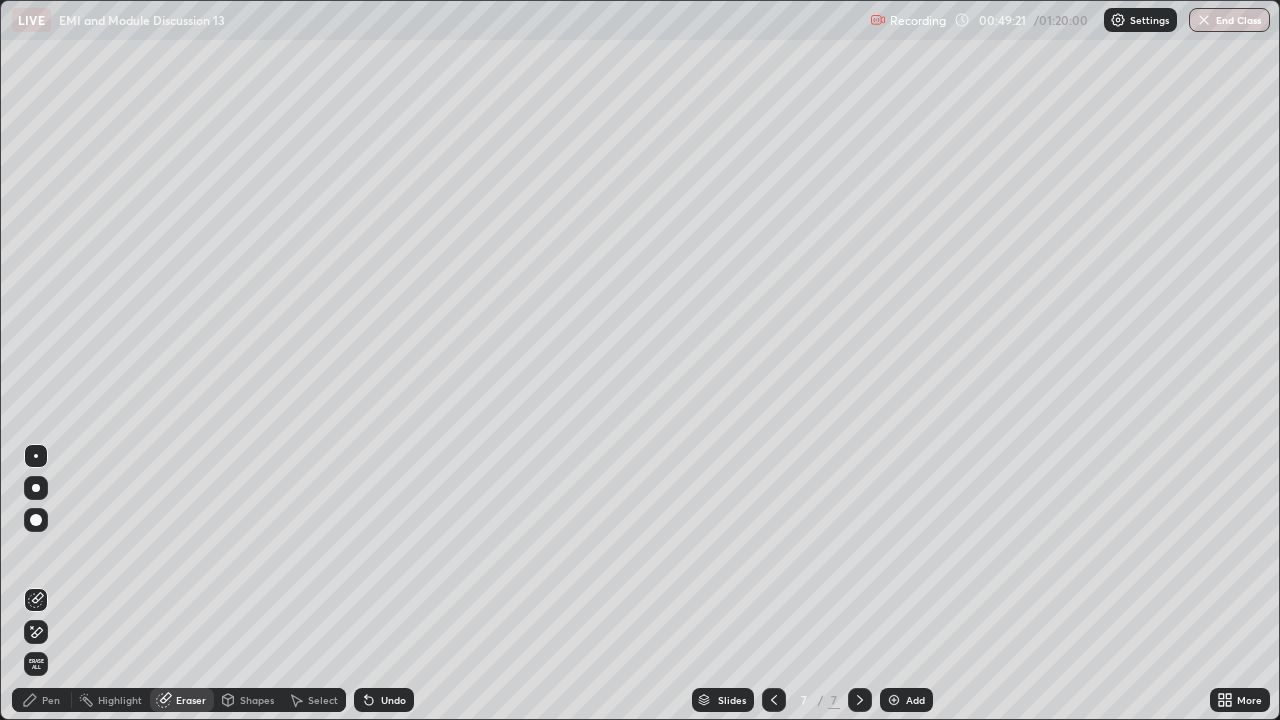 click on "Pen" at bounding box center [51, 700] 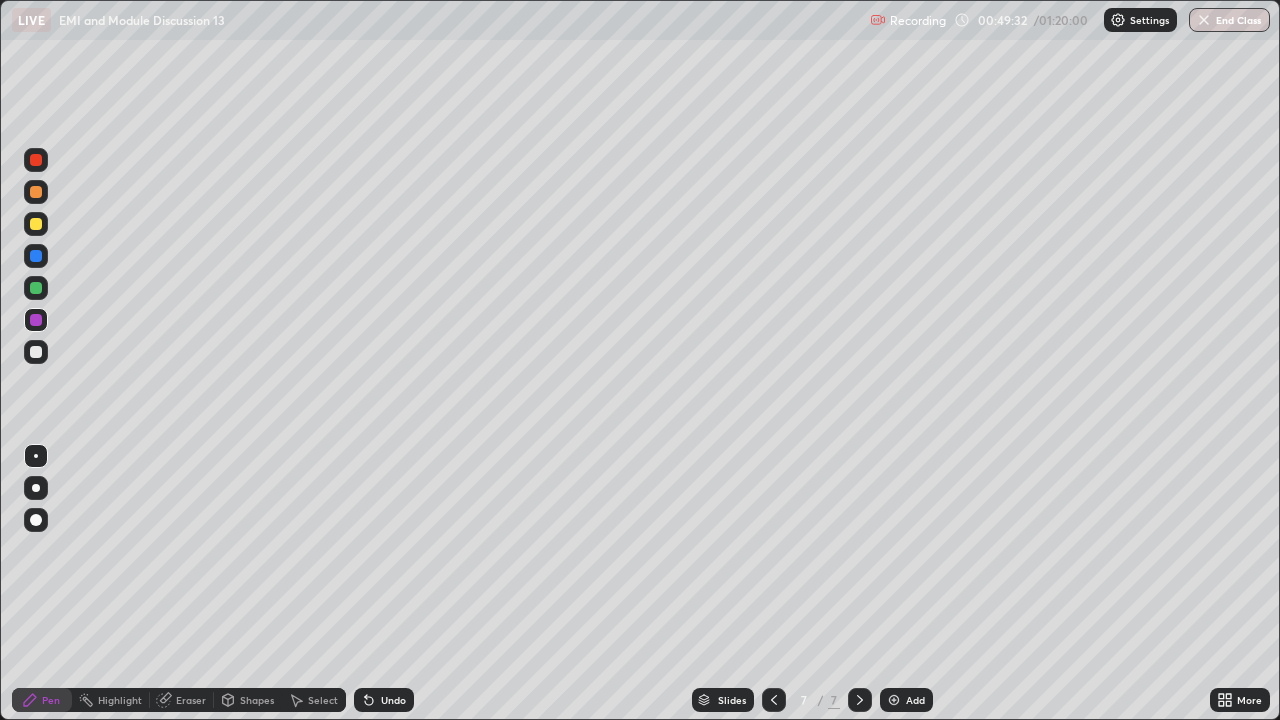 click at bounding box center [36, 224] 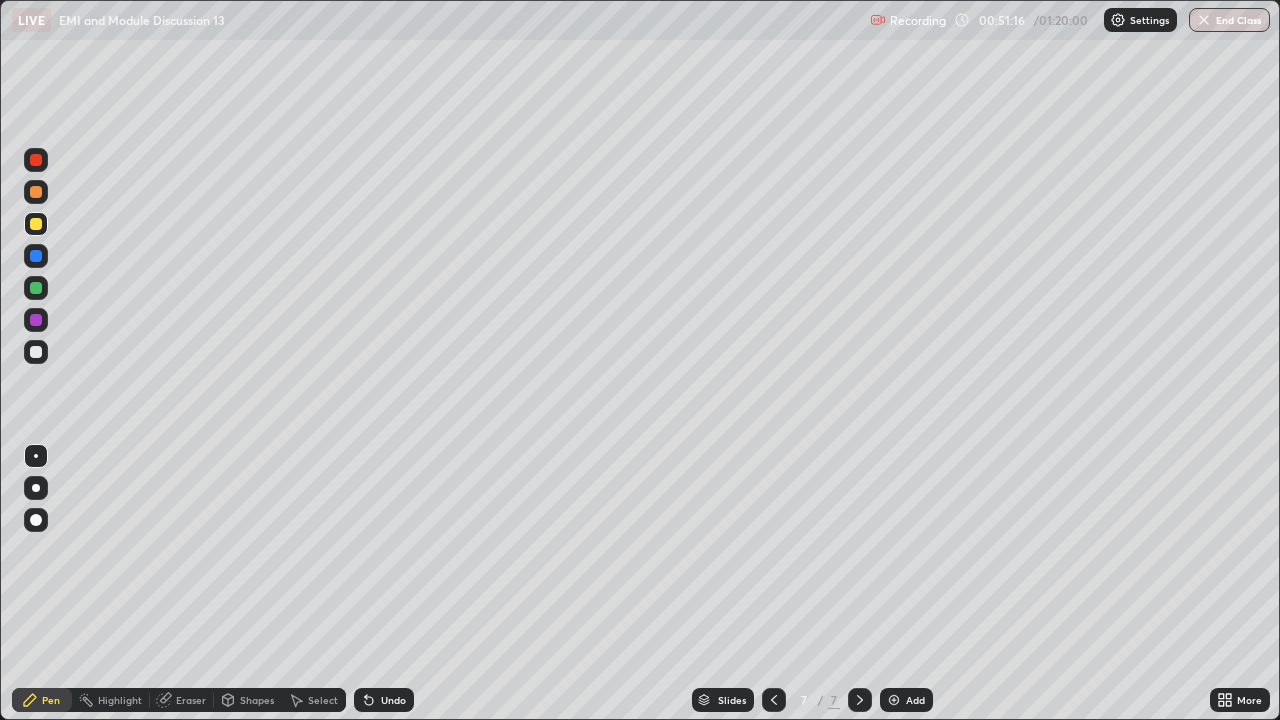 click at bounding box center (36, 288) 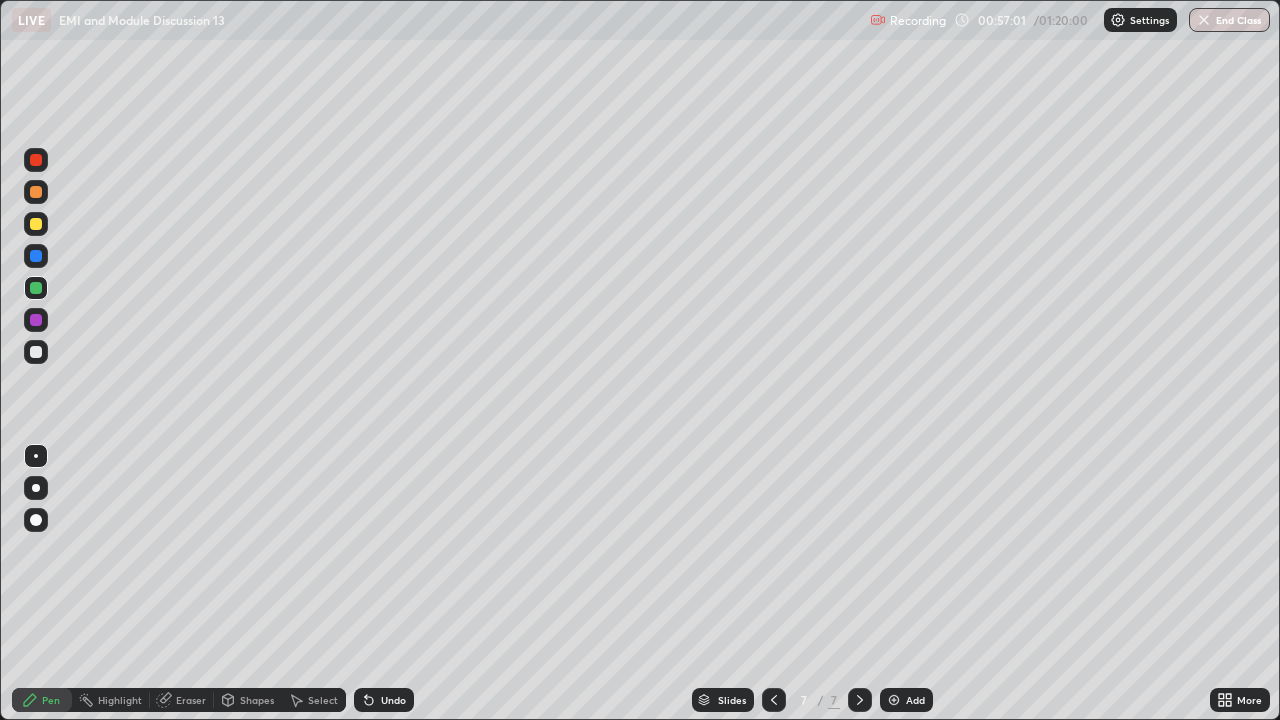 click on "Add" at bounding box center [915, 700] 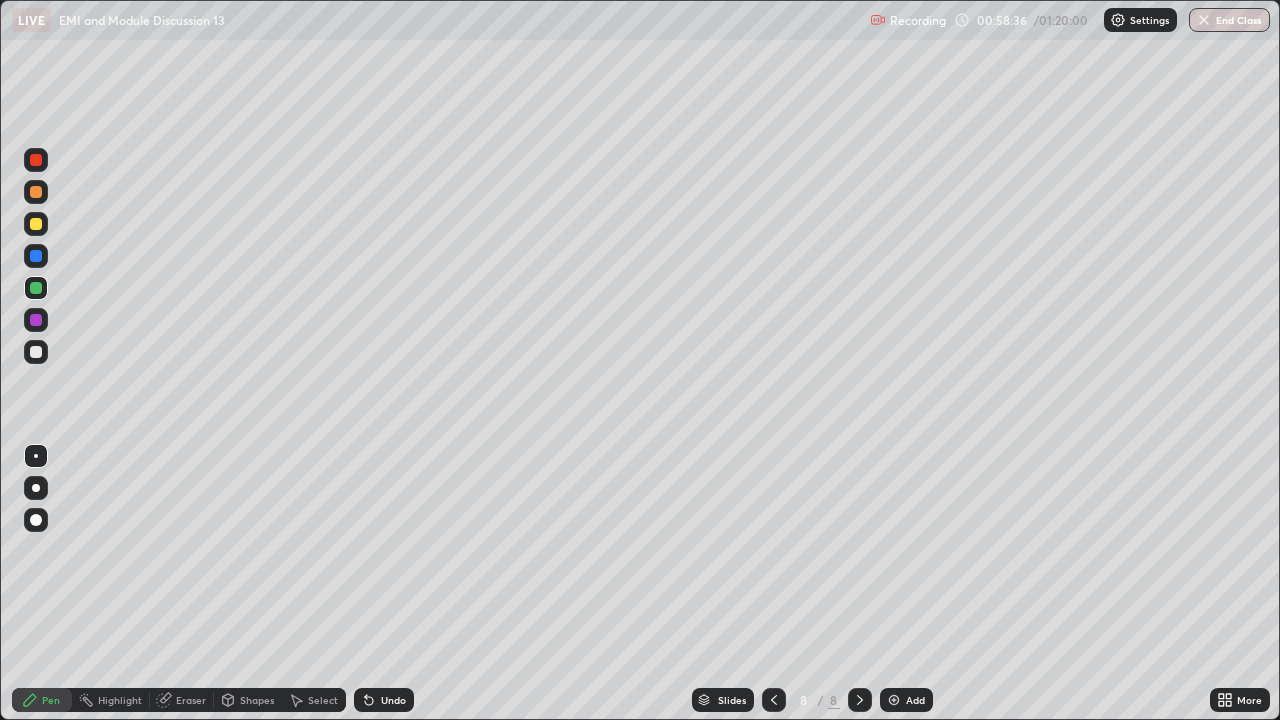 click at bounding box center (36, 352) 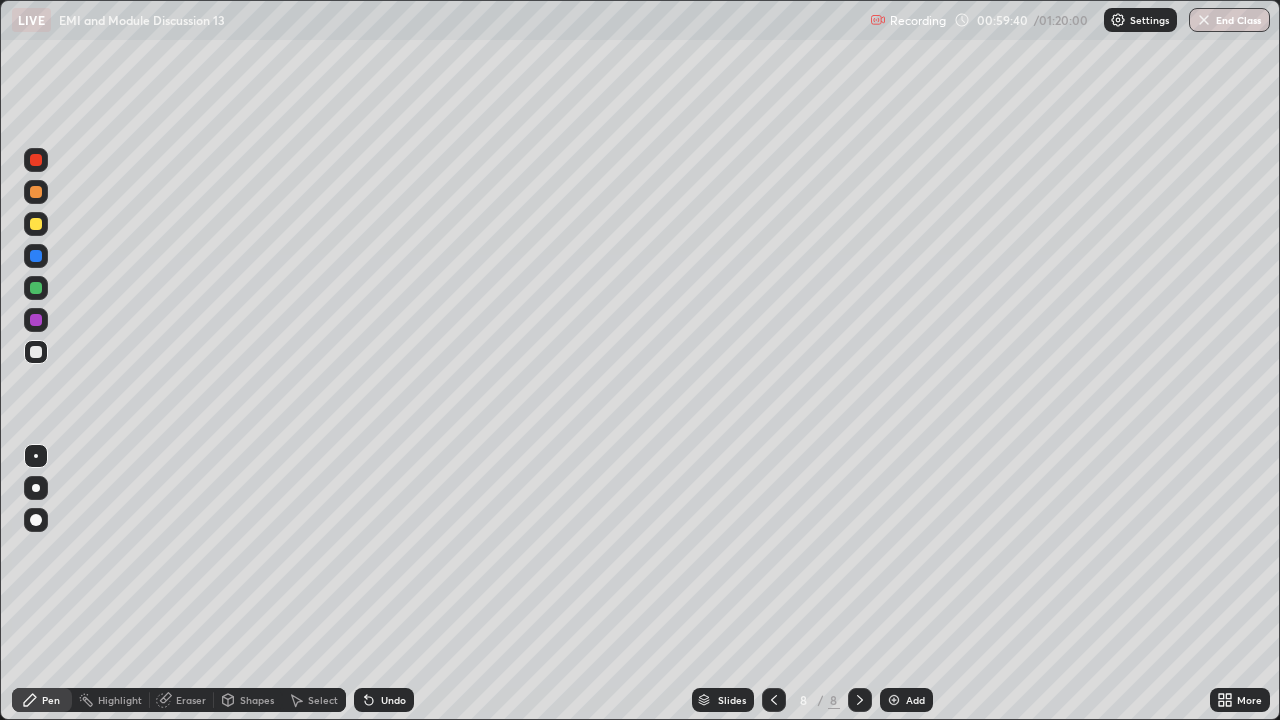 click on "Undo" at bounding box center [393, 700] 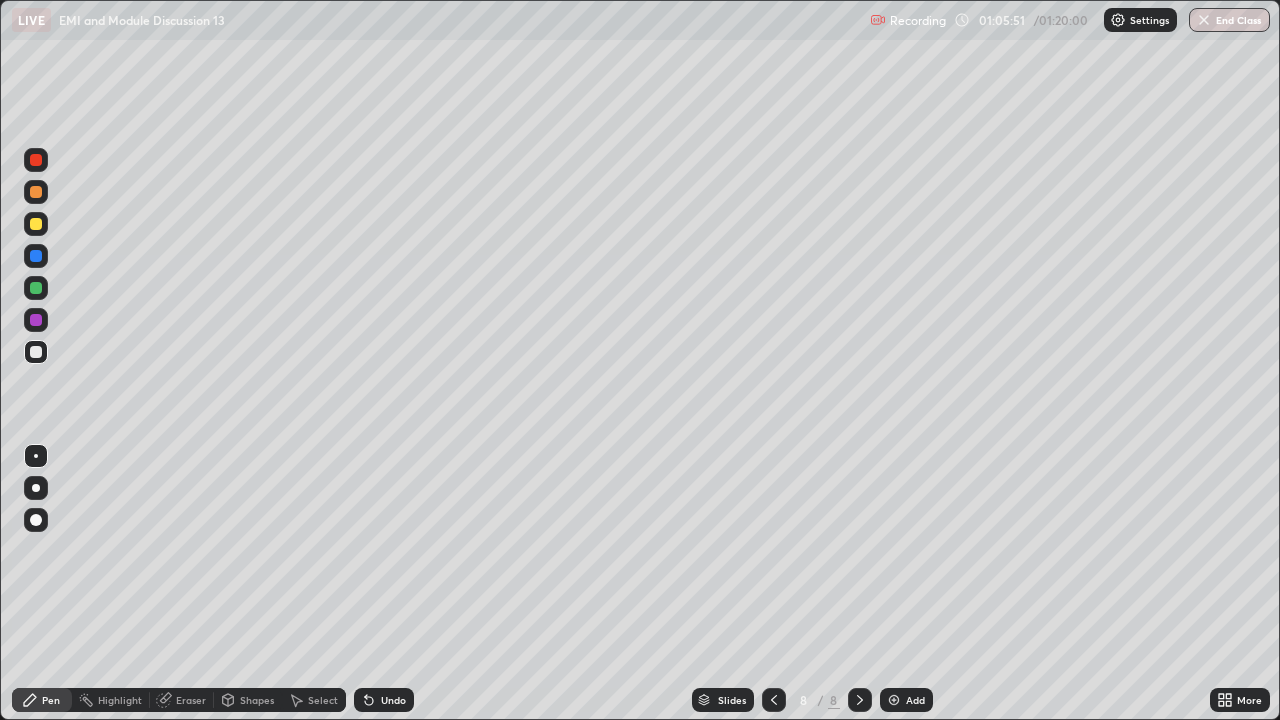 click at bounding box center [36, 288] 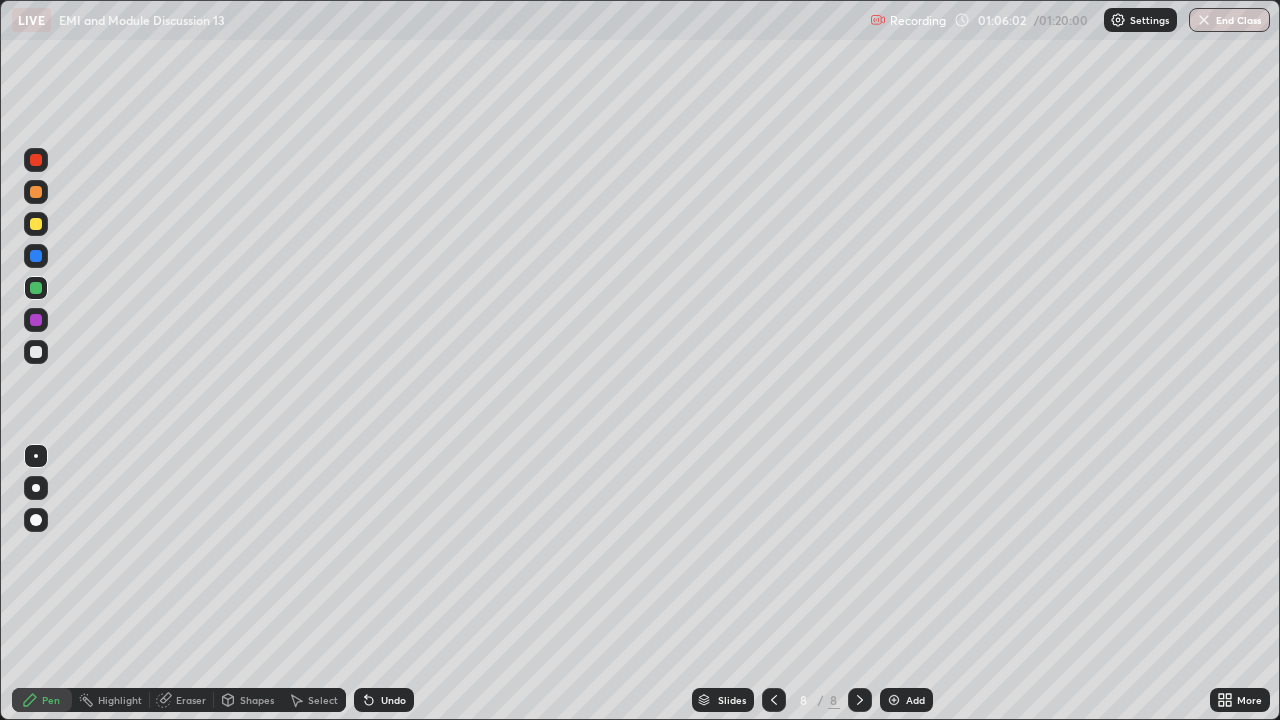 click at bounding box center (36, 192) 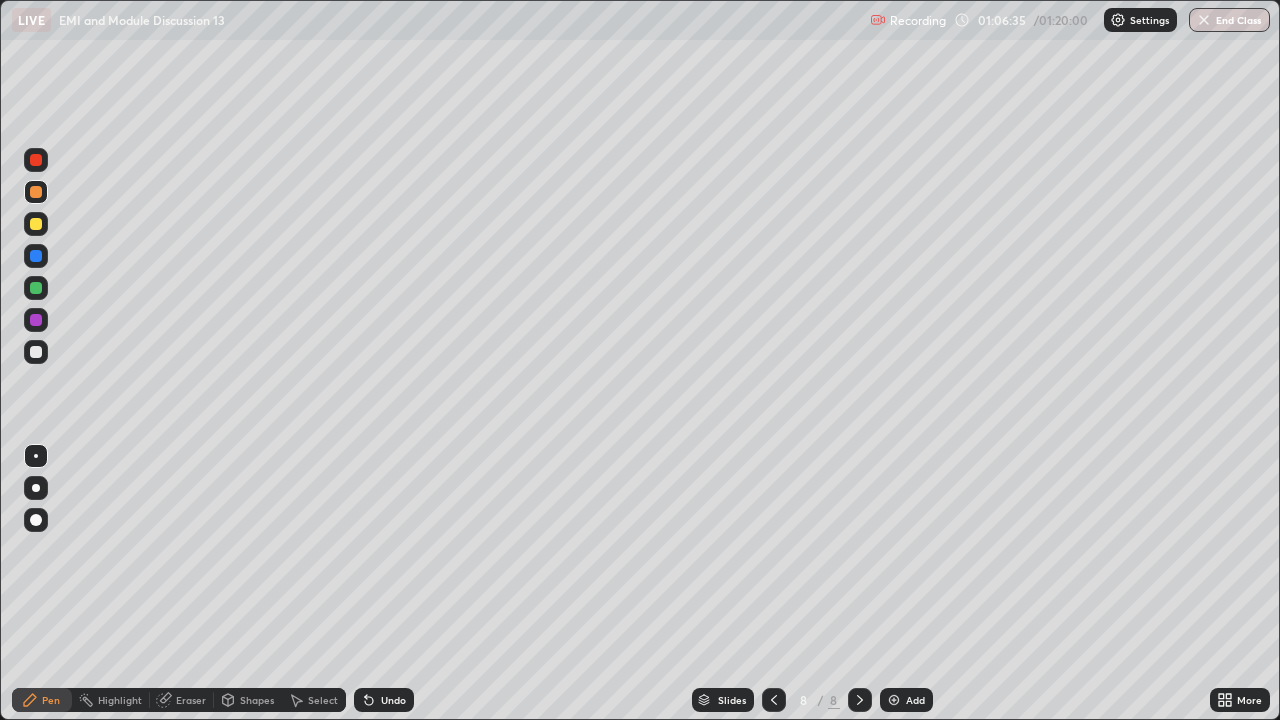 click at bounding box center [36, 288] 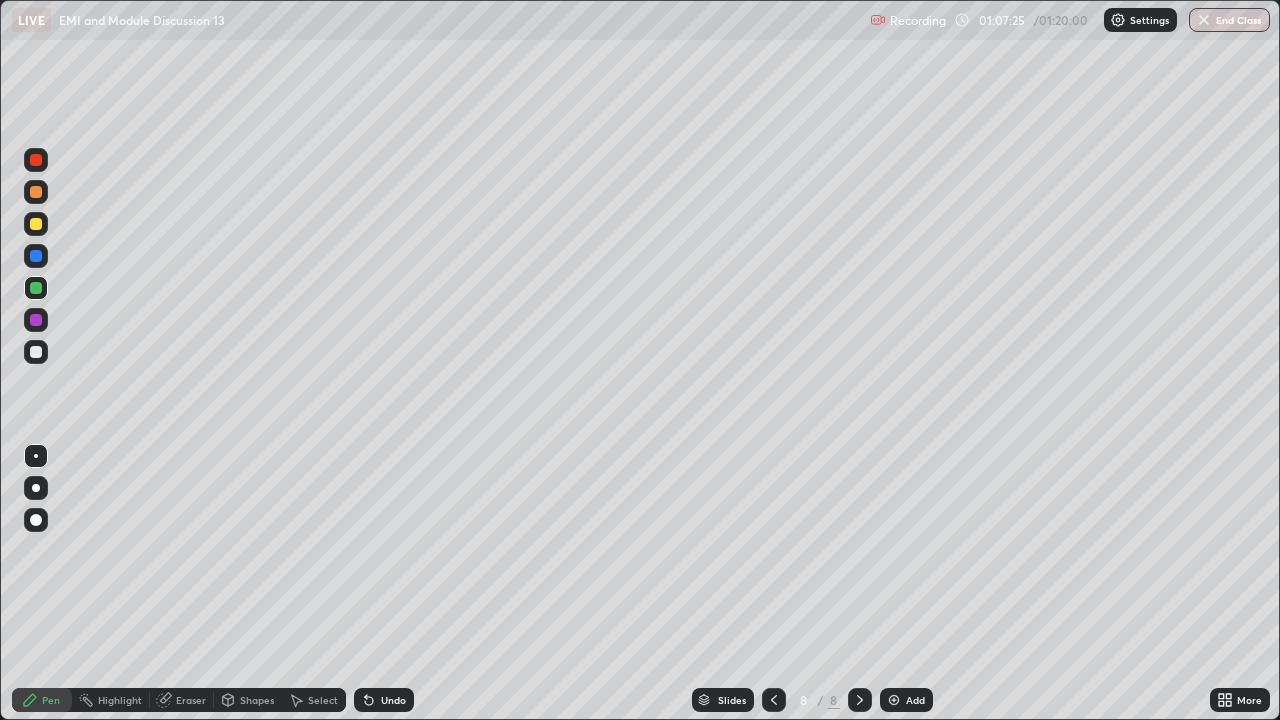 click on "Add" at bounding box center (915, 700) 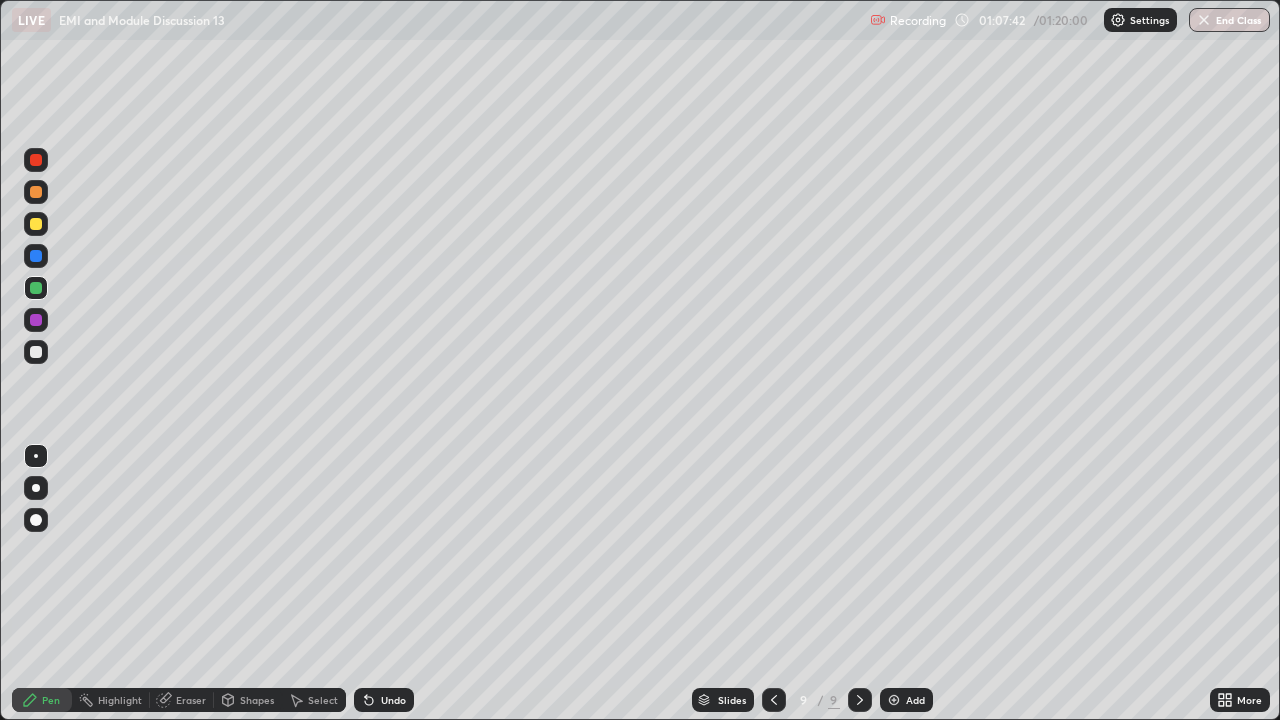 click on "Eraser" at bounding box center [191, 700] 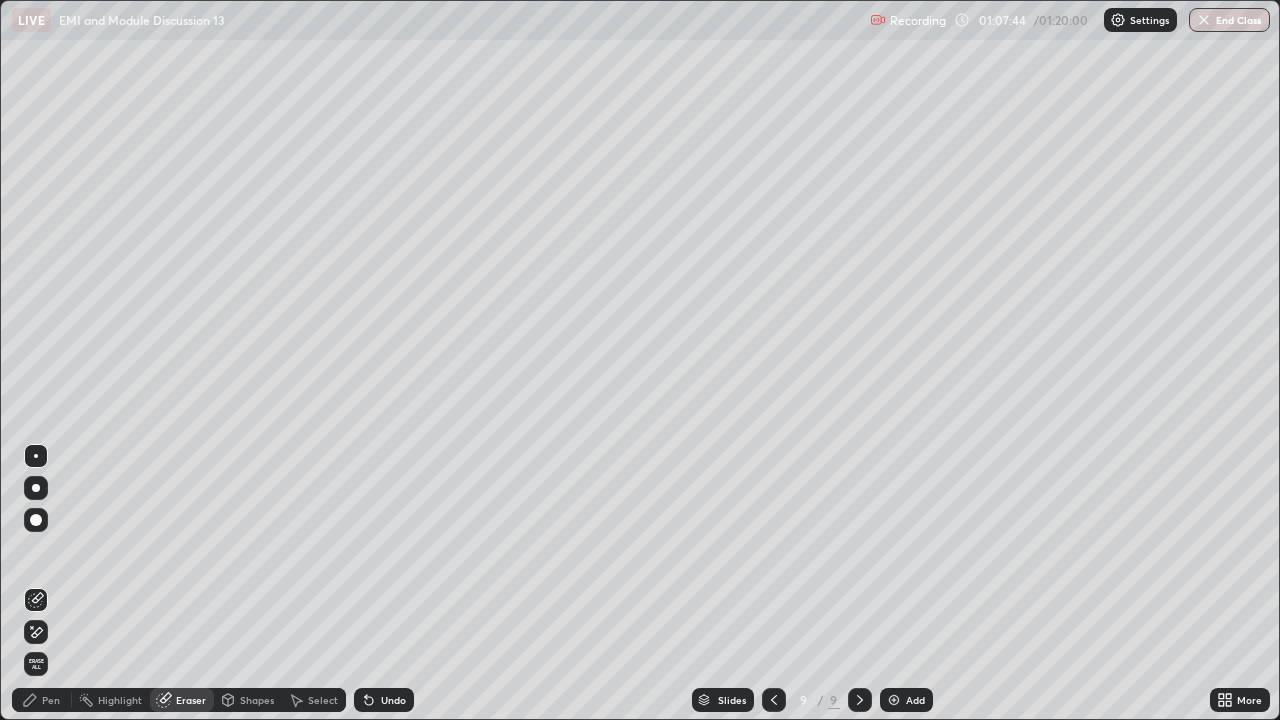 click on "Pen" at bounding box center (51, 700) 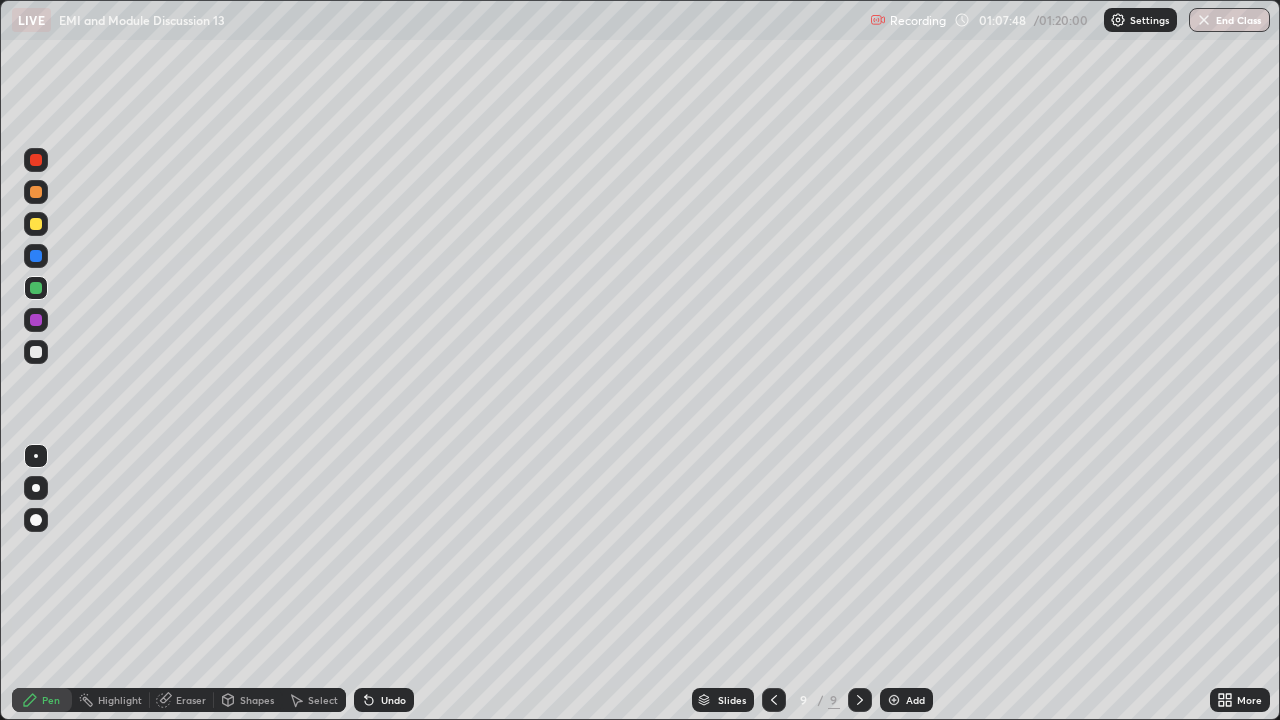 click at bounding box center [36, 224] 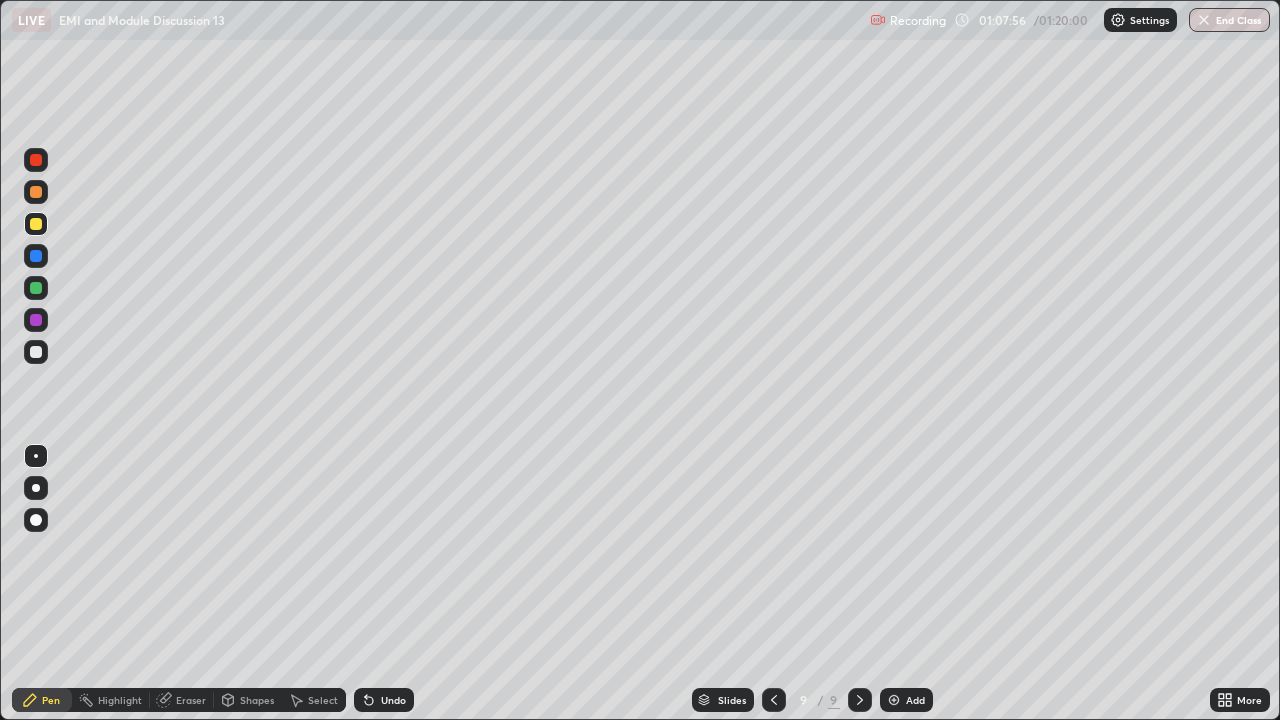 click at bounding box center [36, 352] 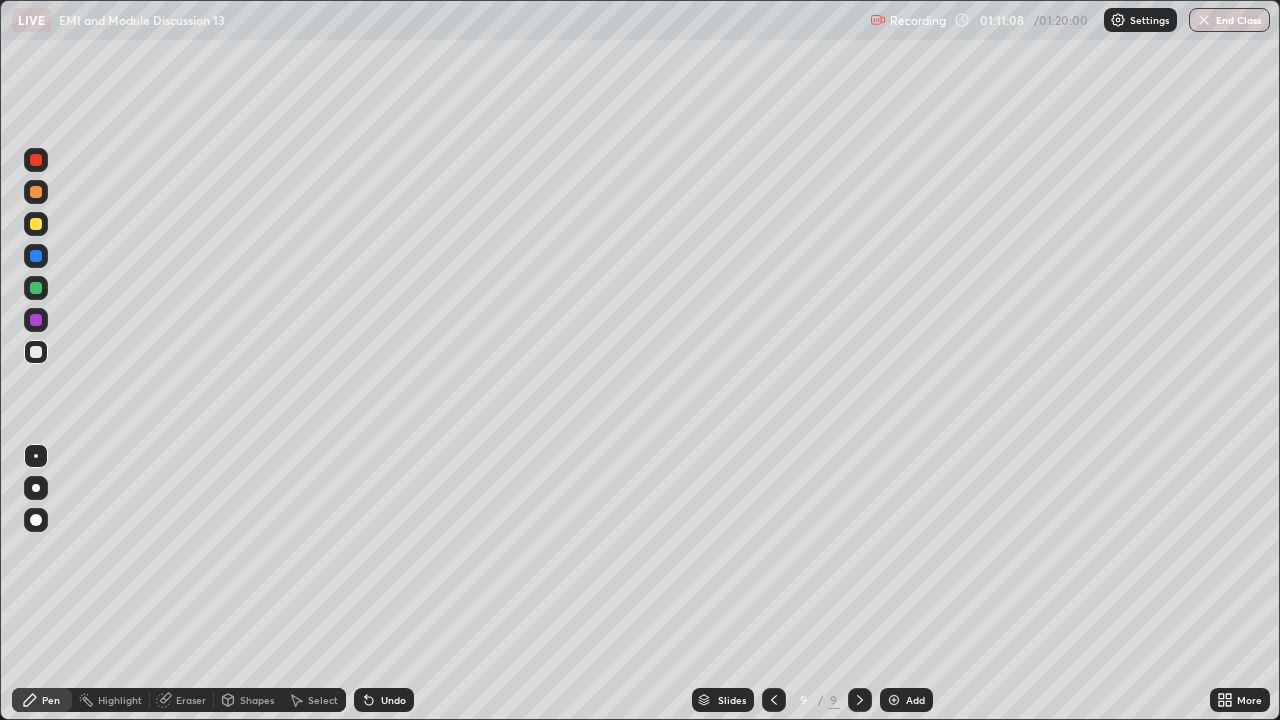 click on "Select" at bounding box center (323, 700) 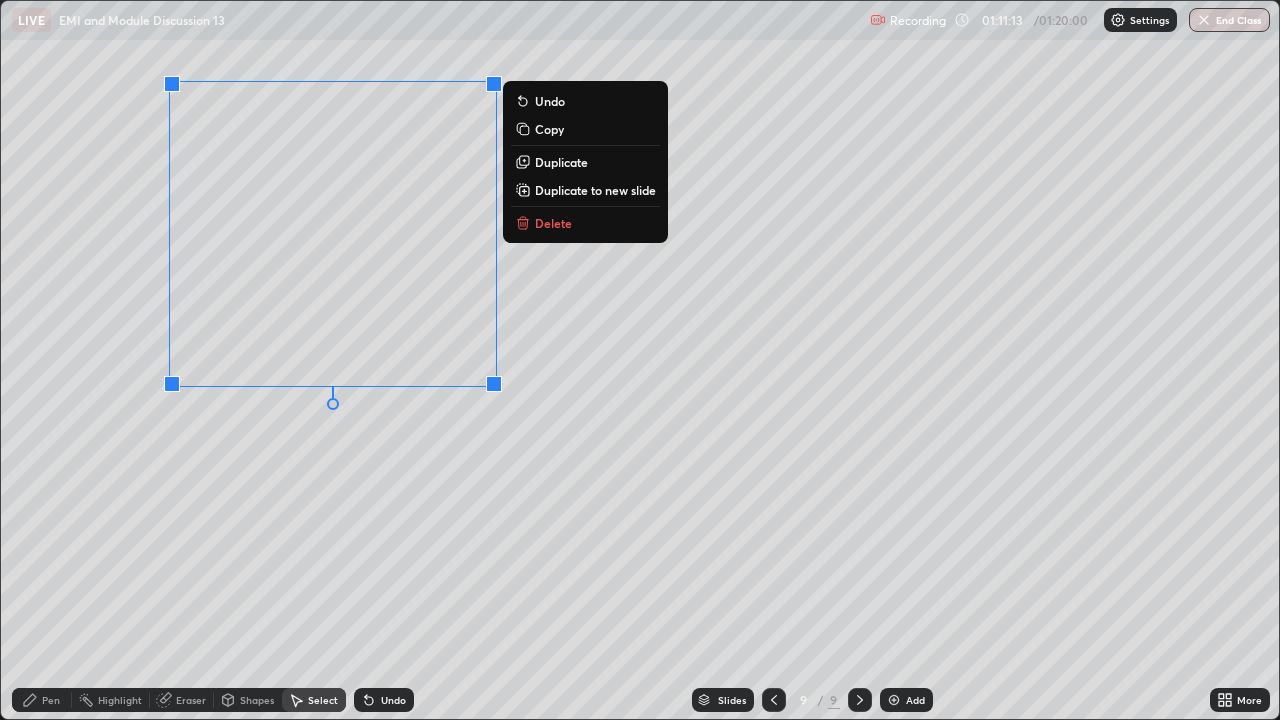 click on "Delete" at bounding box center (553, 223) 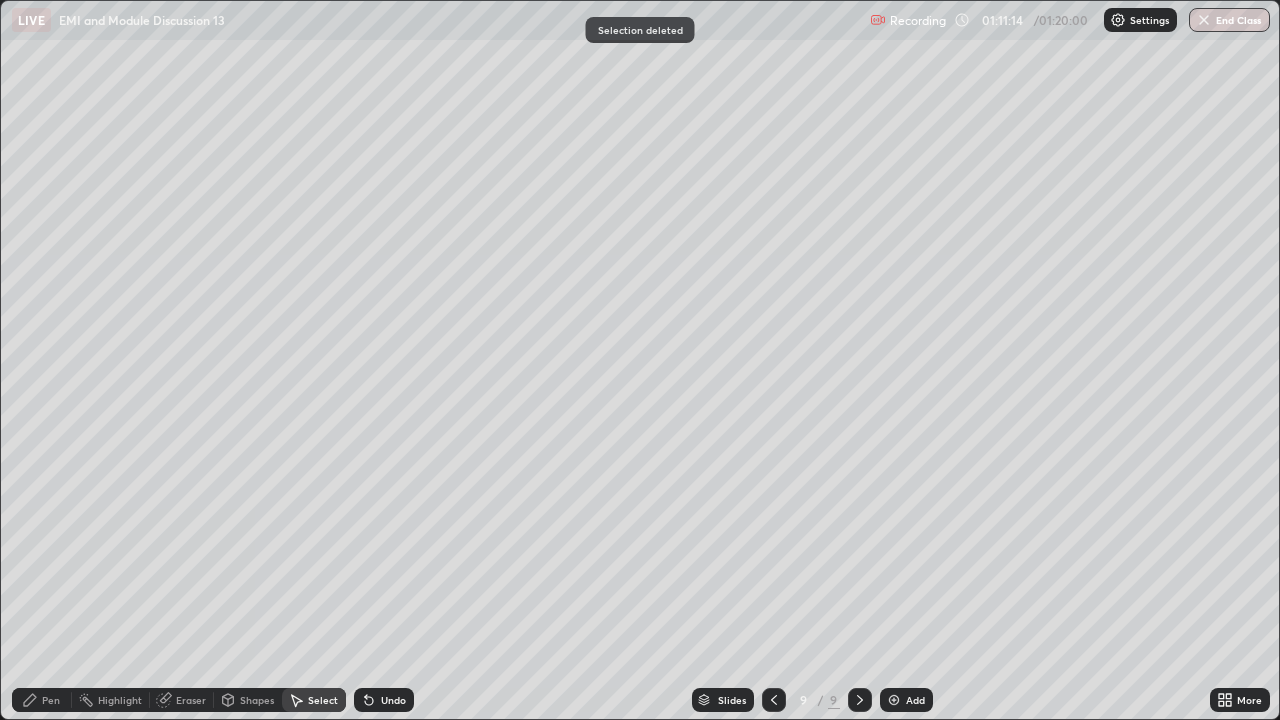 click on "Pen" at bounding box center (42, 700) 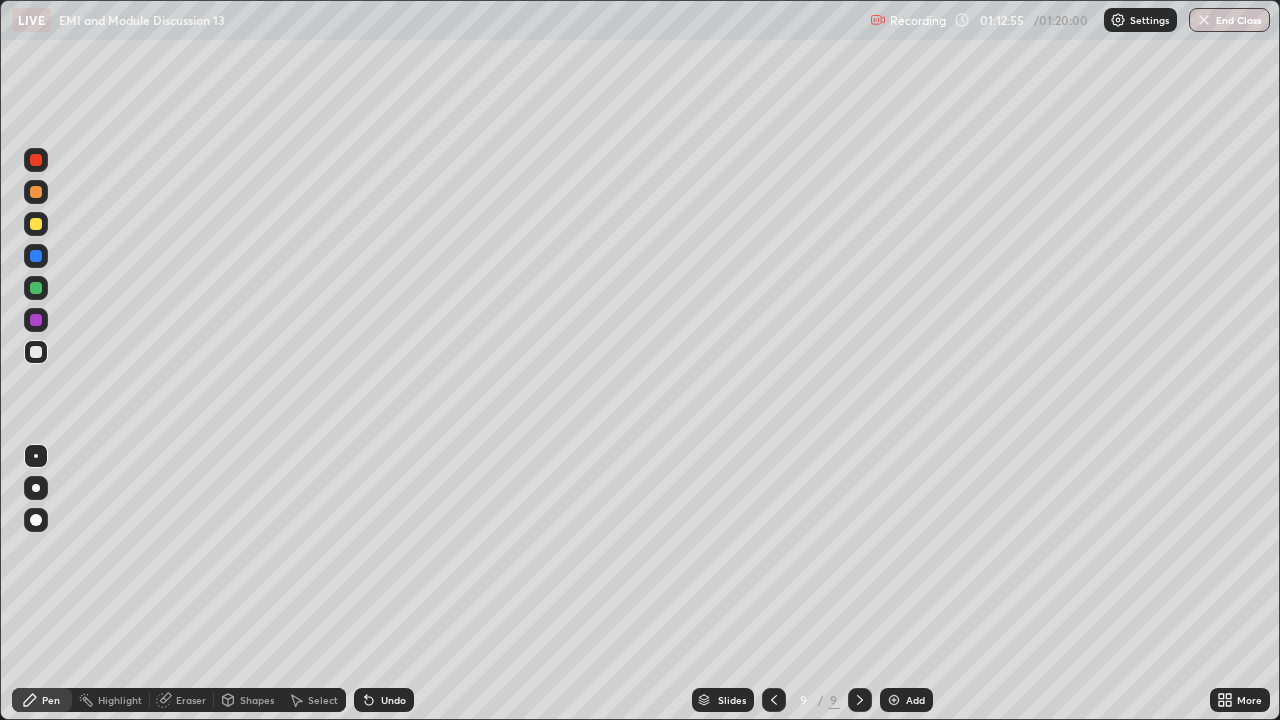 click on "Eraser" at bounding box center (191, 700) 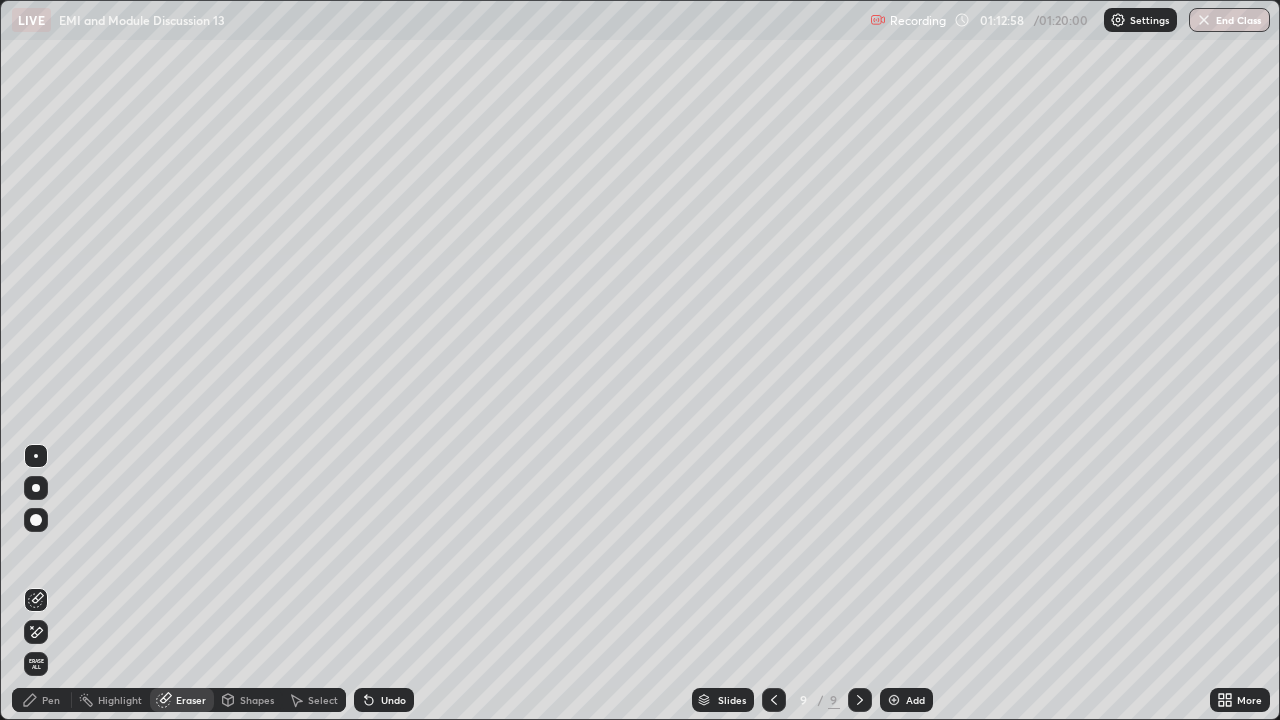 click on "Pen" at bounding box center [51, 700] 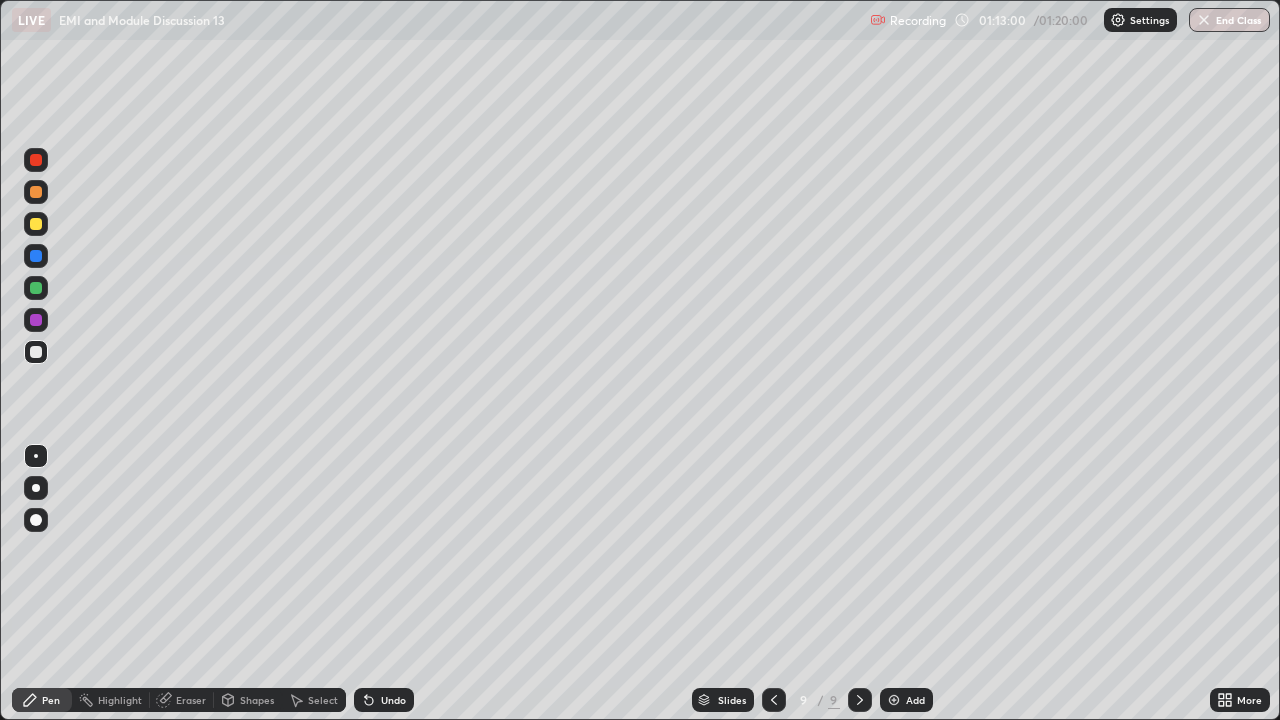 click at bounding box center [36, 288] 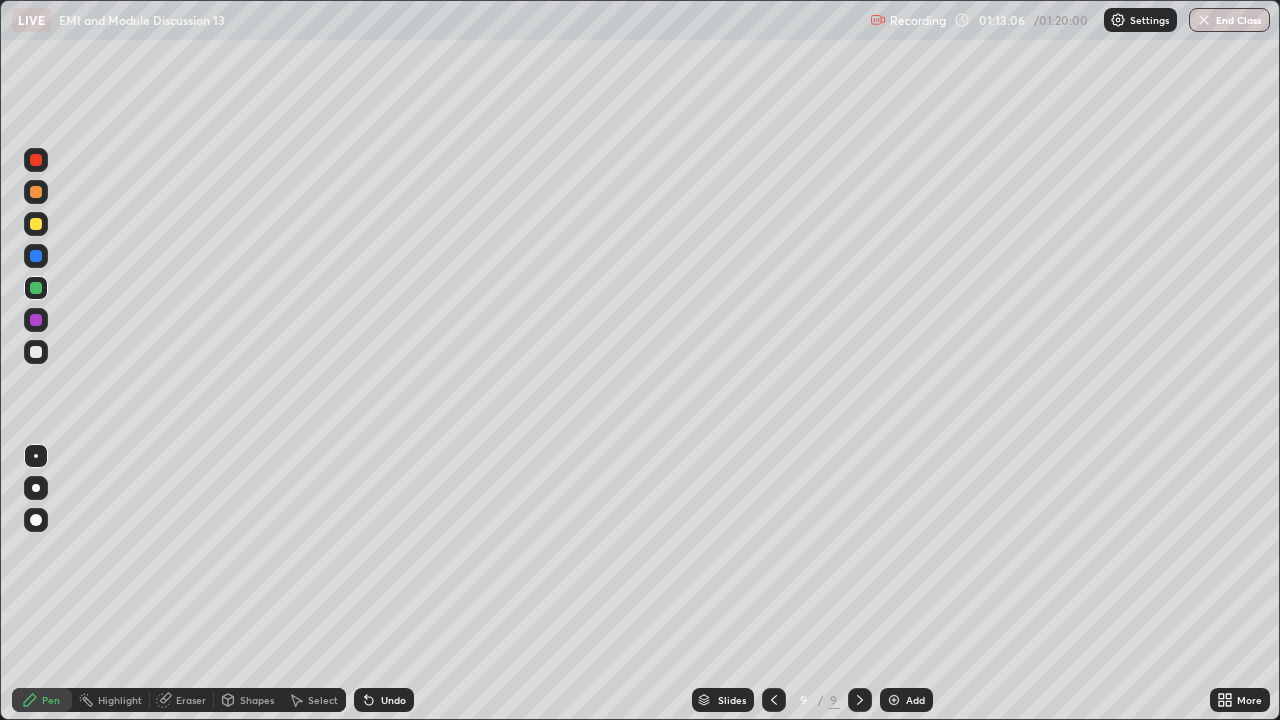 click at bounding box center [36, 352] 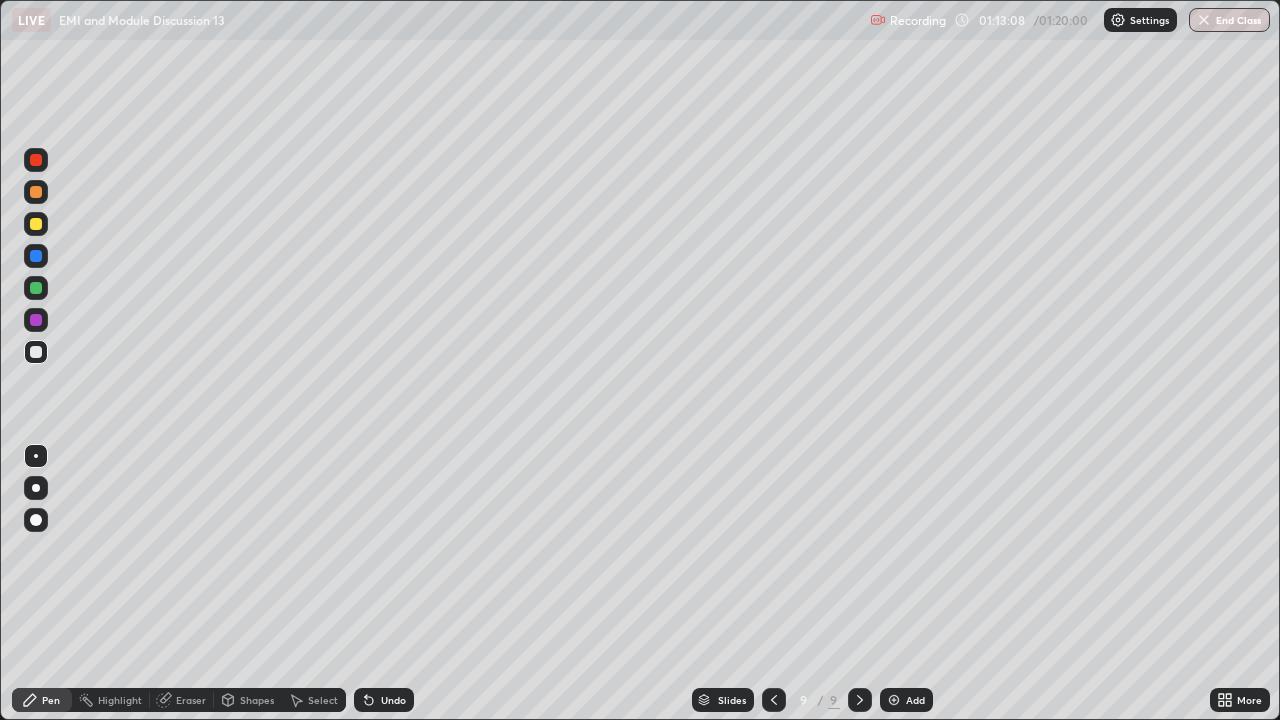 click at bounding box center (36, 224) 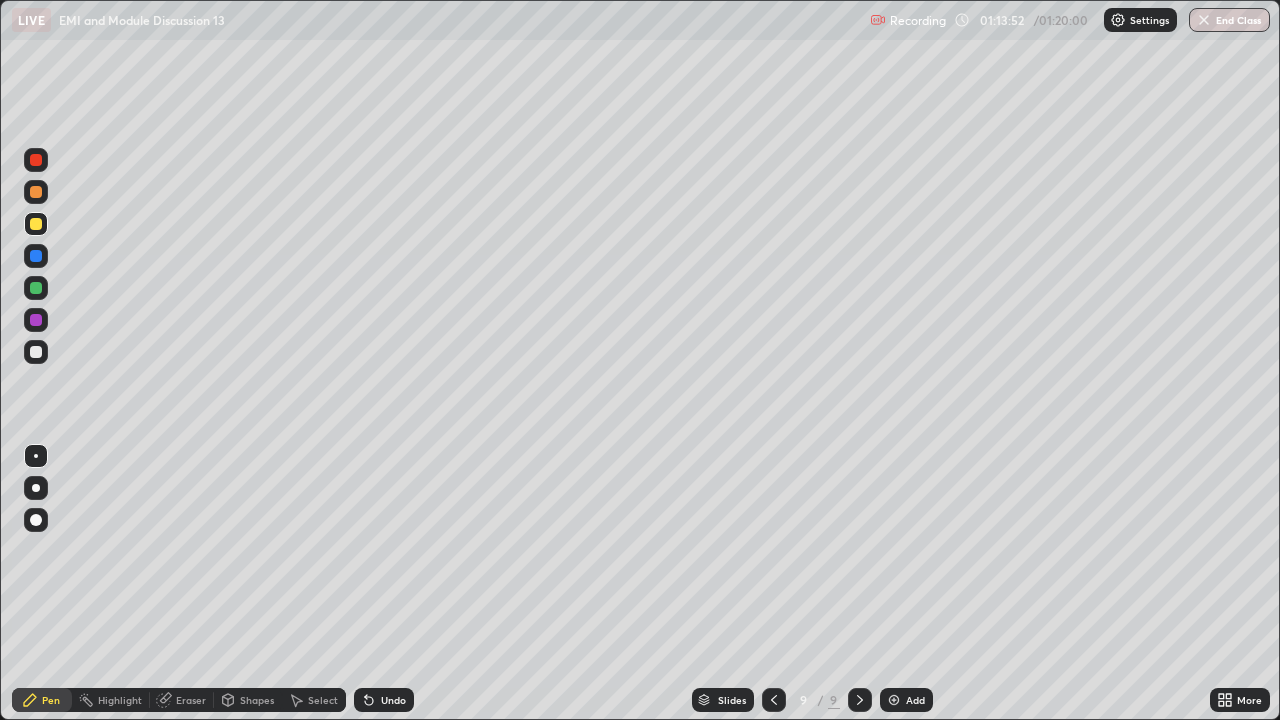 click at bounding box center [36, 192] 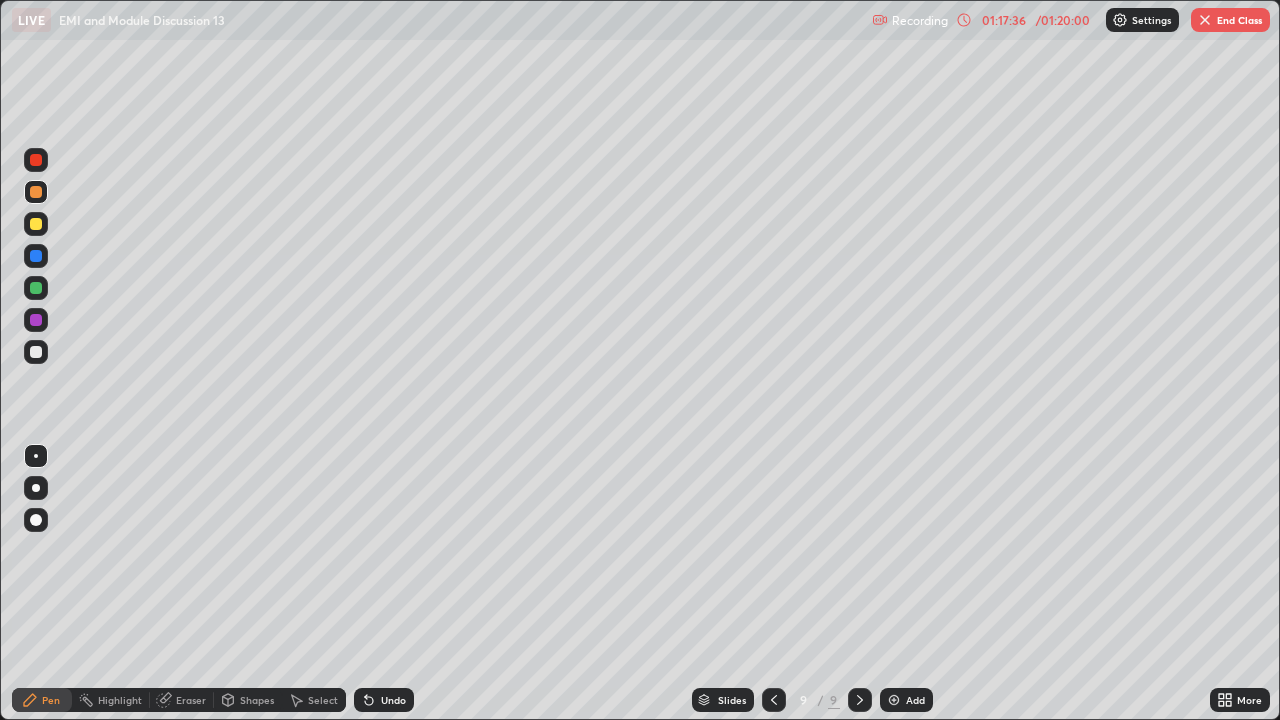 click on "Add" at bounding box center [906, 700] 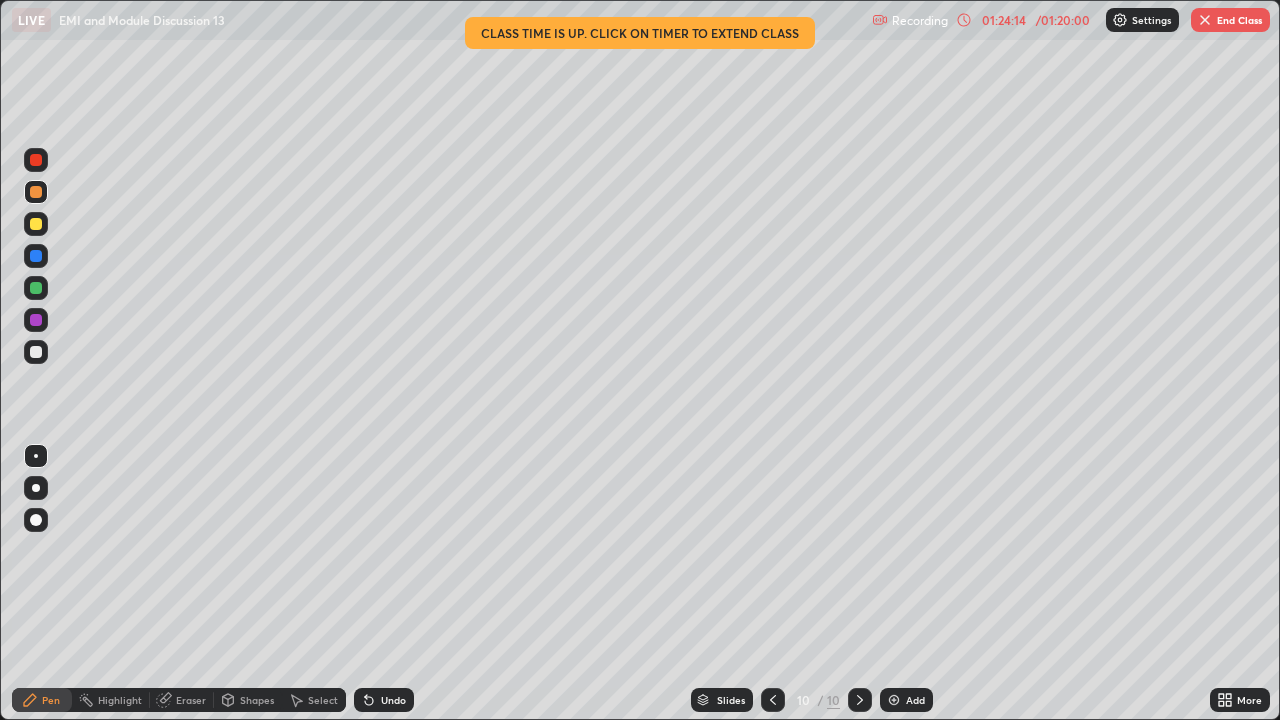 click on "End Class" at bounding box center (1230, 20) 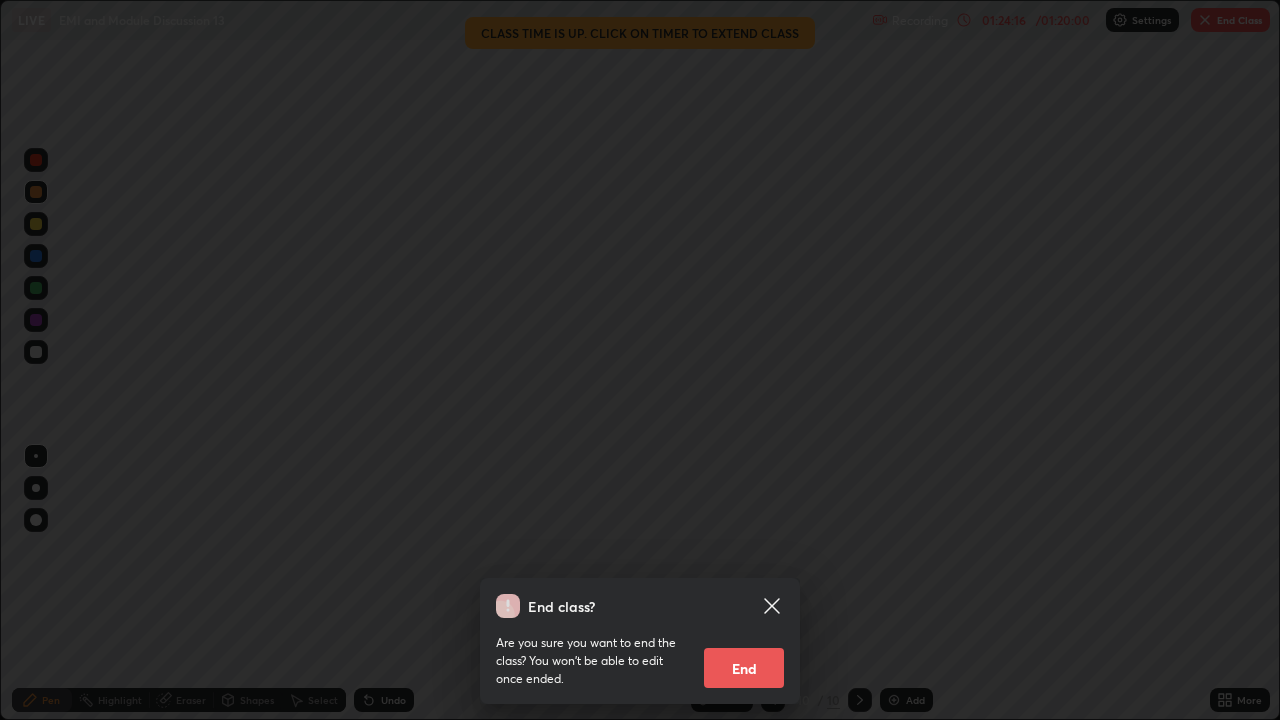 click on "End" at bounding box center [744, 668] 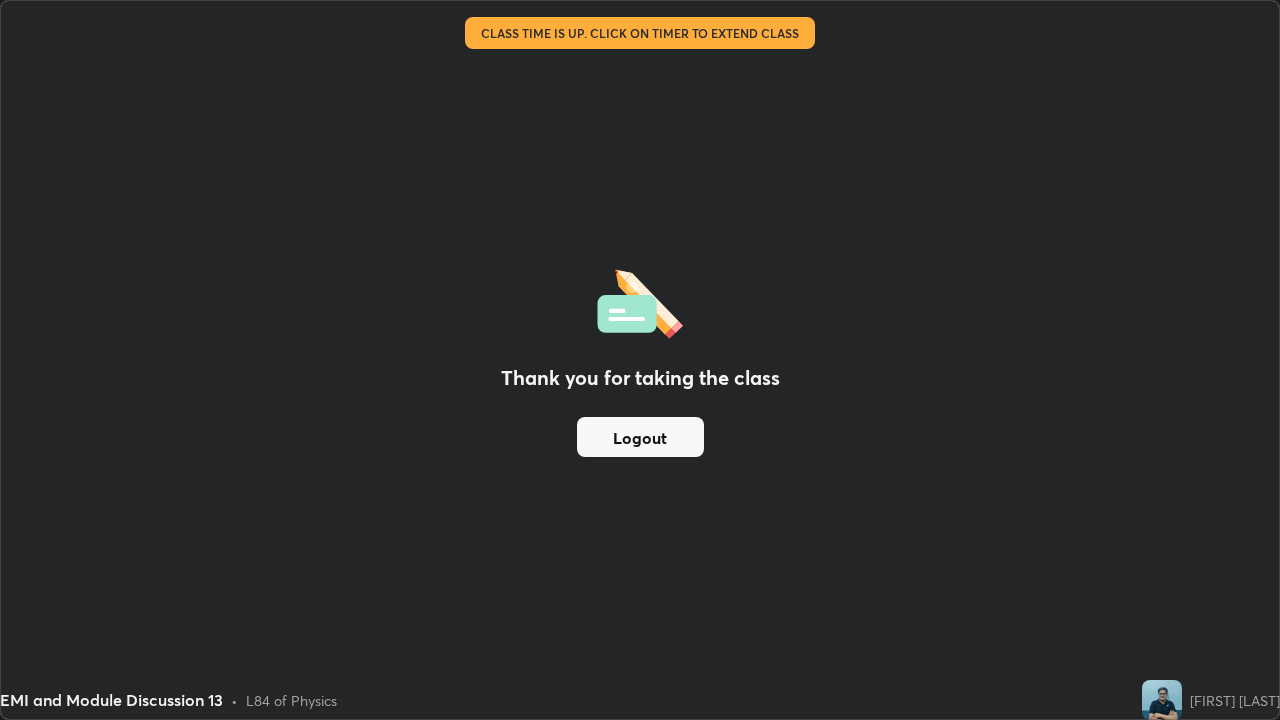 click on "Logout" at bounding box center [640, 437] 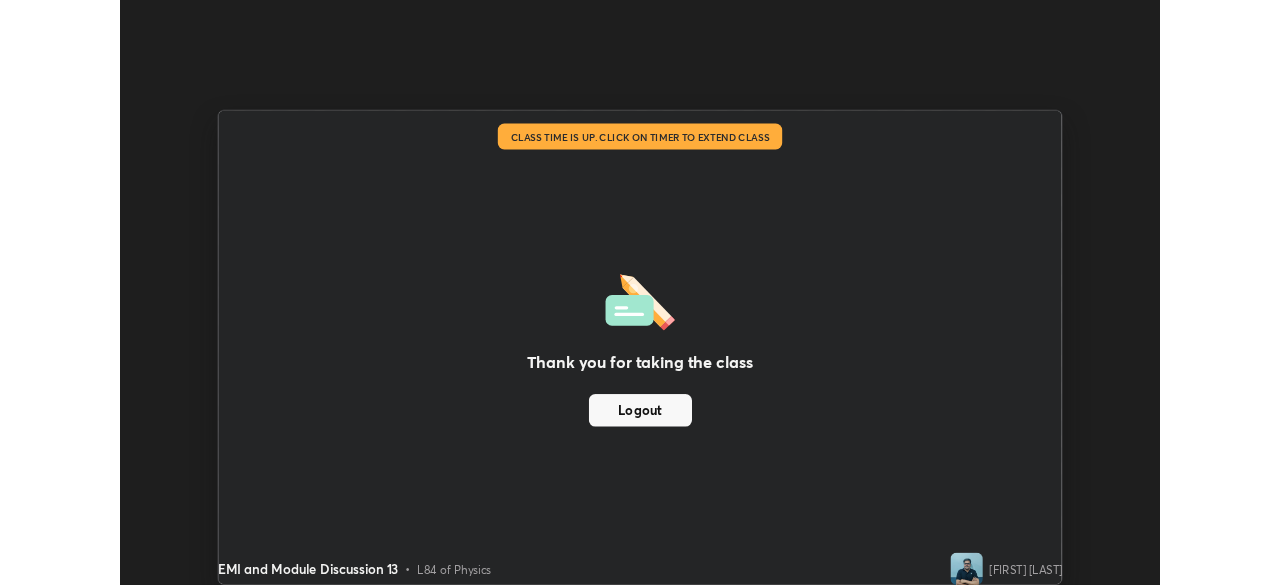 scroll, scrollTop: 585, scrollLeft: 1280, axis: both 